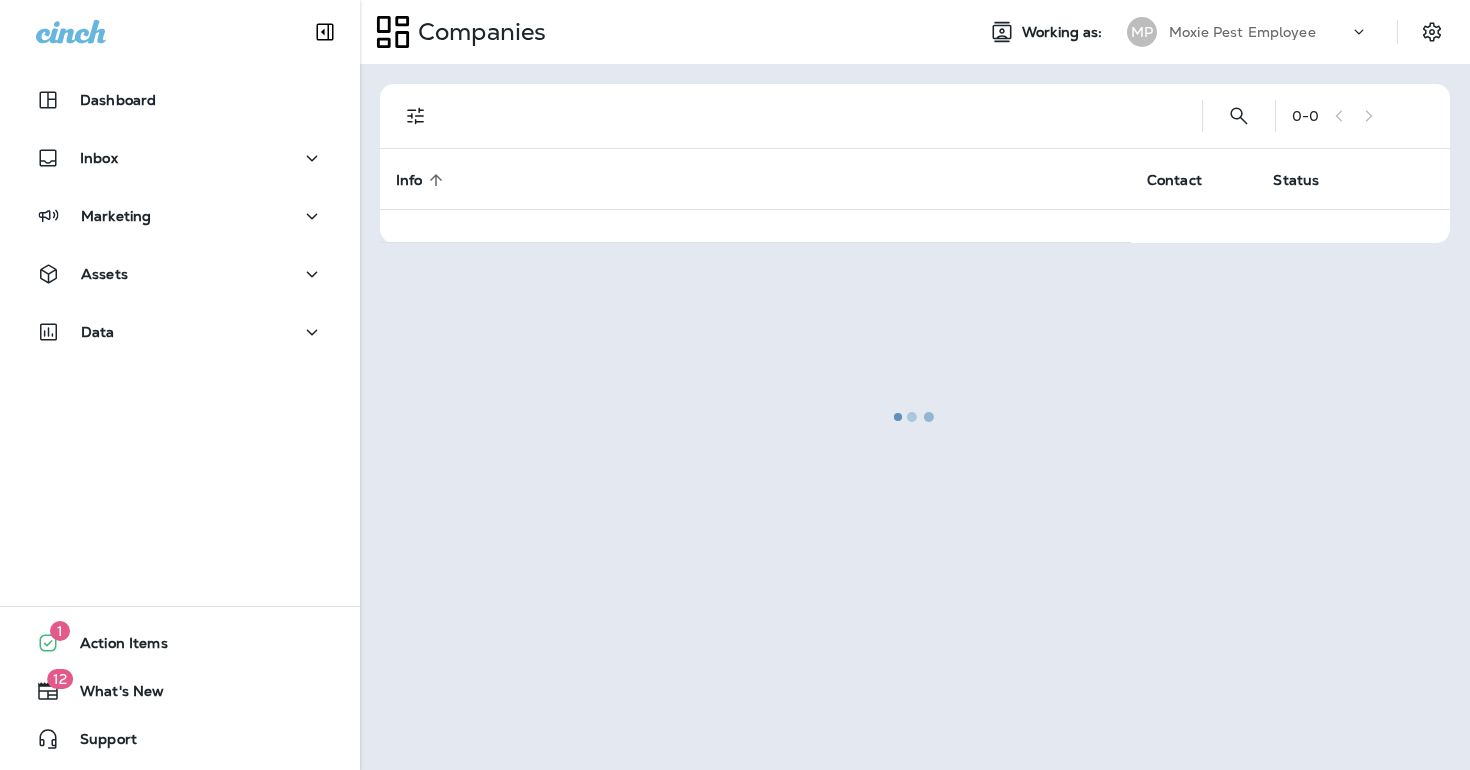 scroll, scrollTop: 0, scrollLeft: 0, axis: both 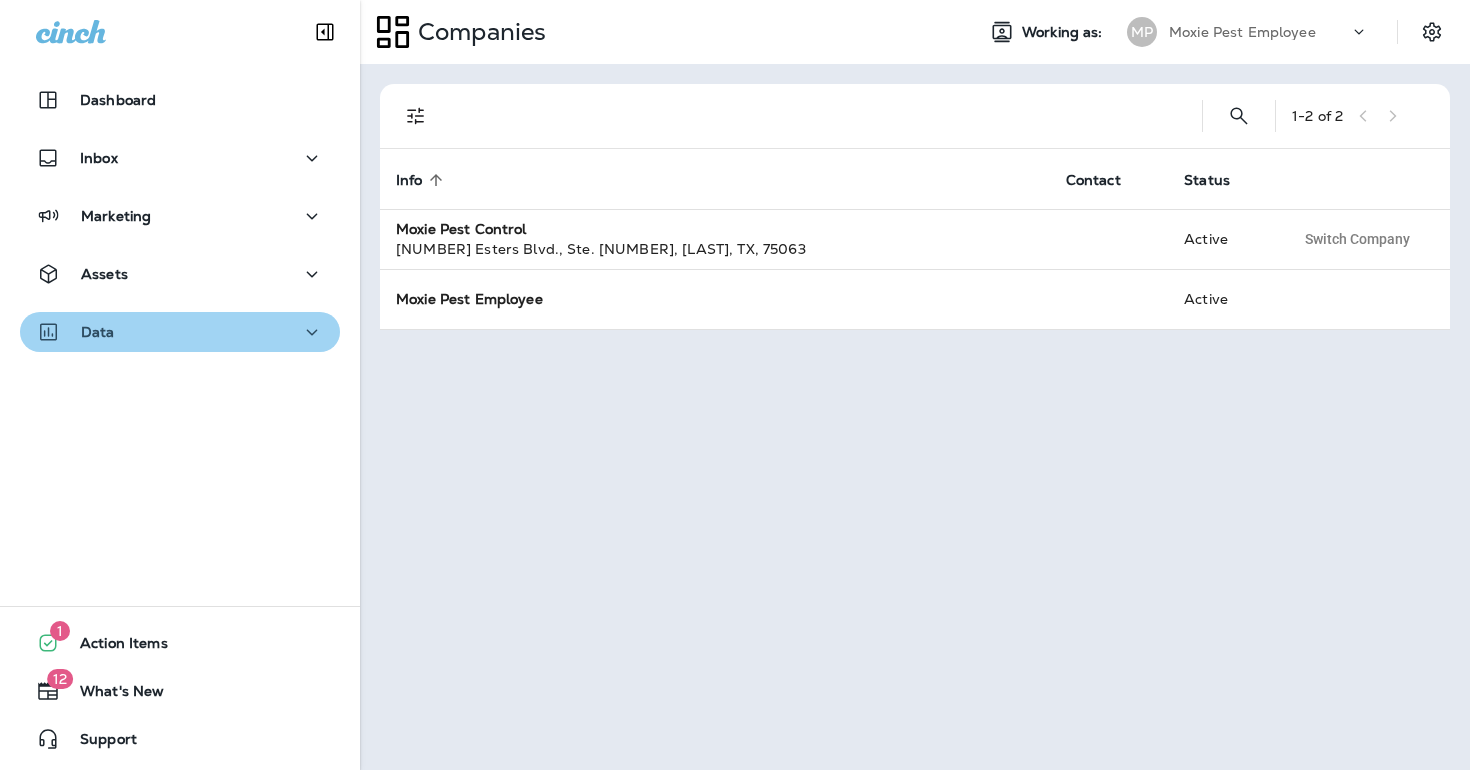 click on "Data" at bounding box center [180, 332] 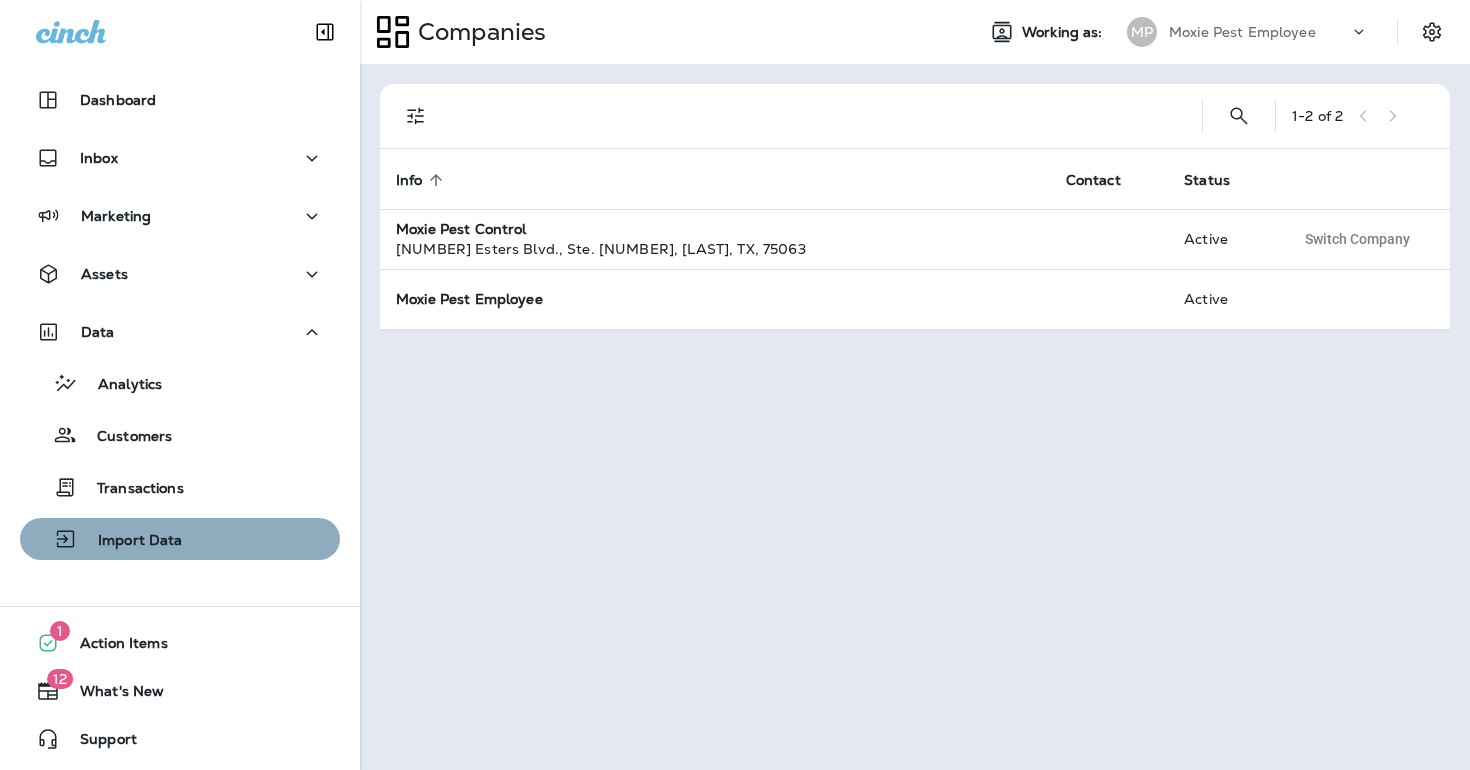 click on "Import Data" at bounding box center [130, 541] 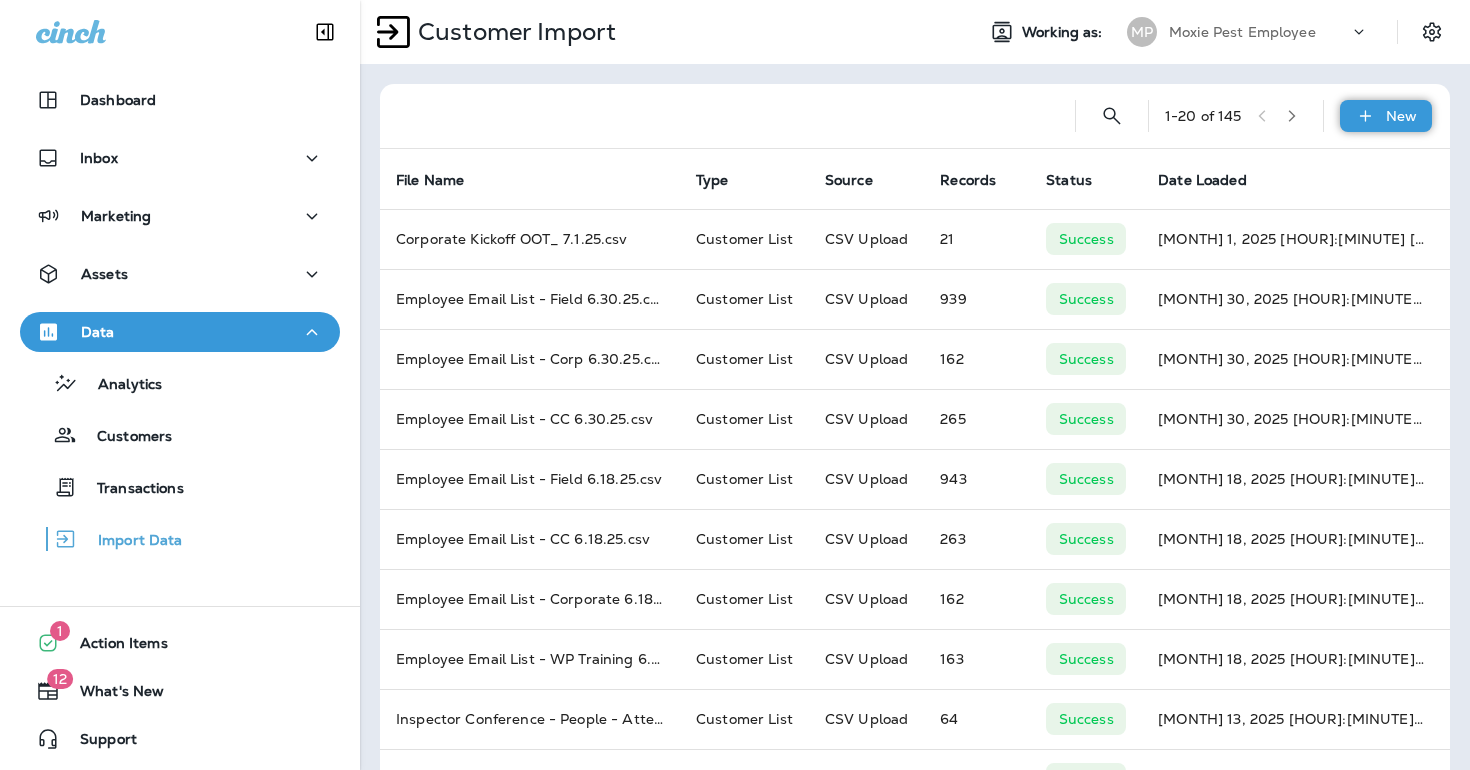 click on "New" at bounding box center [1401, 116] 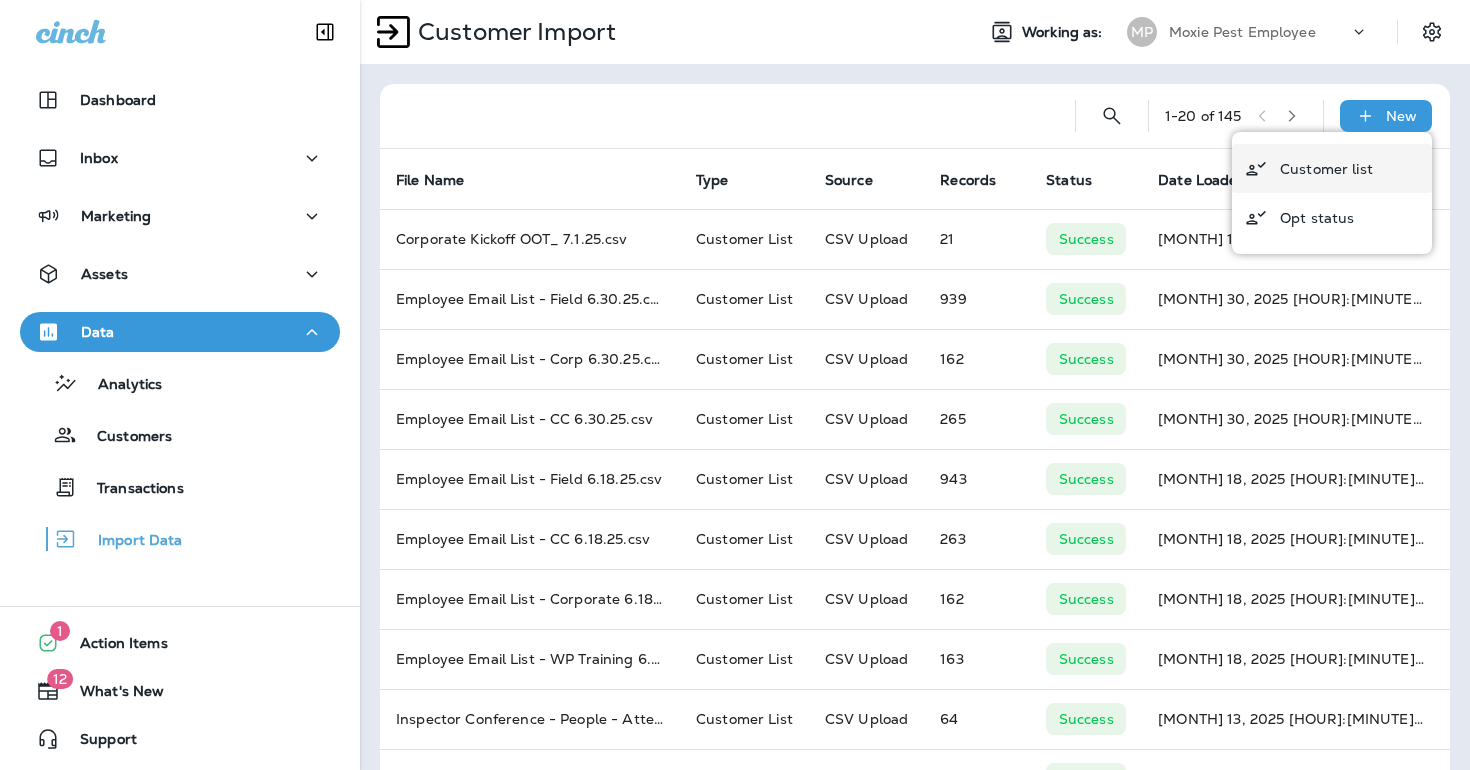 click on "Customer list" at bounding box center [1326, 169] 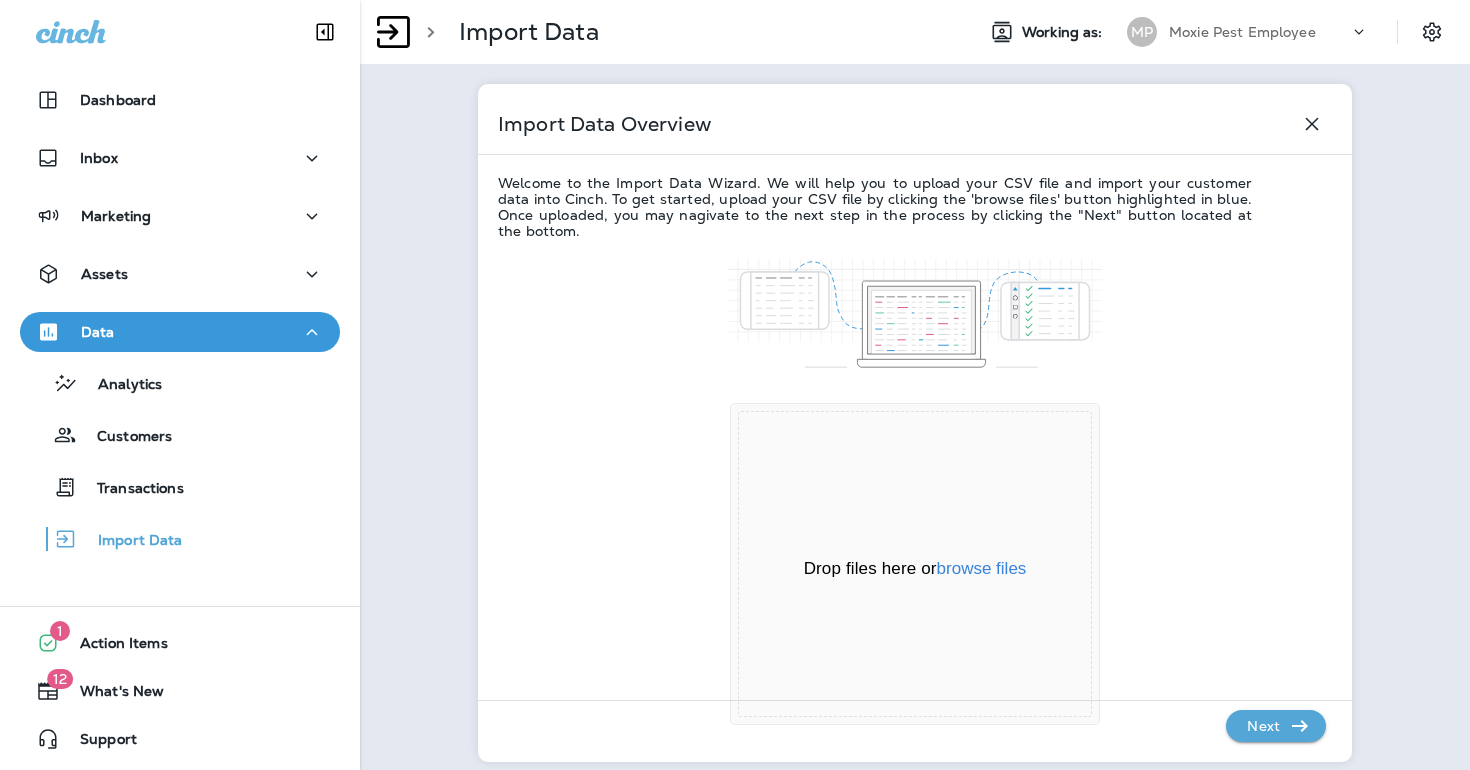 click on "Drop files here or  browse files" at bounding box center [915, 569] 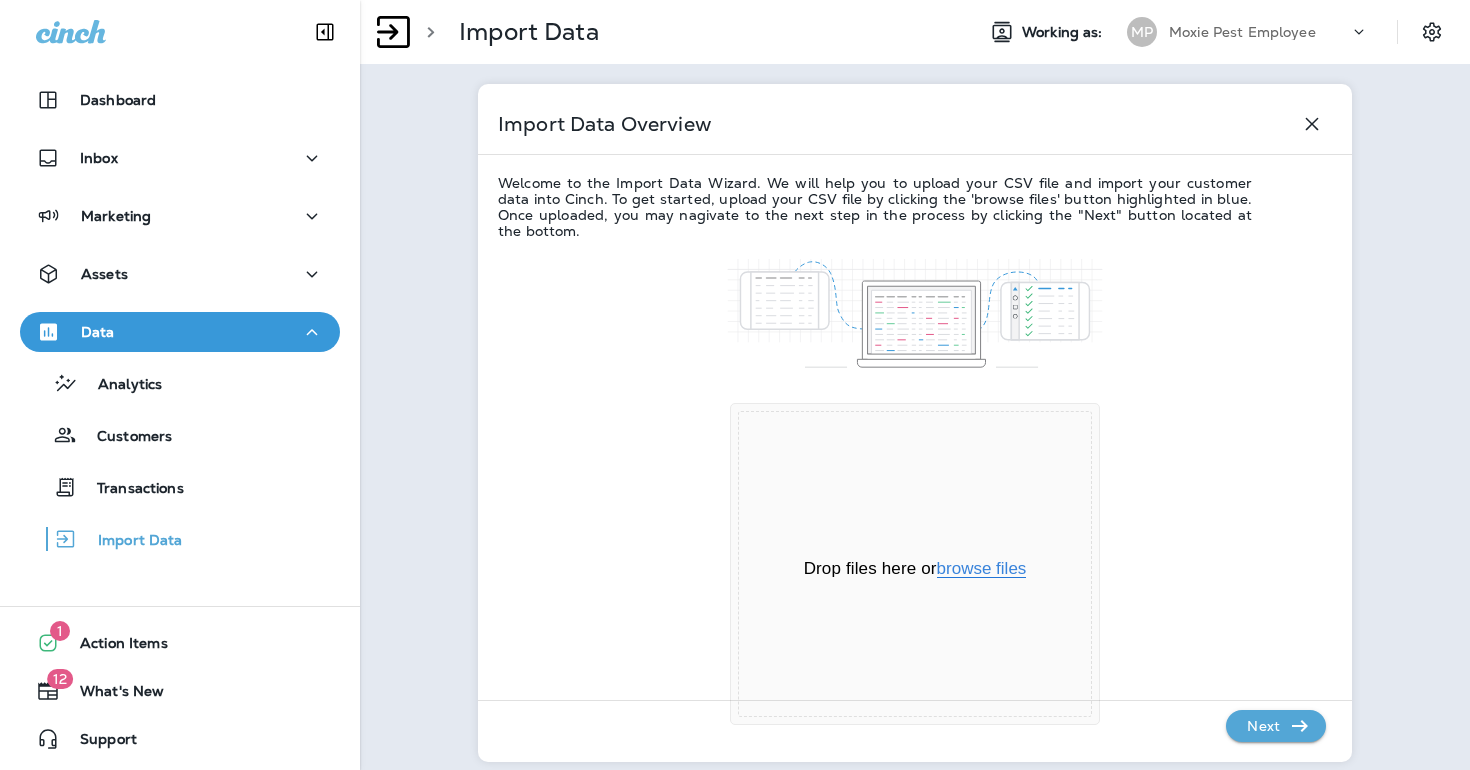 click on "browse files" at bounding box center (982, 569) 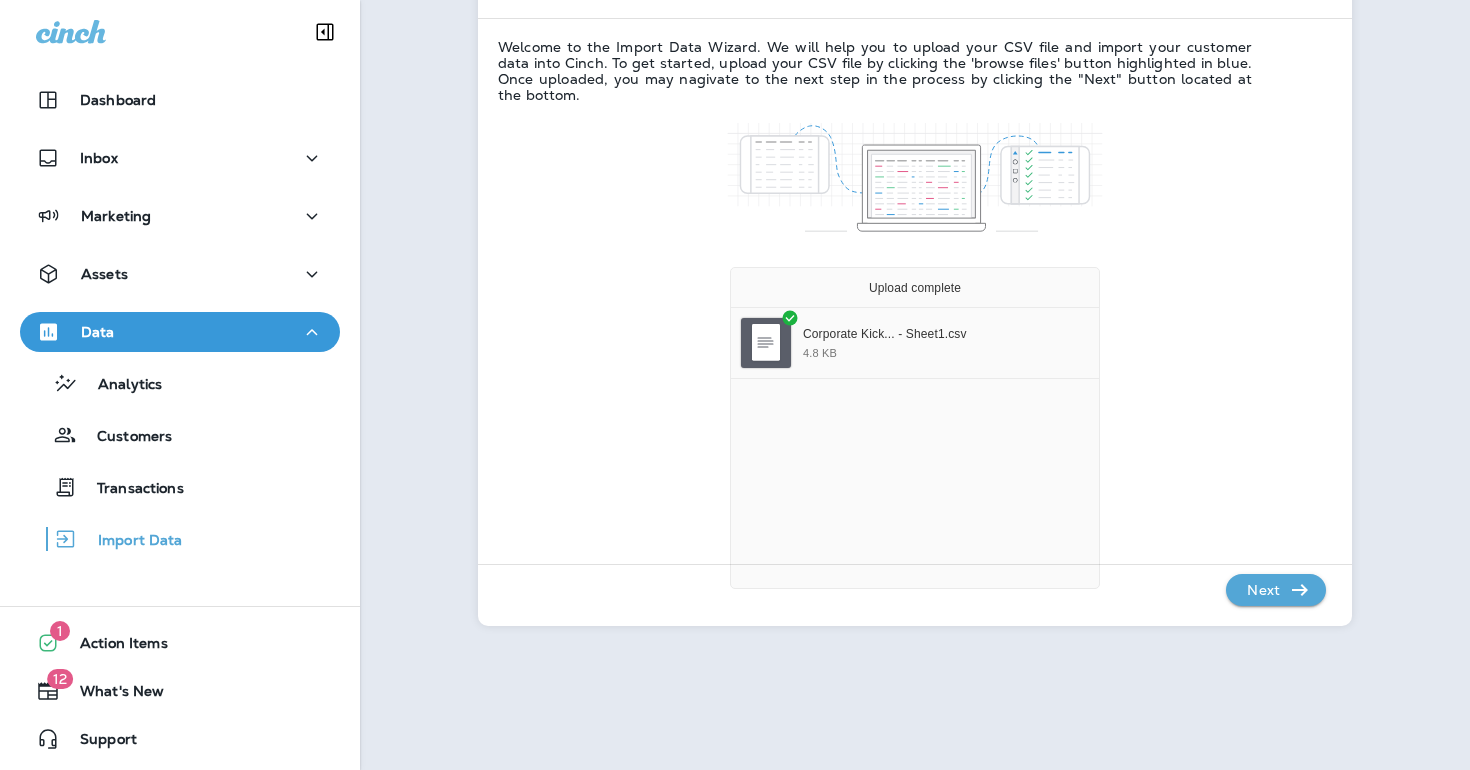 scroll, scrollTop: 145, scrollLeft: 0, axis: vertical 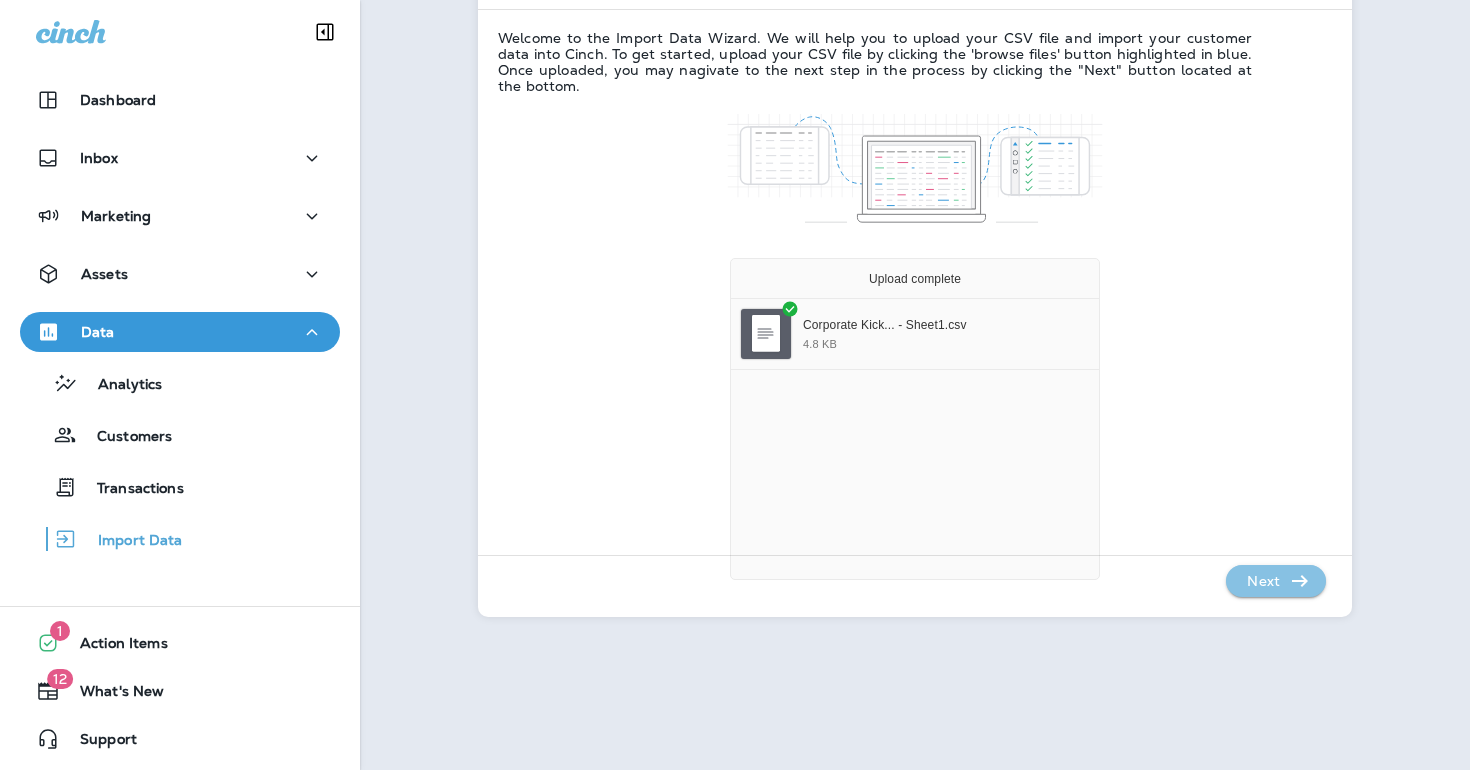 click on "Next" at bounding box center [1263, 581] 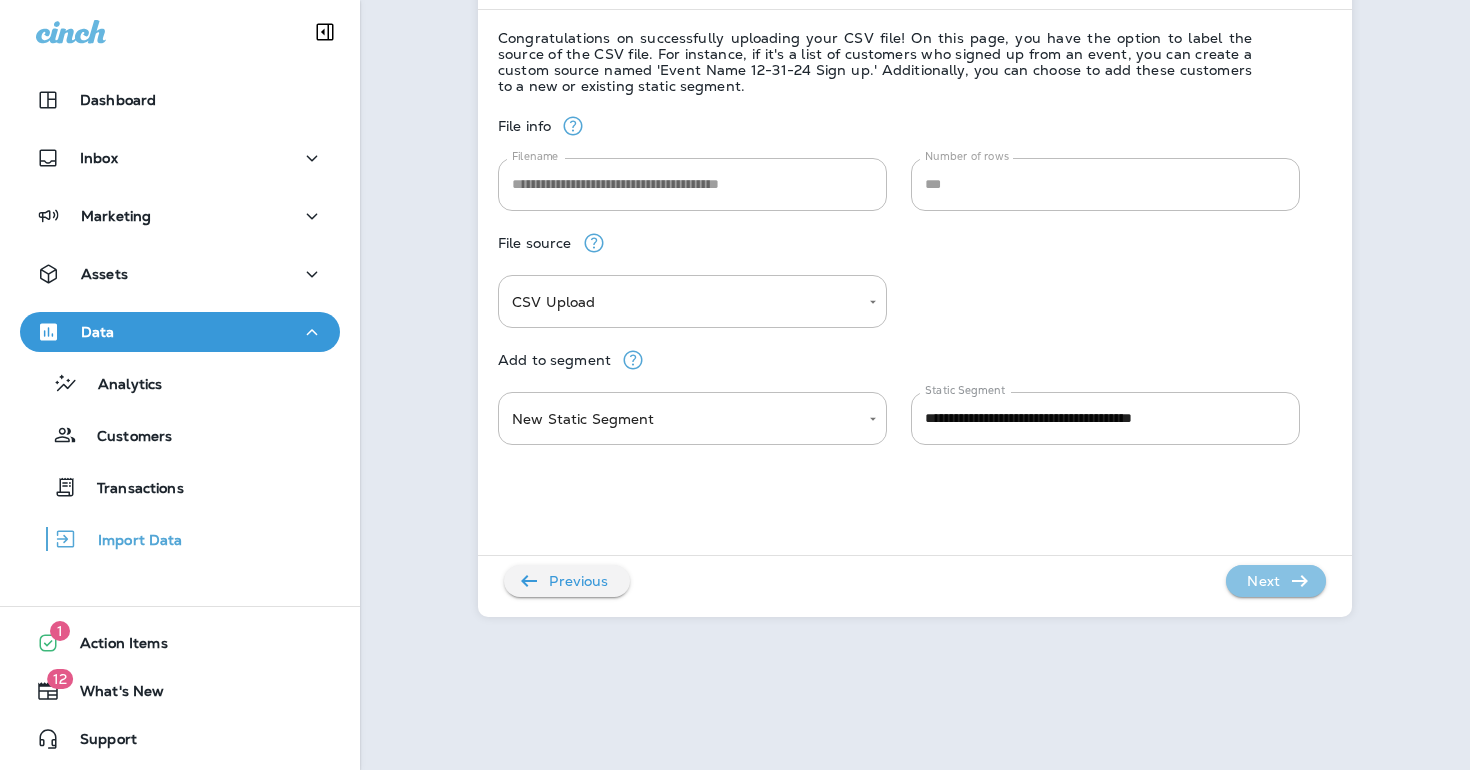click on "Next" at bounding box center [1263, 581] 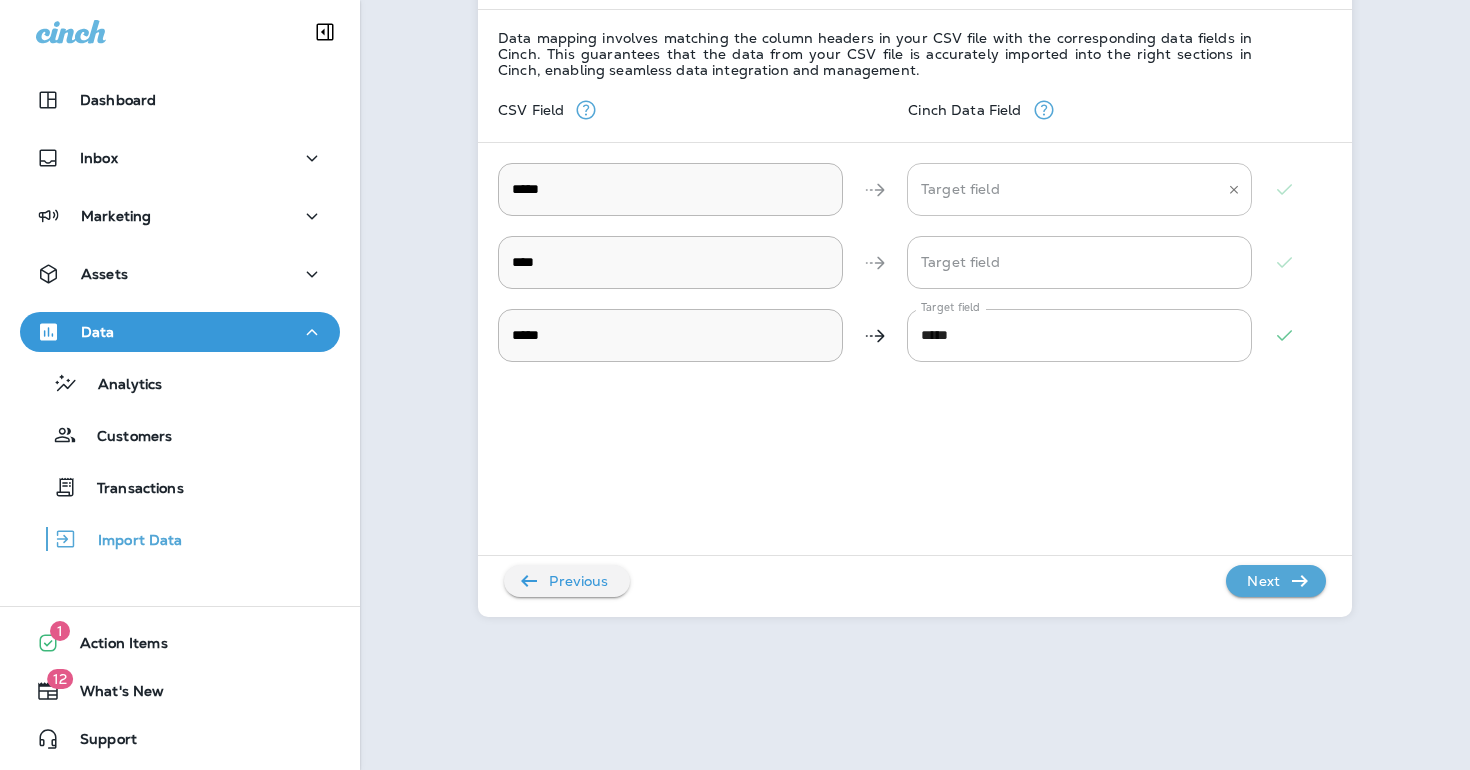 click on "Target field" at bounding box center (1079, 189) 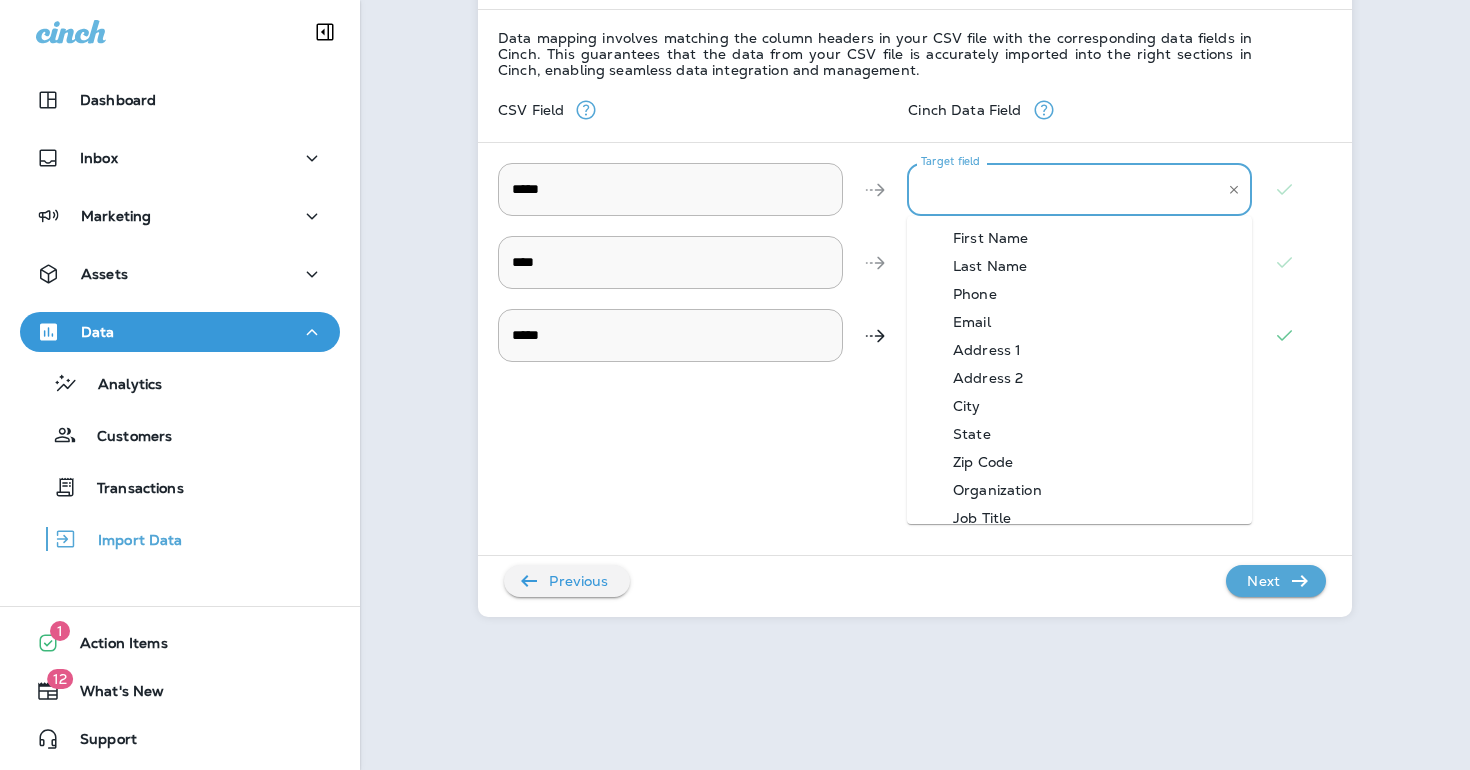 click on "First Name" at bounding box center (990, 238) 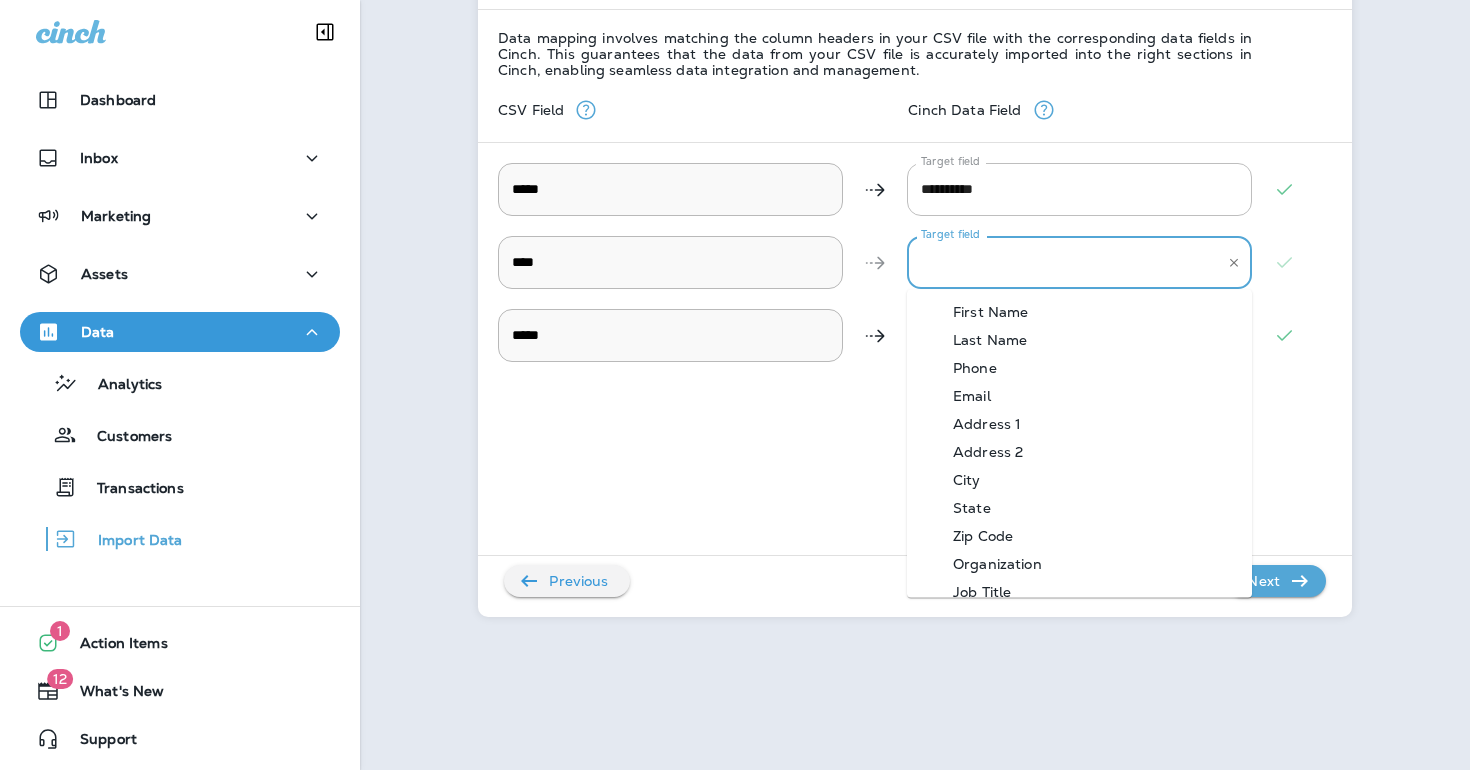 click on "Target field" at bounding box center [1064, 262] 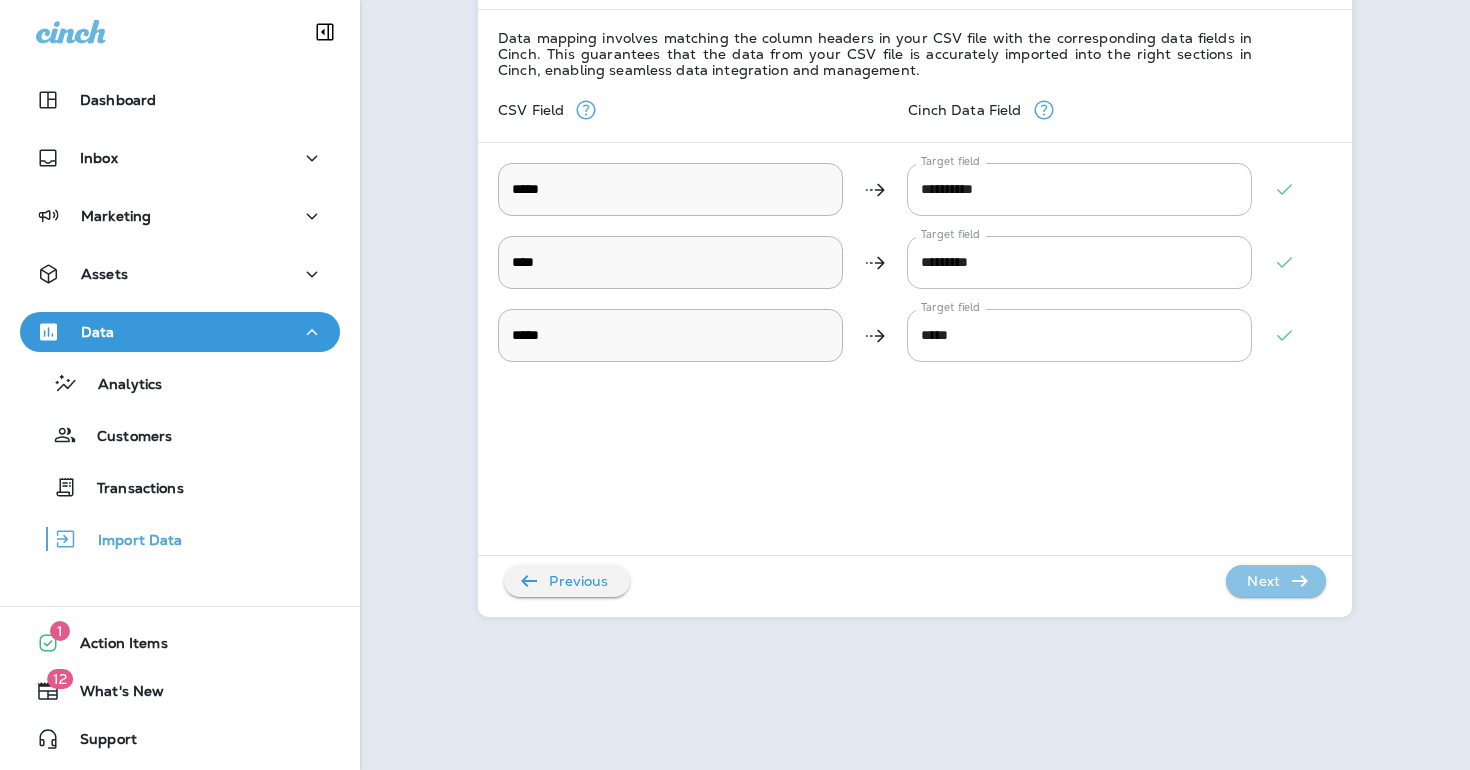 click on "Next" at bounding box center (1263, 581) 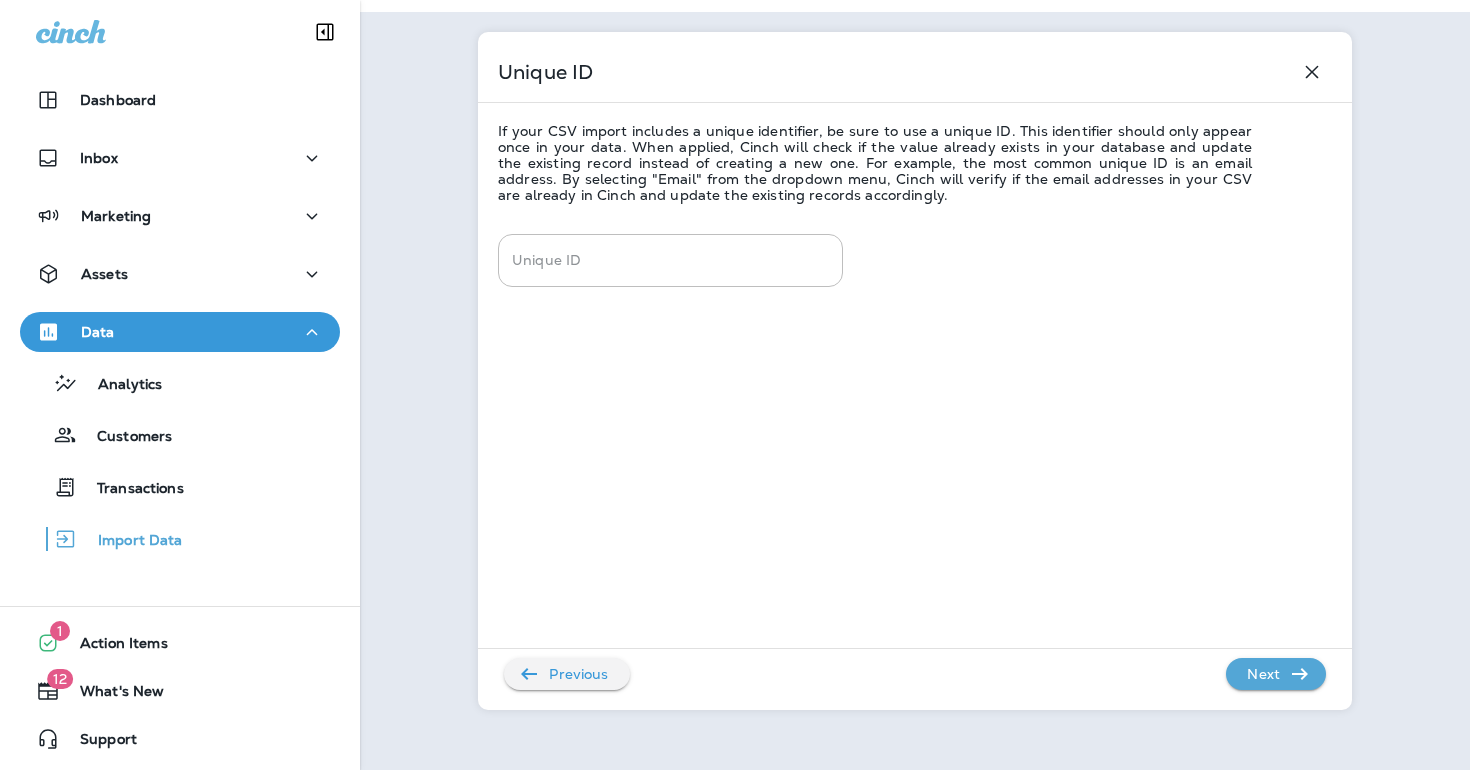 scroll, scrollTop: 44, scrollLeft: 0, axis: vertical 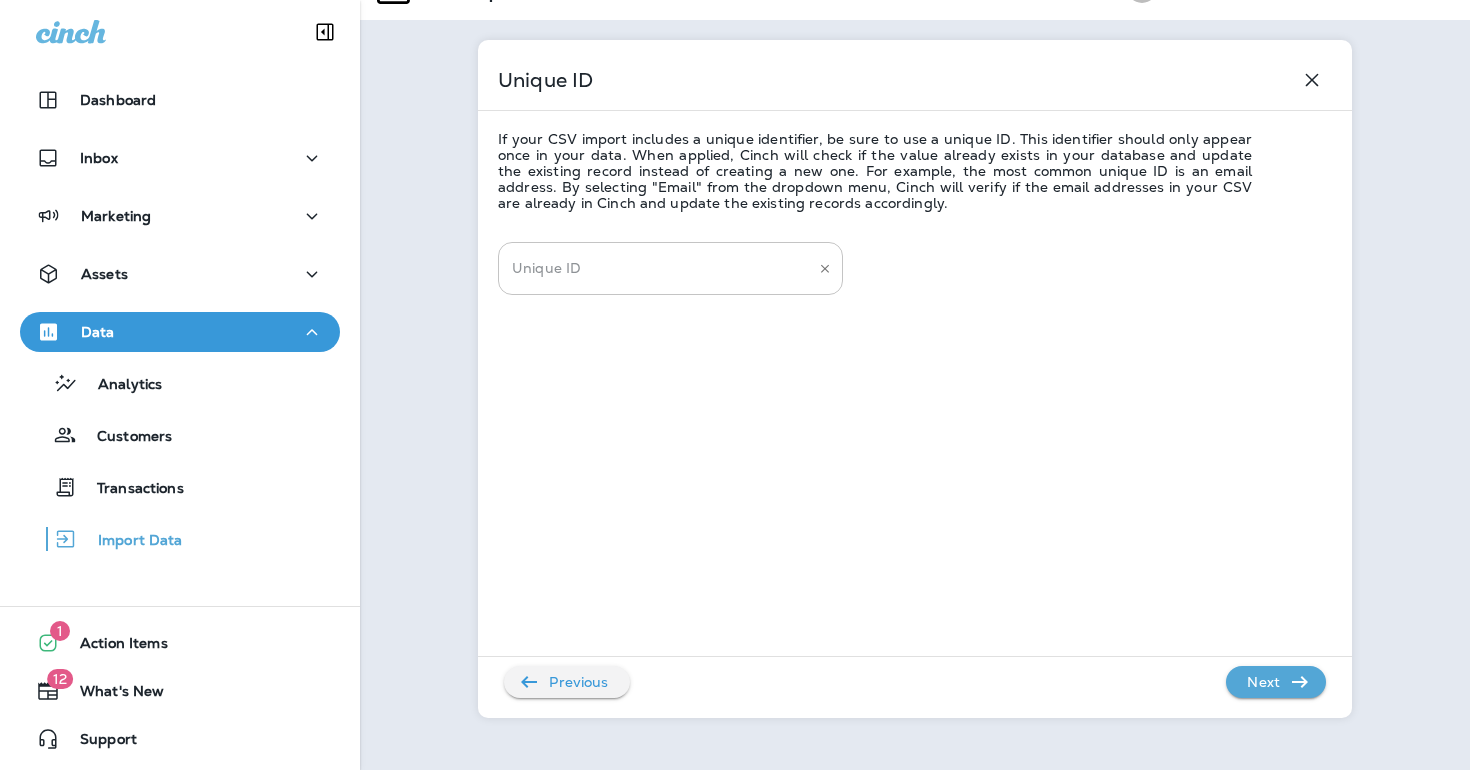 click on "Unique ID" at bounding box center [655, 268] 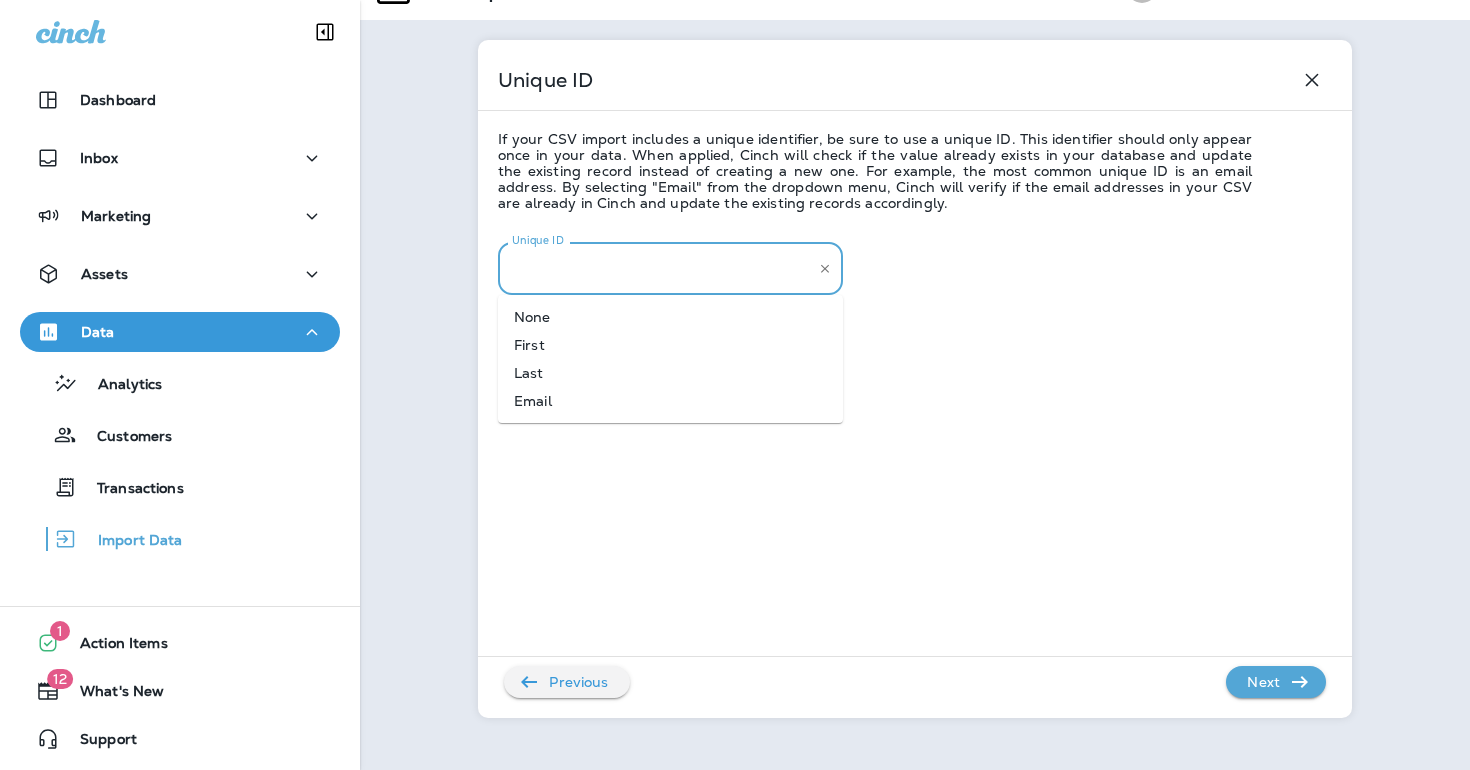 click on "Email" at bounding box center [670, 401] 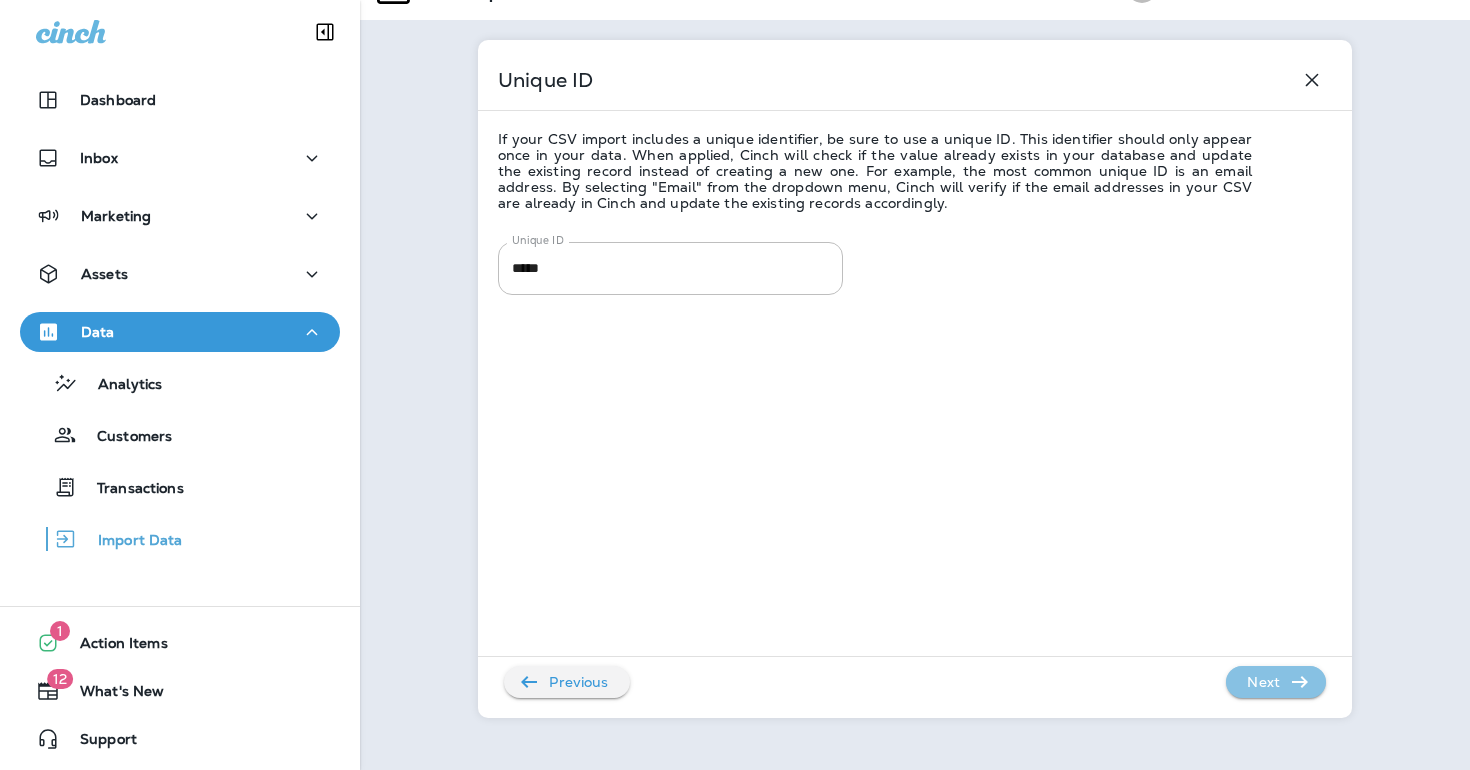 click on "Next" at bounding box center (1263, 682) 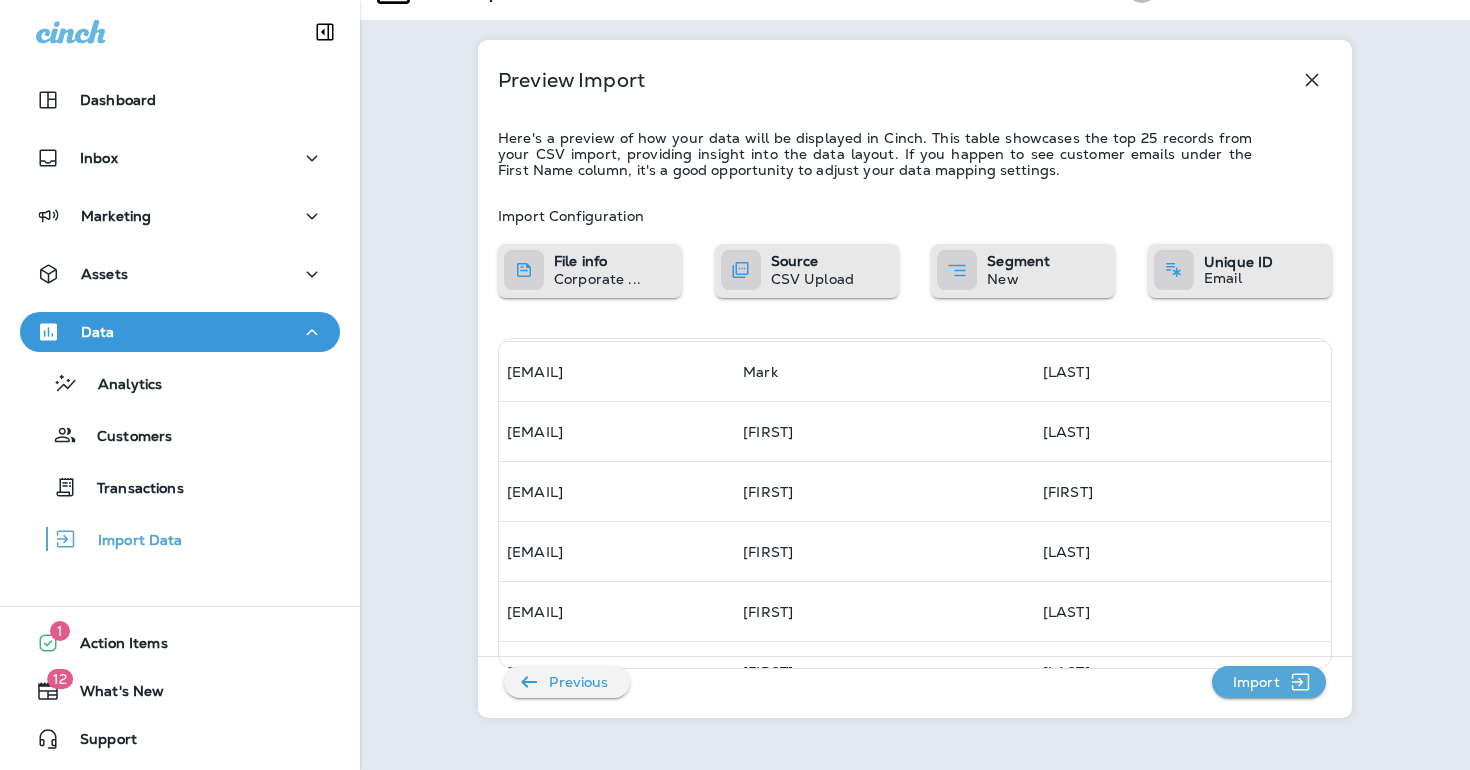 scroll, scrollTop: 1232, scrollLeft: 0, axis: vertical 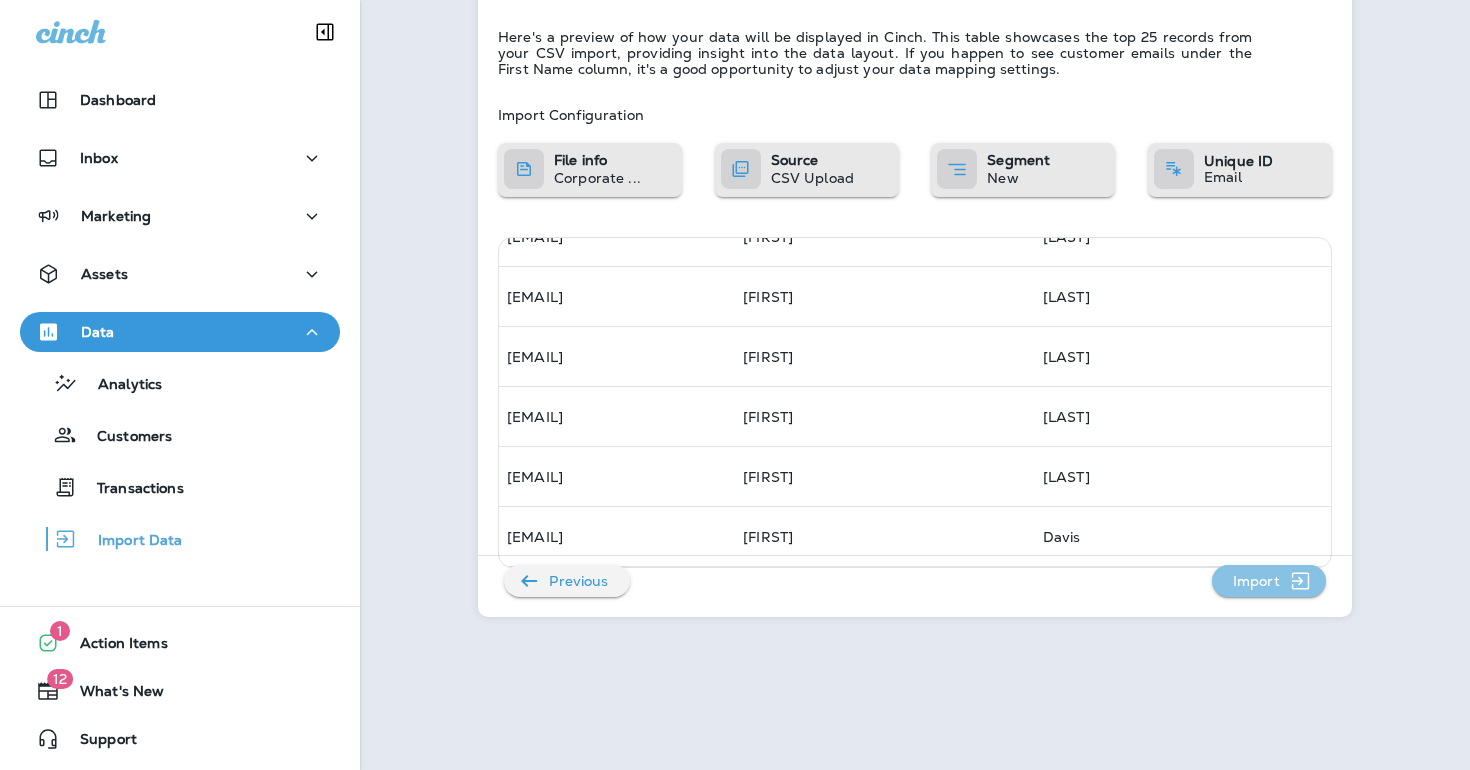click on "Import" at bounding box center (1256, 581) 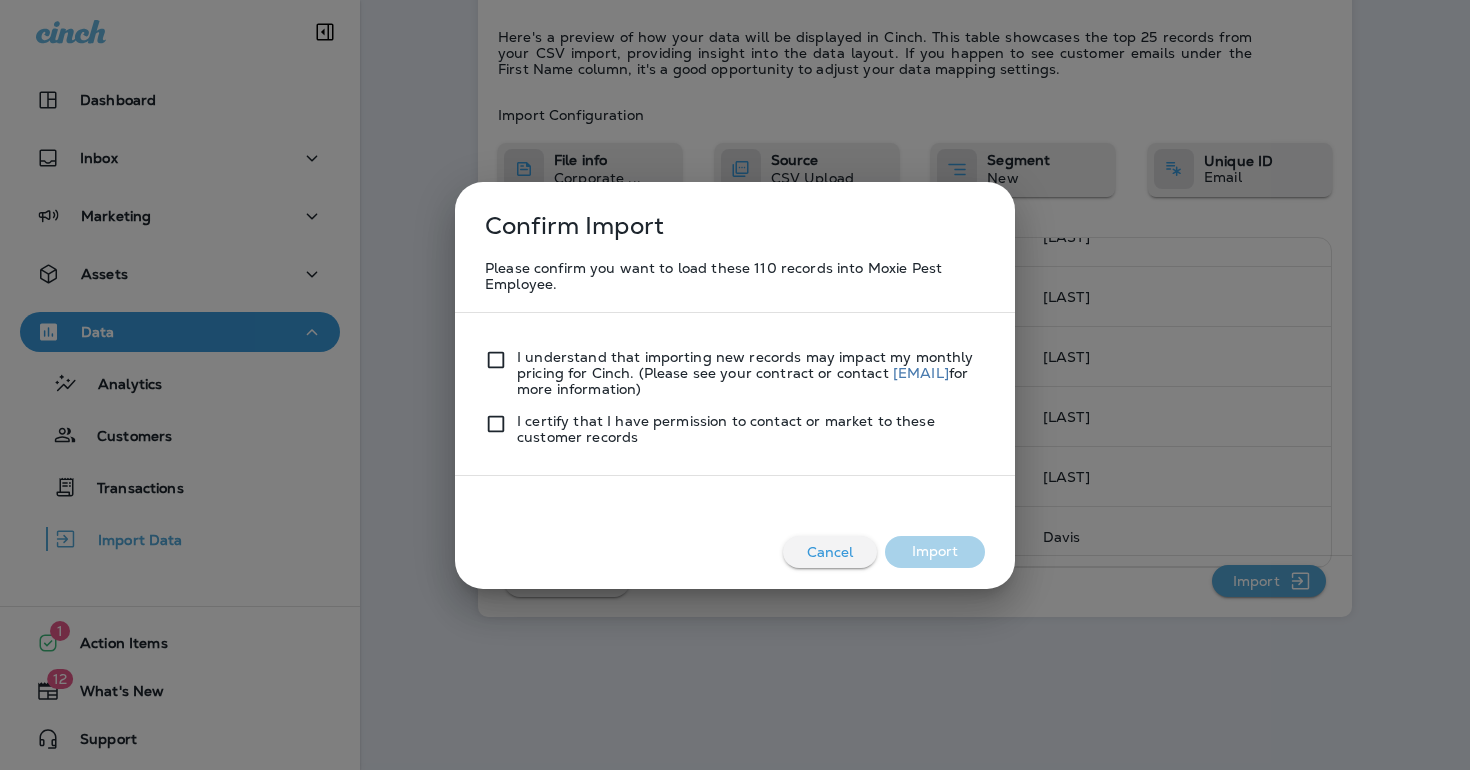 click on "I understand that importing new records may impact my monthly pricing for Cinch. (Please see your contract or contact [EMAIL] for more information)" at bounding box center [751, 373] 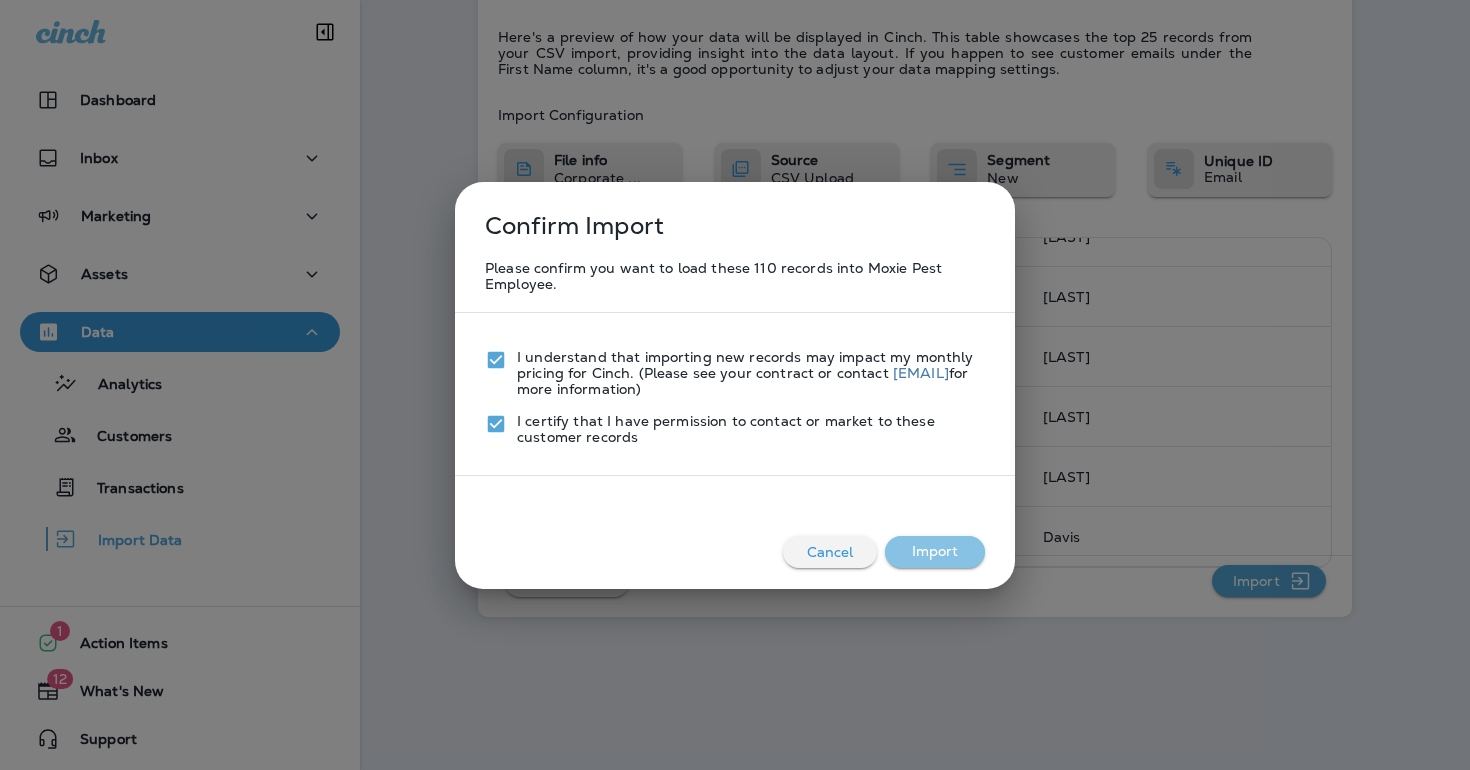 click on "Import" at bounding box center (935, 552) 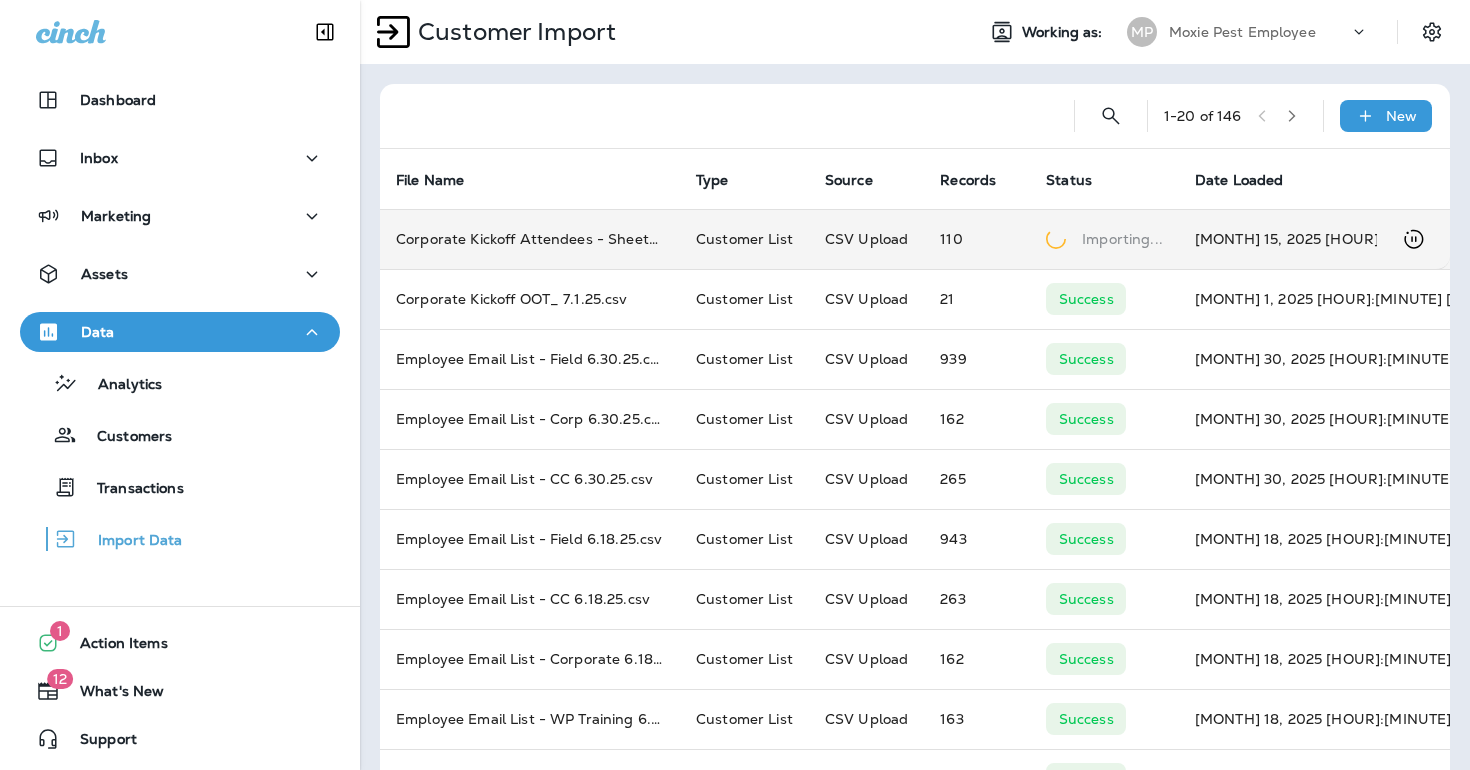 click on "Corporate Kickoff Attendees  - Sheet1.csv" at bounding box center (530, 239) 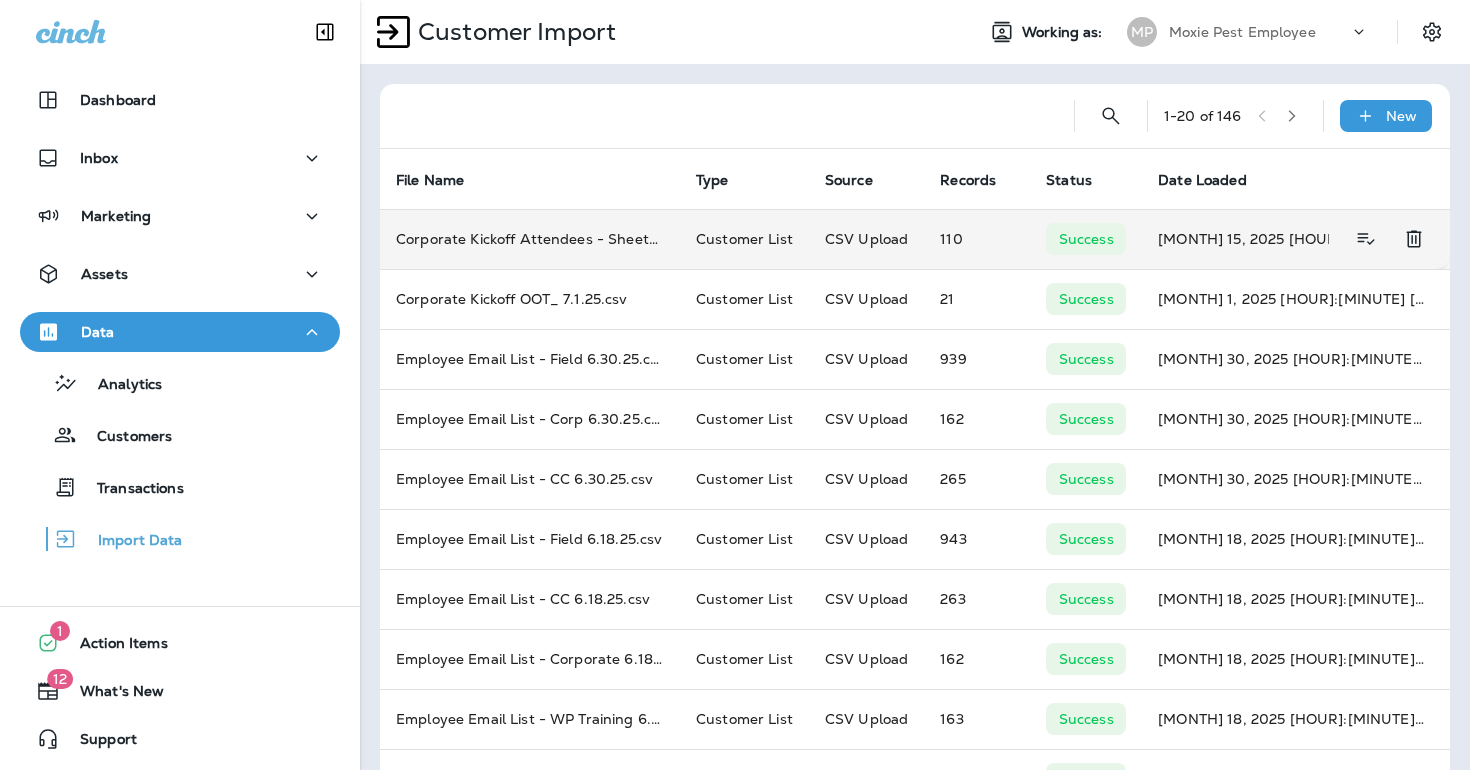 click on "Corporate Kickoff Attendees  - Sheet1.csv" at bounding box center (530, 239) 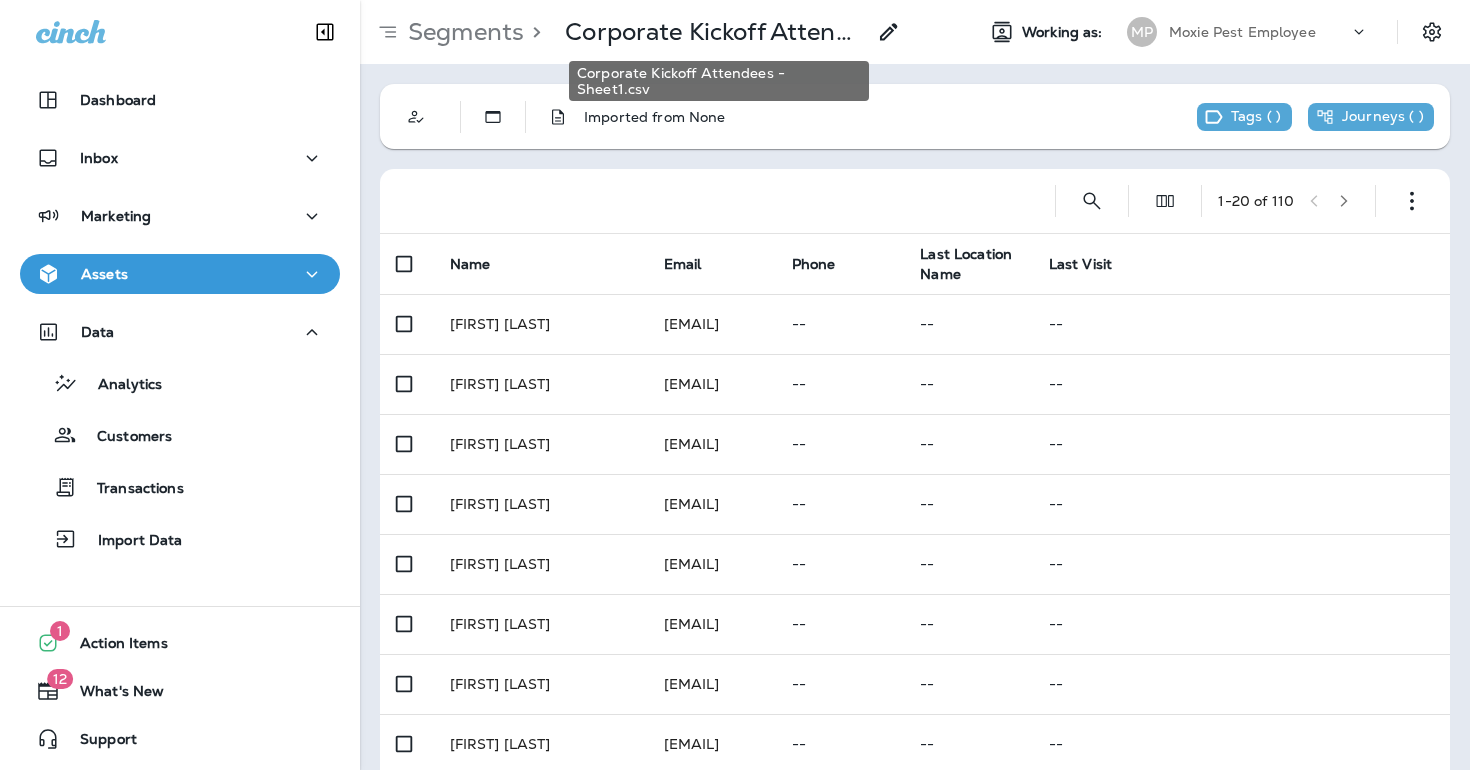 click on "Corporate Kickoff Attendees  - Sheet1.csv" at bounding box center (715, 32) 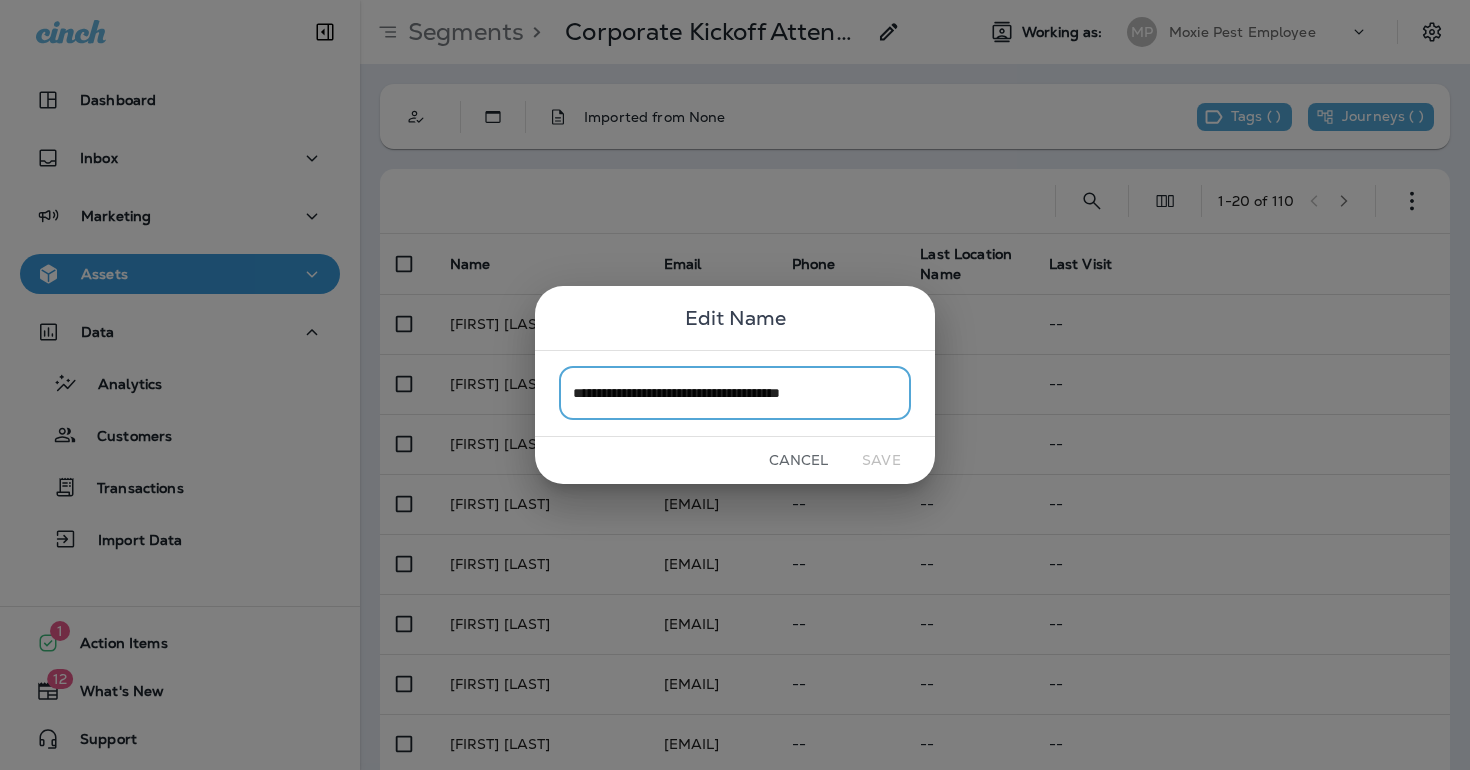 click on "**********" at bounding box center (735, 393) 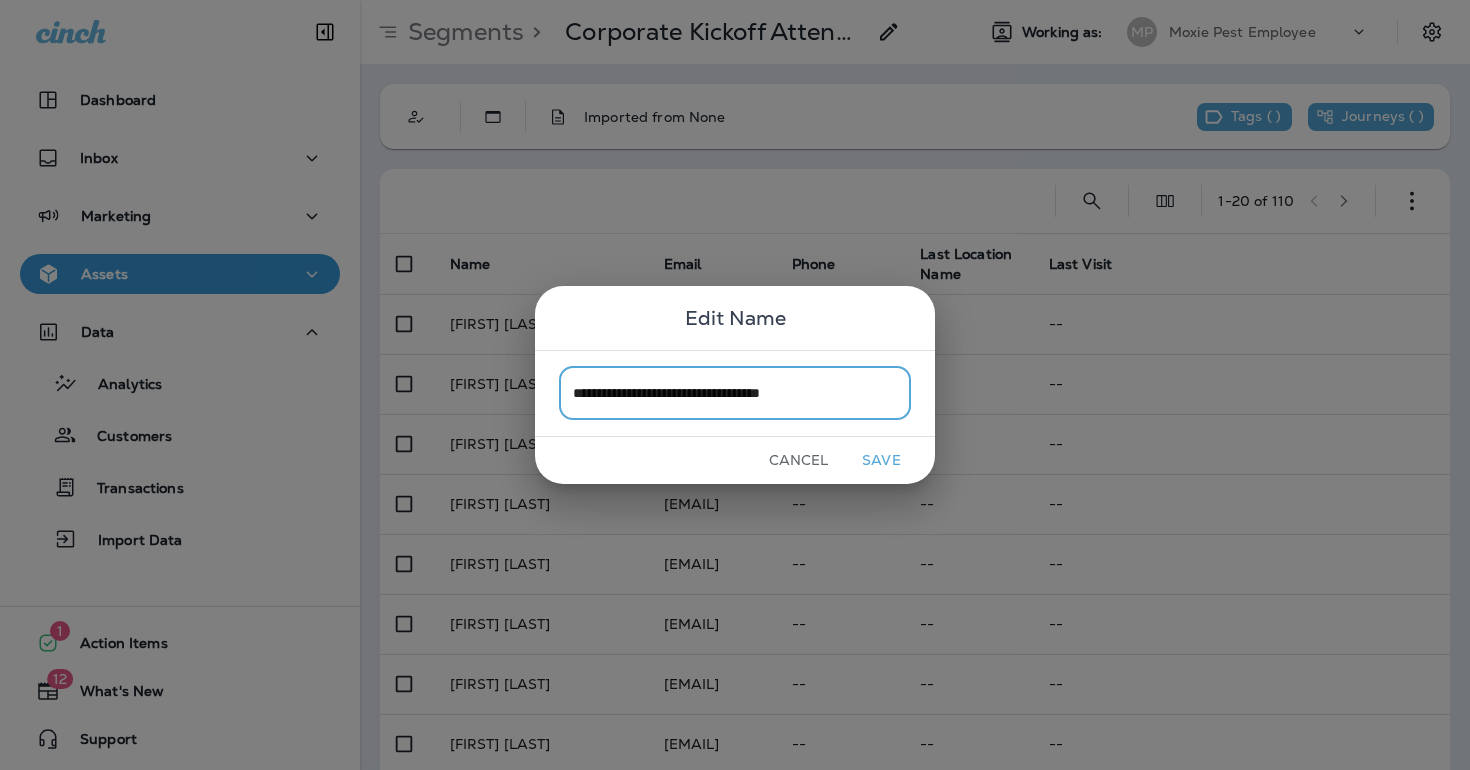 type on "**********" 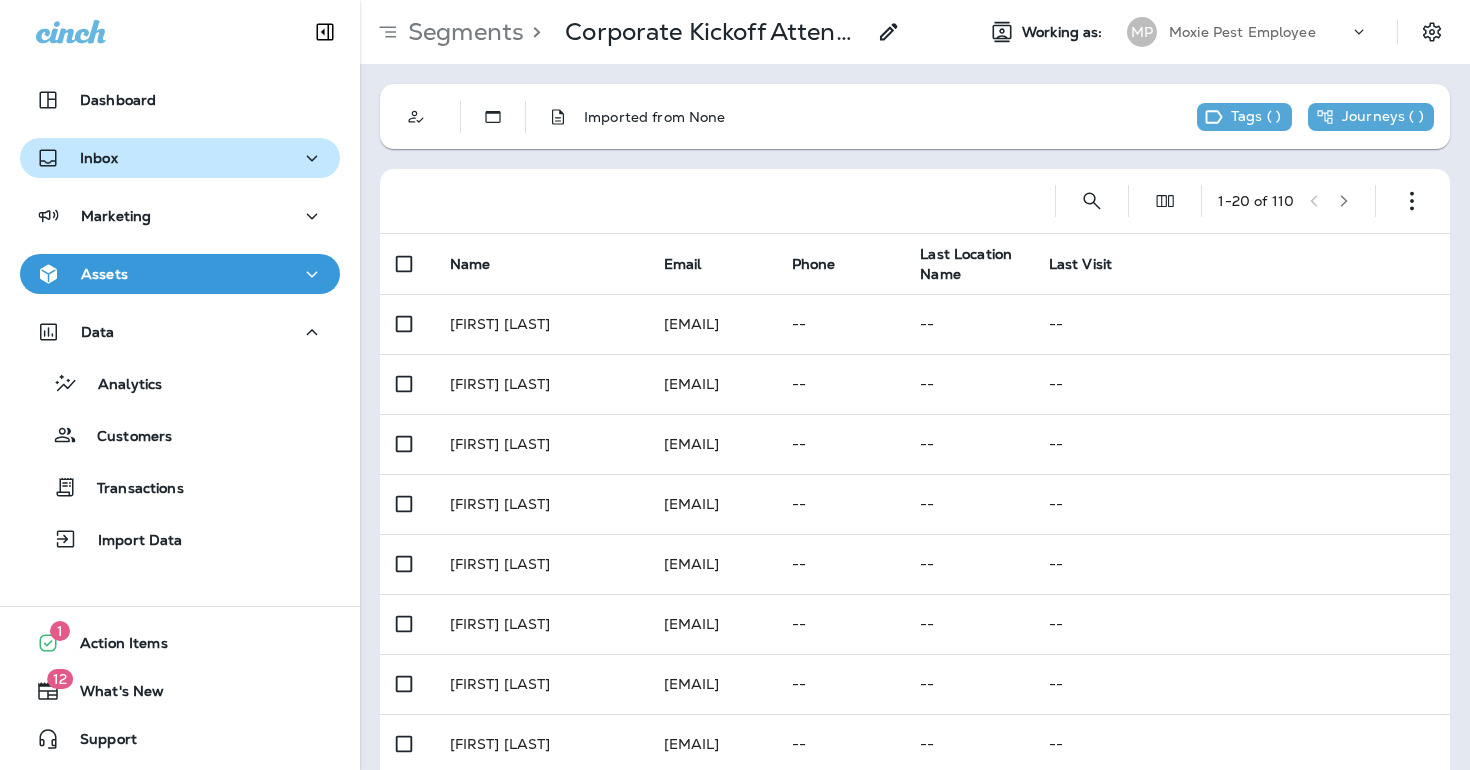 click on "Inbox" at bounding box center [180, 158] 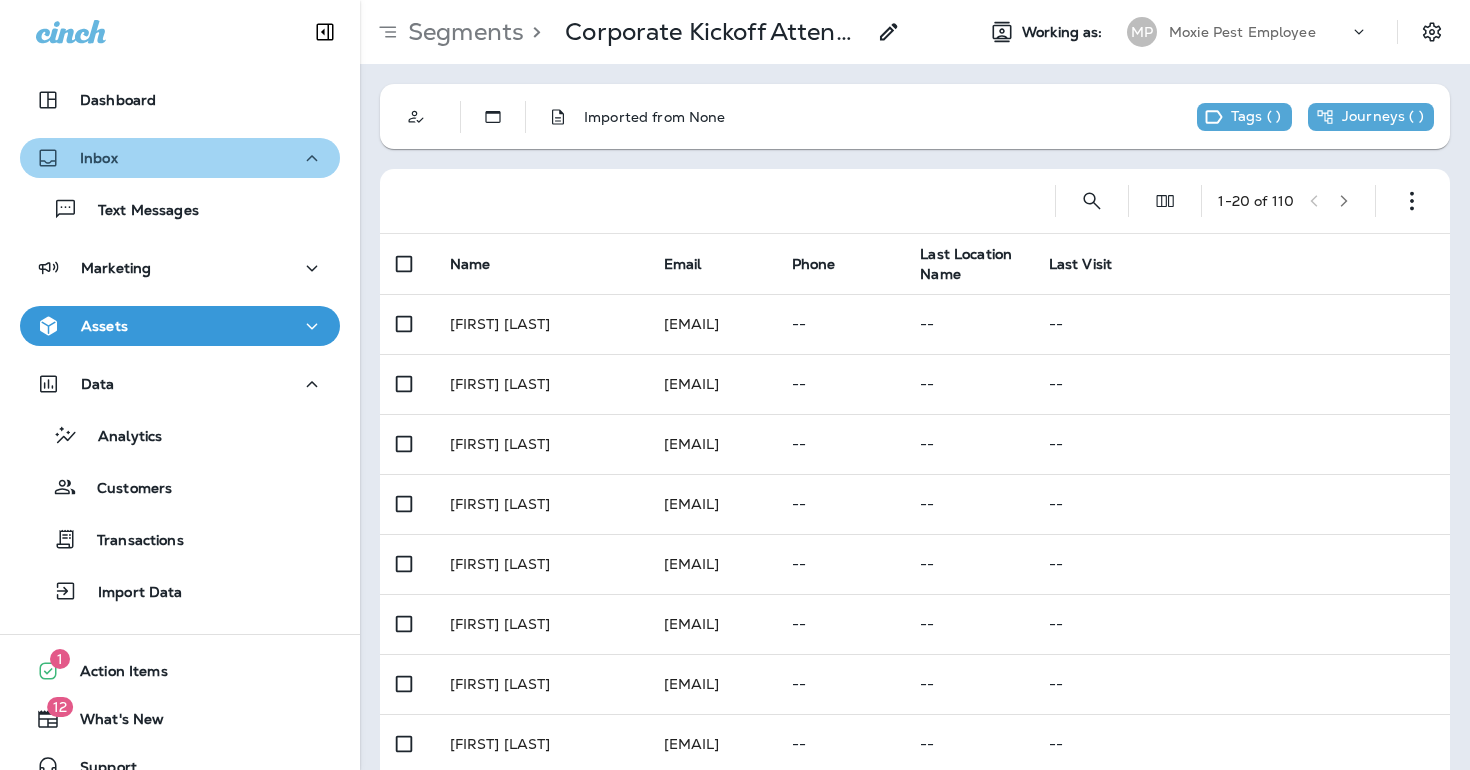 click on "Inbox" at bounding box center [180, 158] 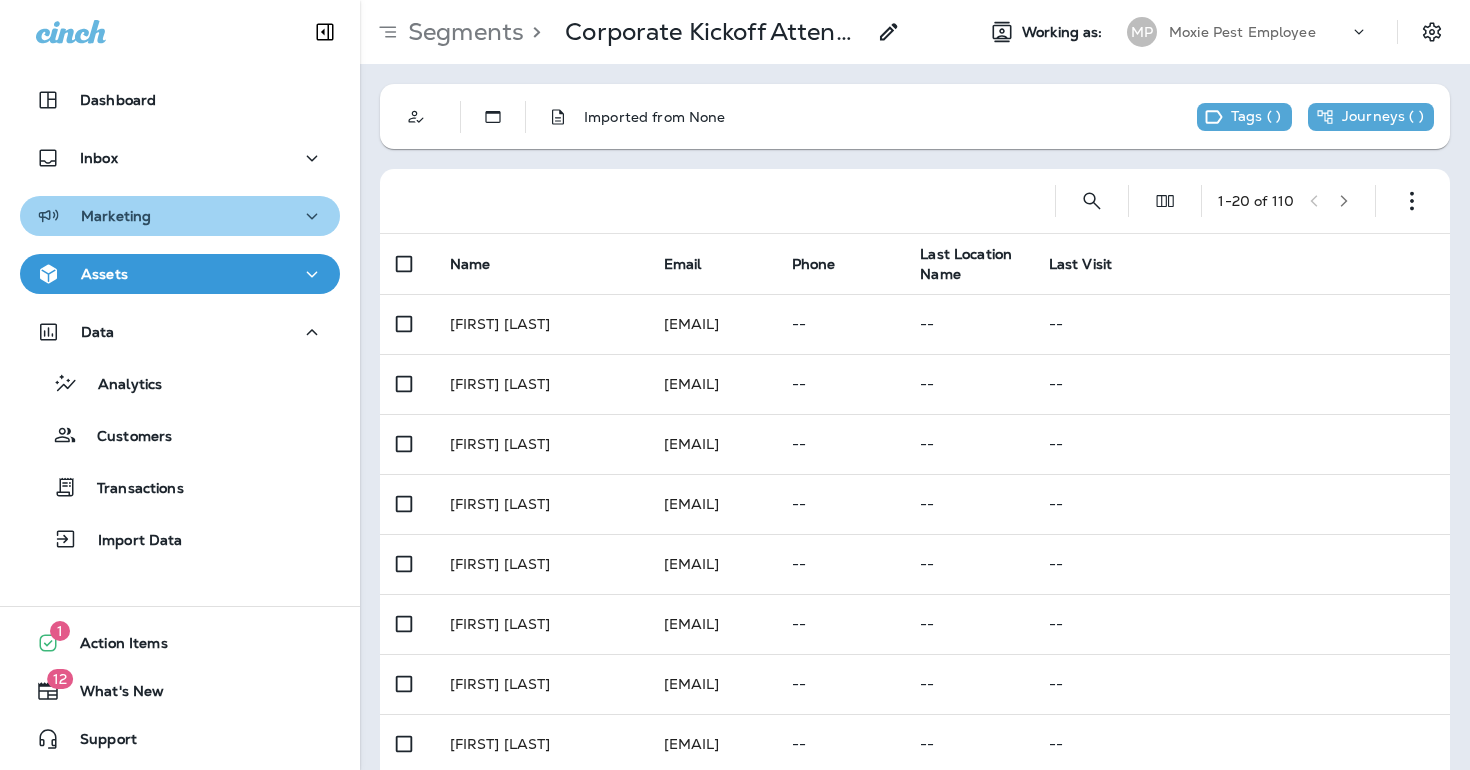 click on "Marketing" at bounding box center [180, 216] 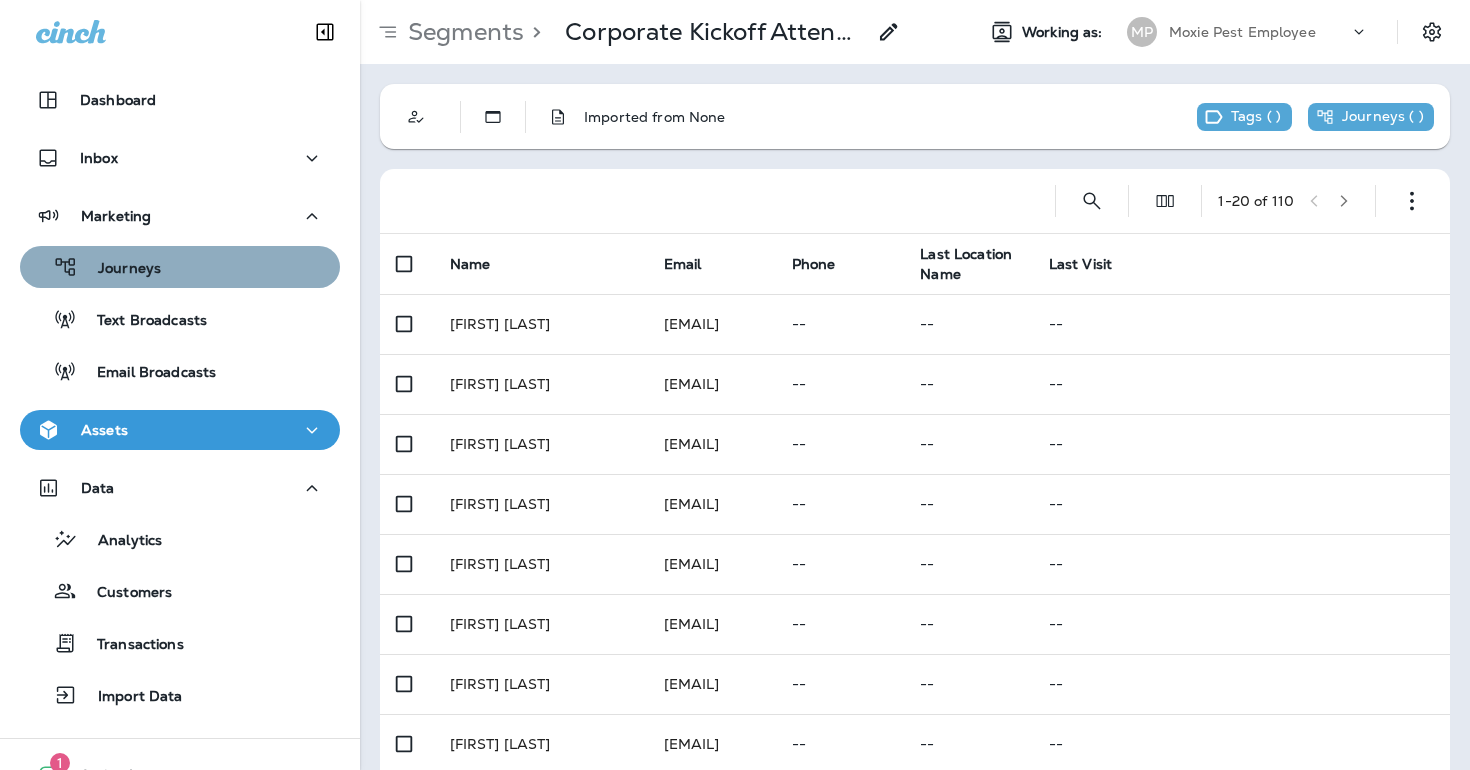 click on "Journeys" at bounding box center (180, 267) 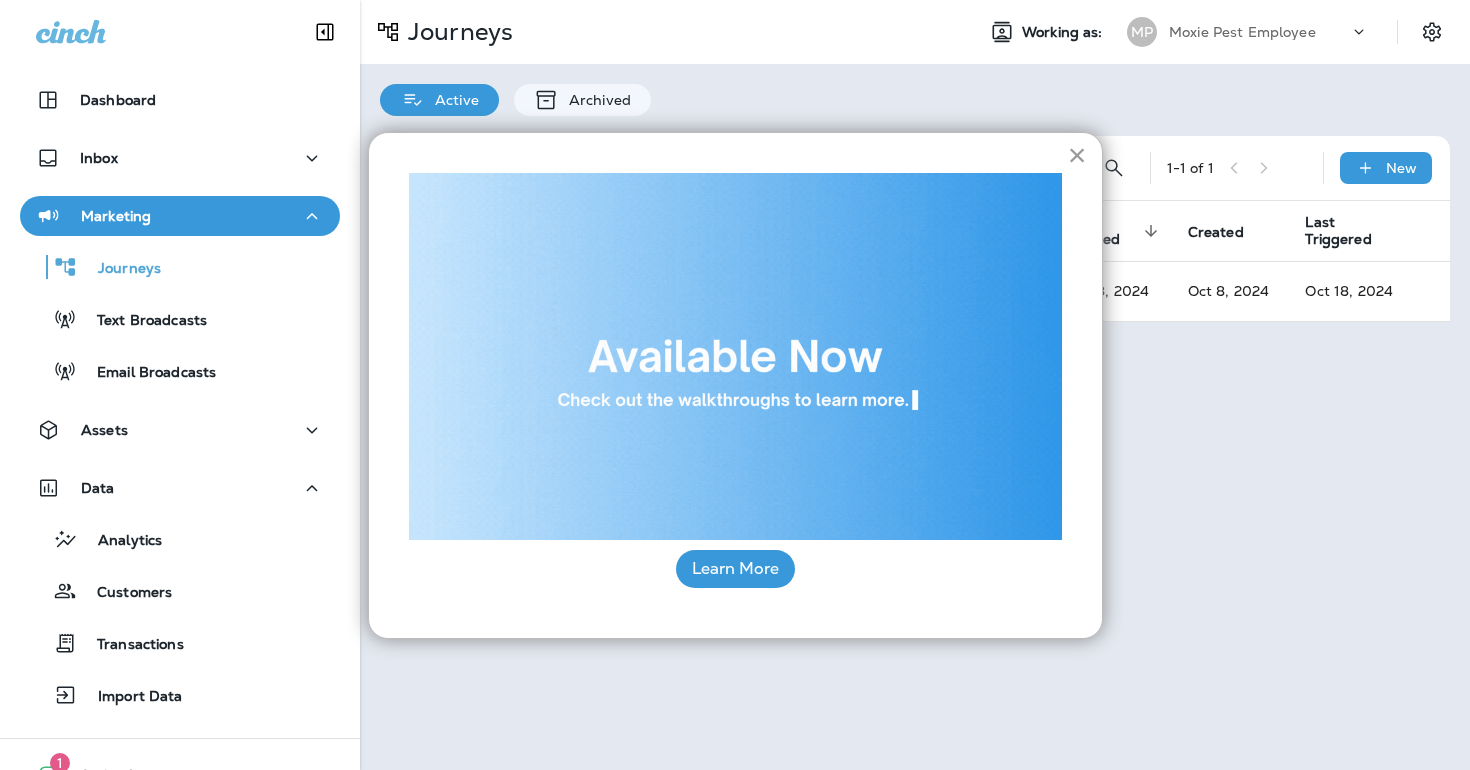 click on "×" at bounding box center [1077, 155] 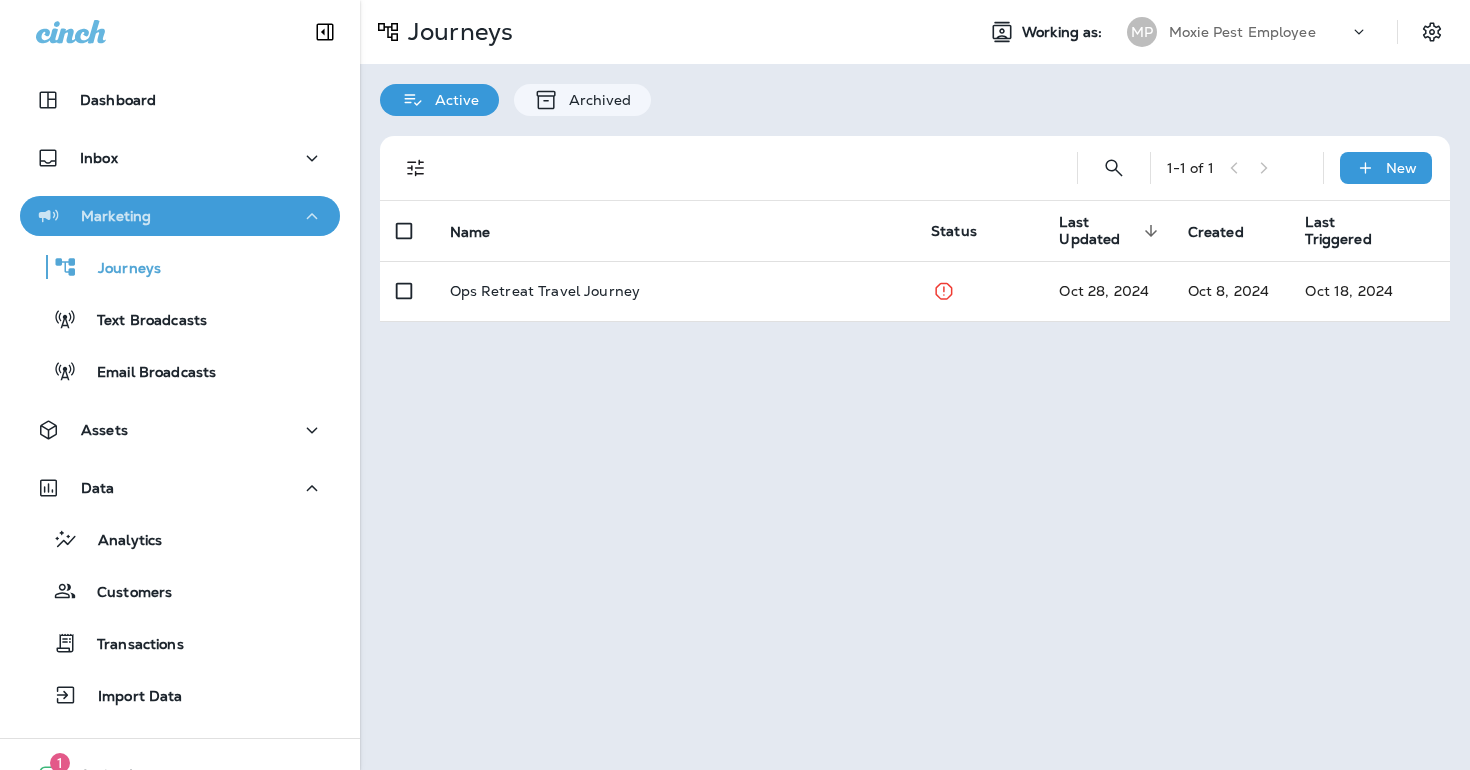 click on "Marketing" at bounding box center (180, 216) 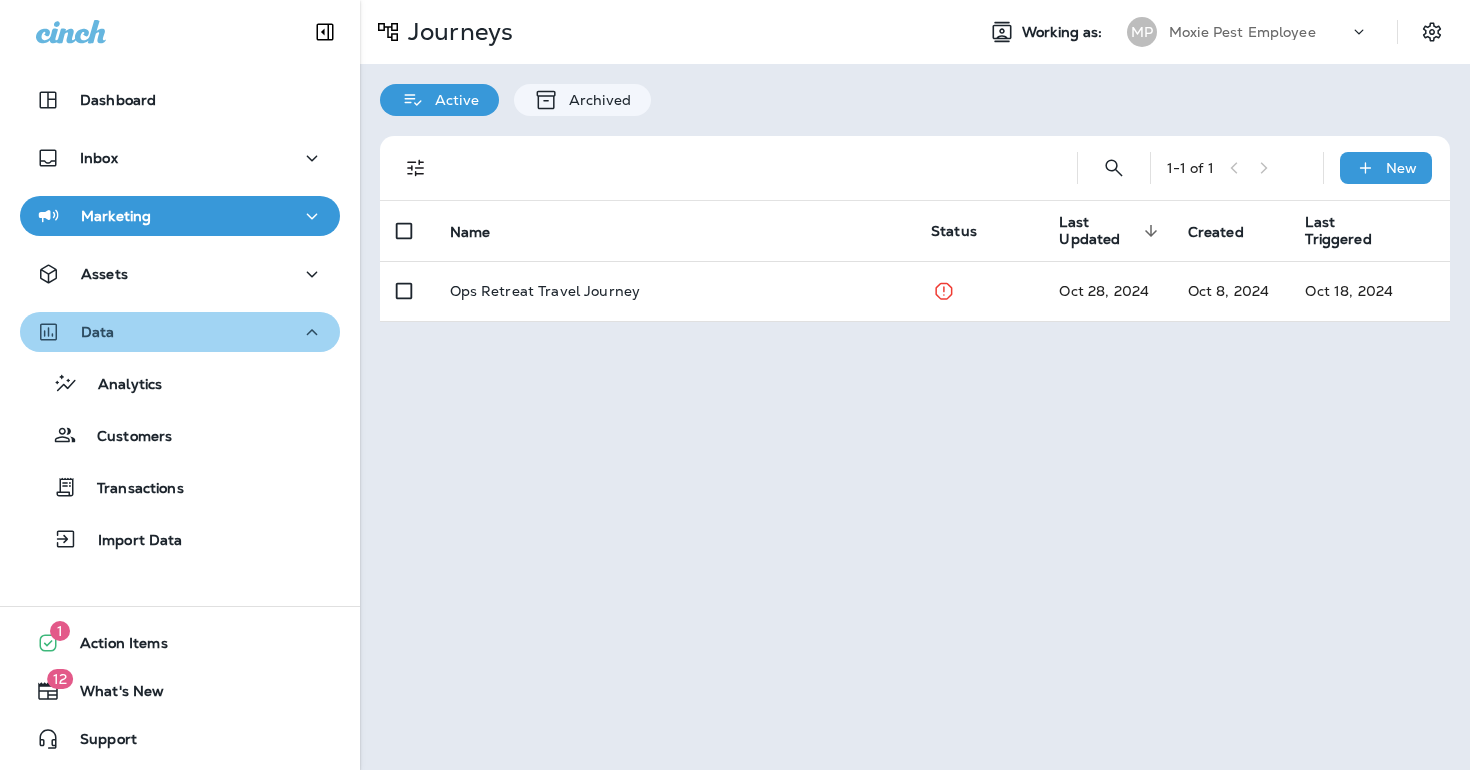 click on "Data" at bounding box center (180, 332) 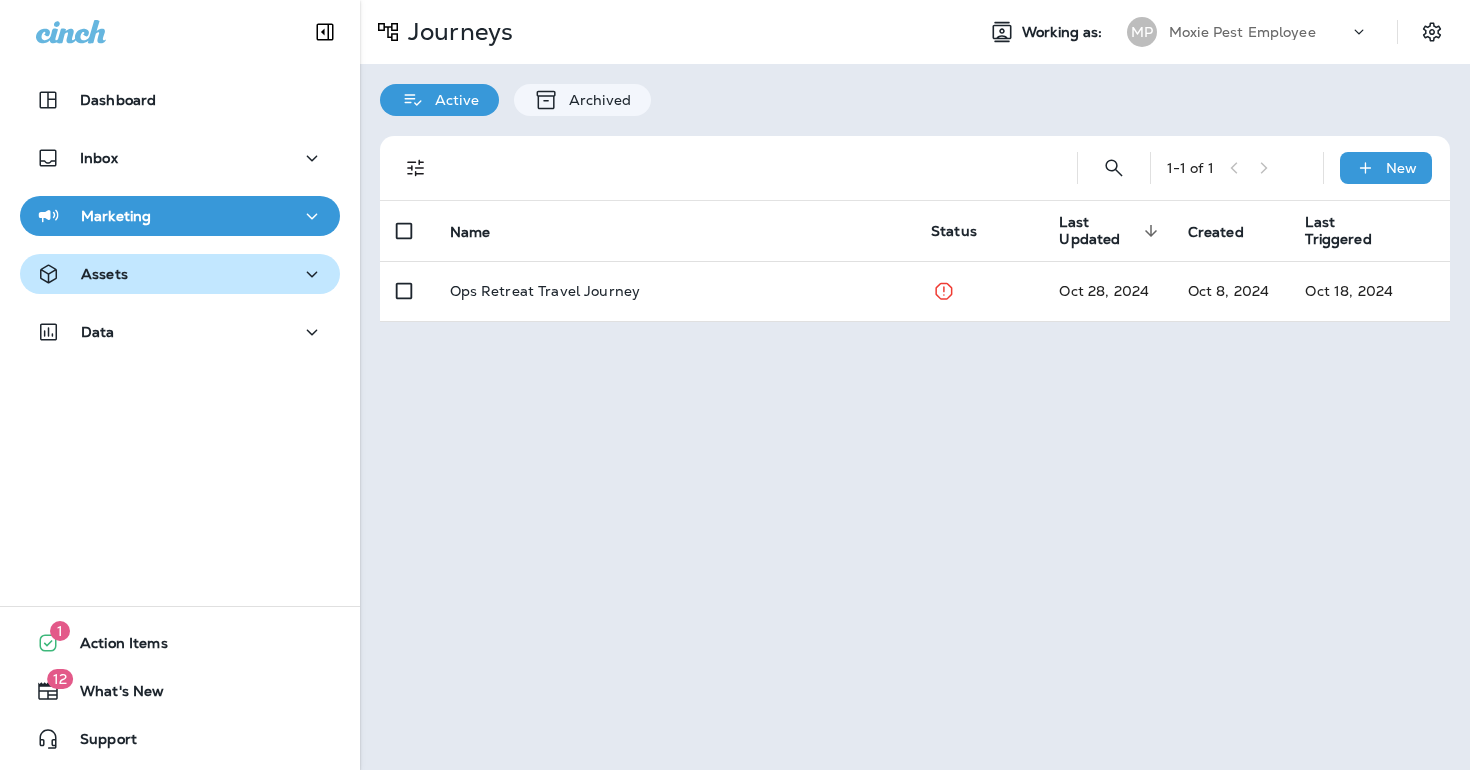 click on "Assets" at bounding box center [180, 274] 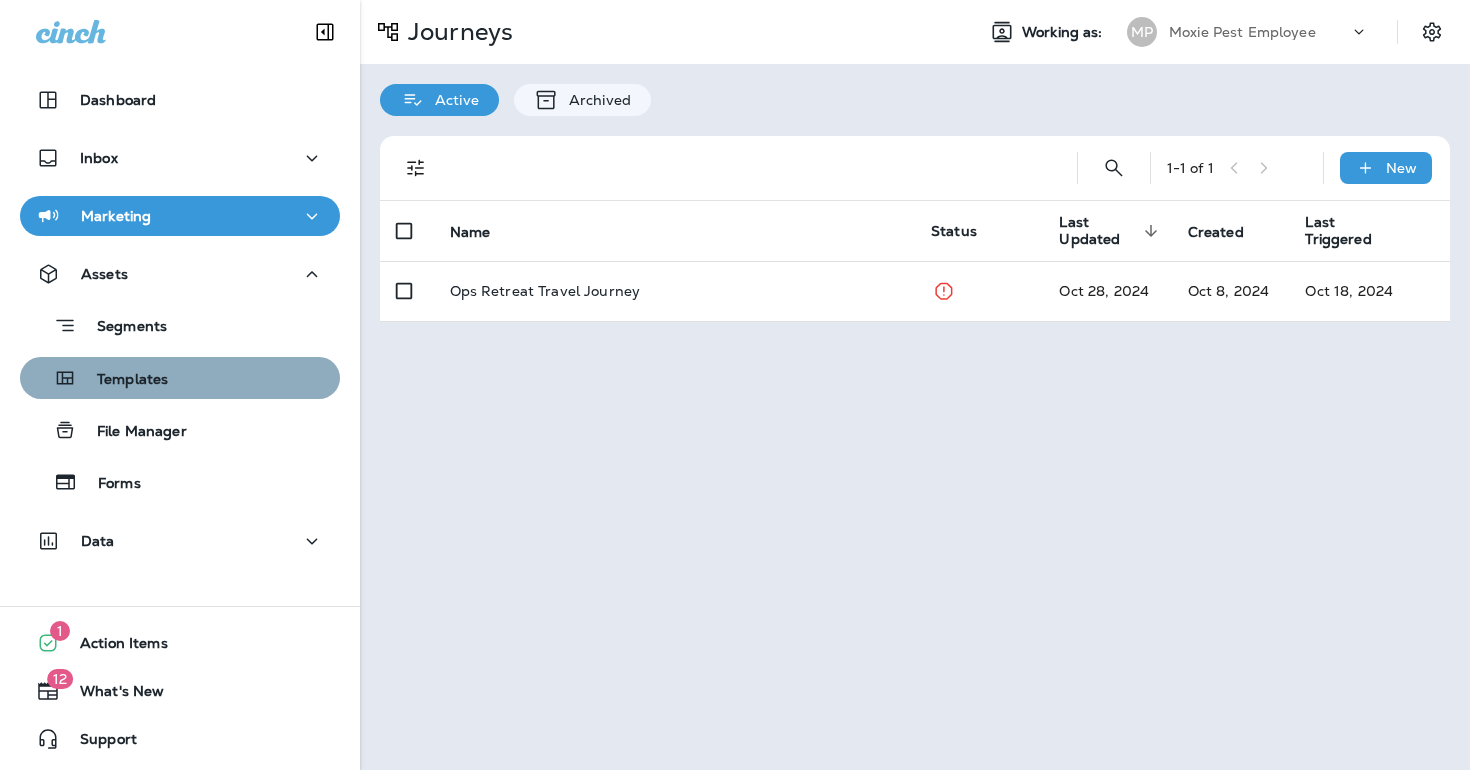 click on "Templates" at bounding box center (180, 378) 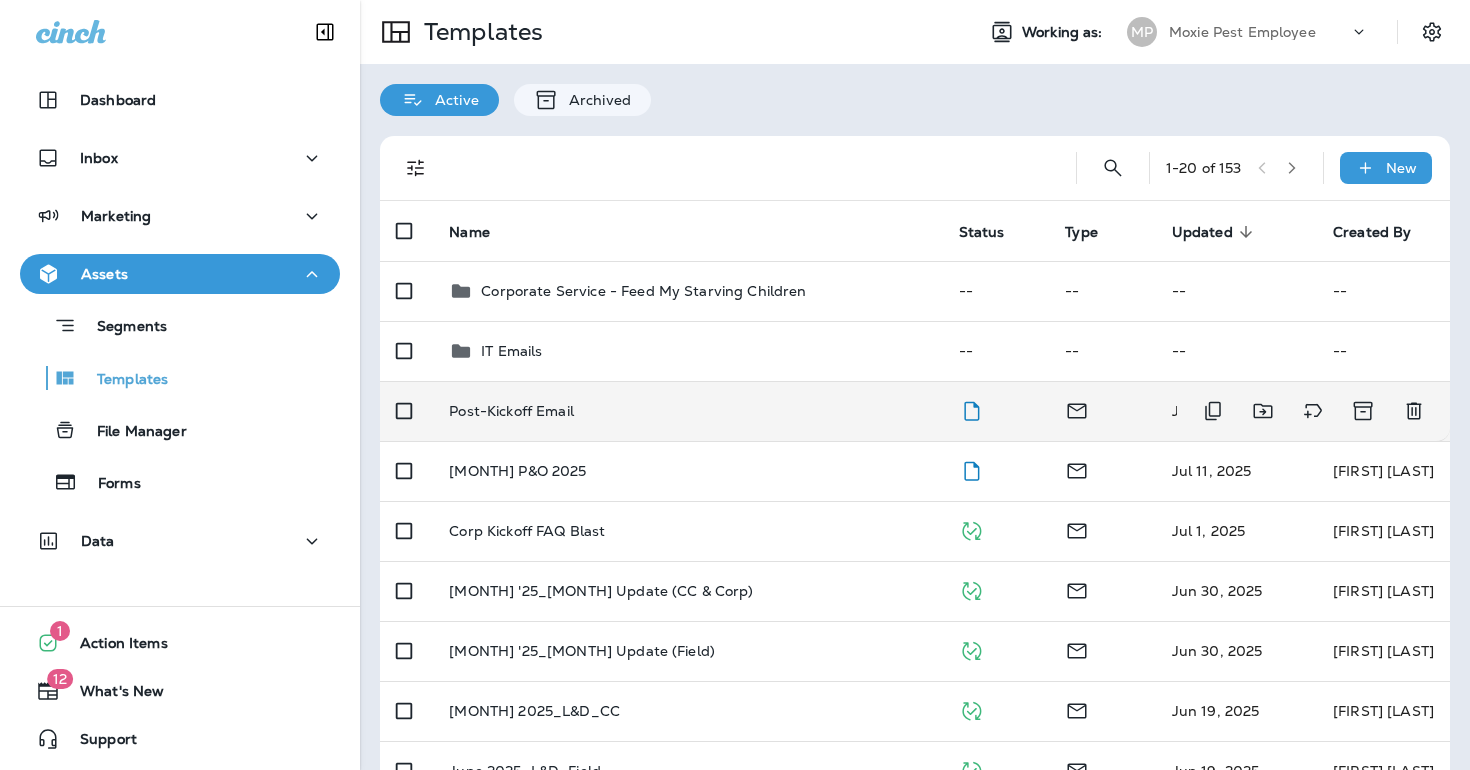 click on "Post-Kickoff Email" at bounding box center [511, 411] 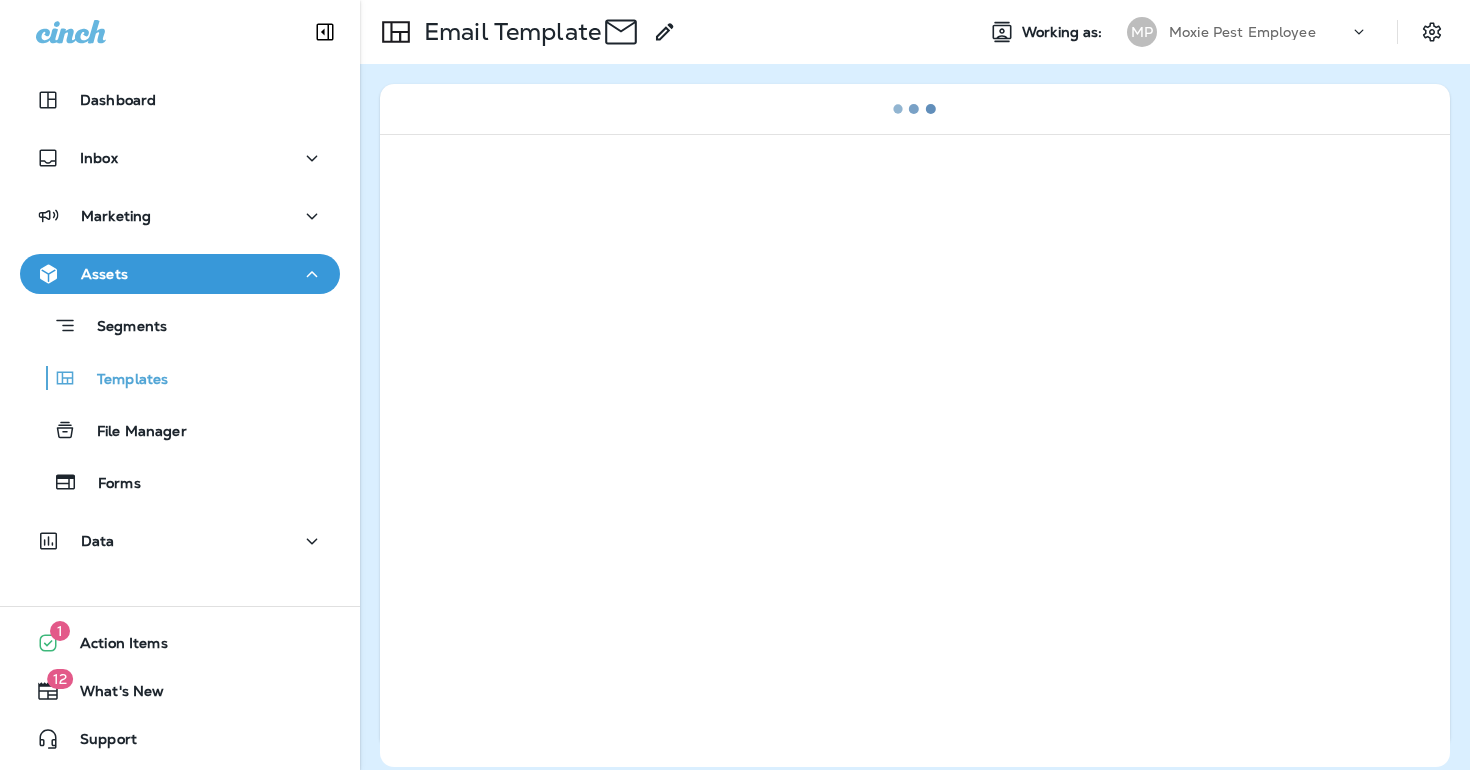 scroll, scrollTop: 0, scrollLeft: 0, axis: both 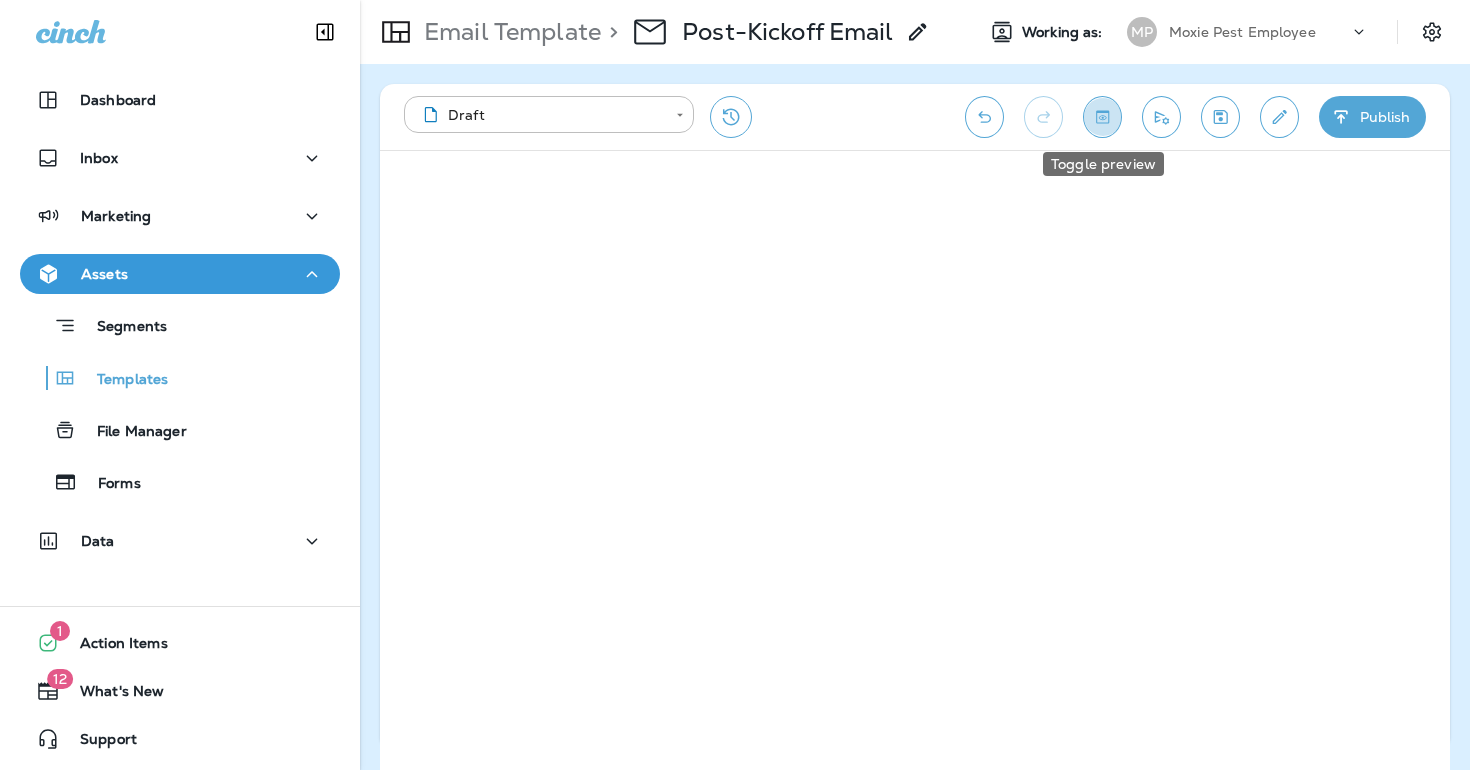 click at bounding box center (1102, 117) 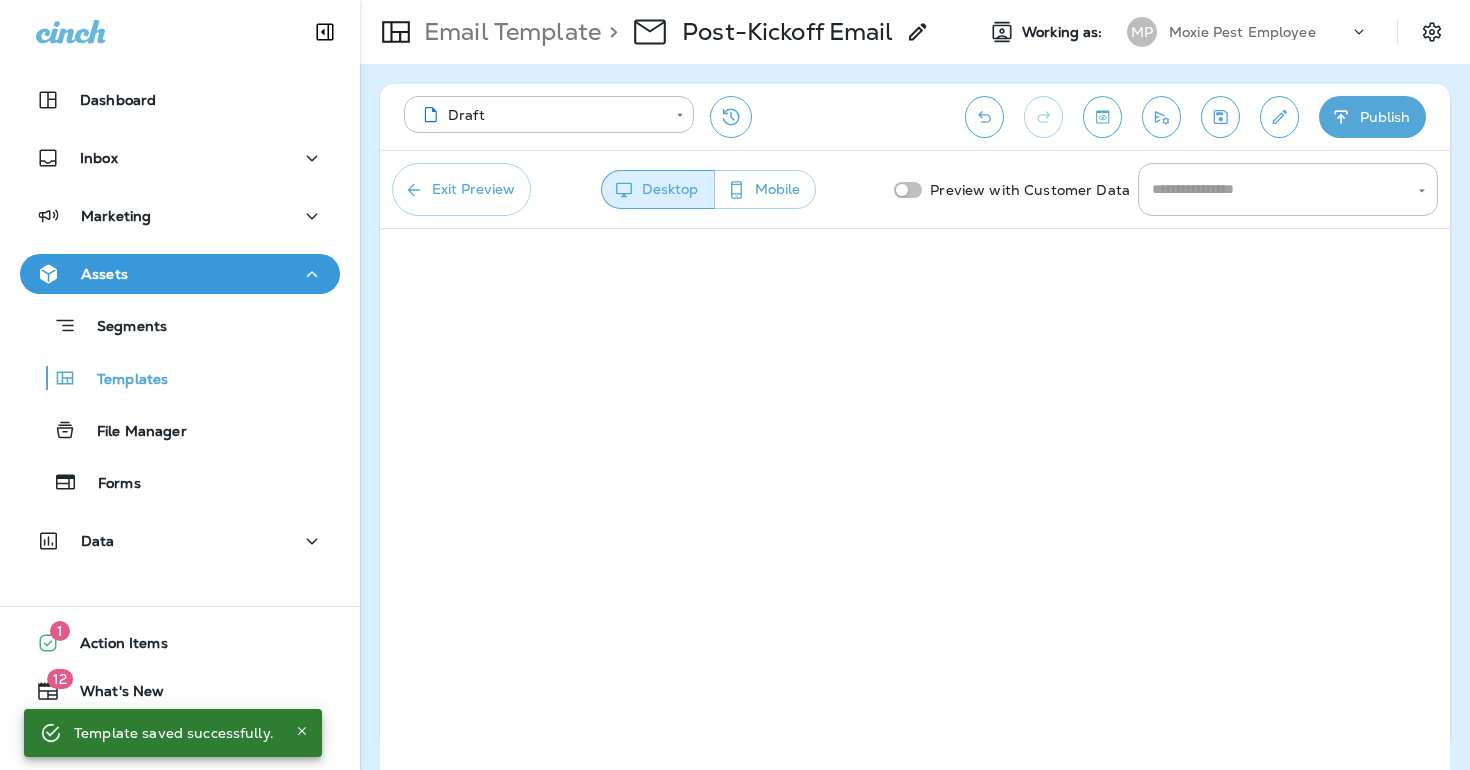 click on "Exit Preview" at bounding box center (461, 189) 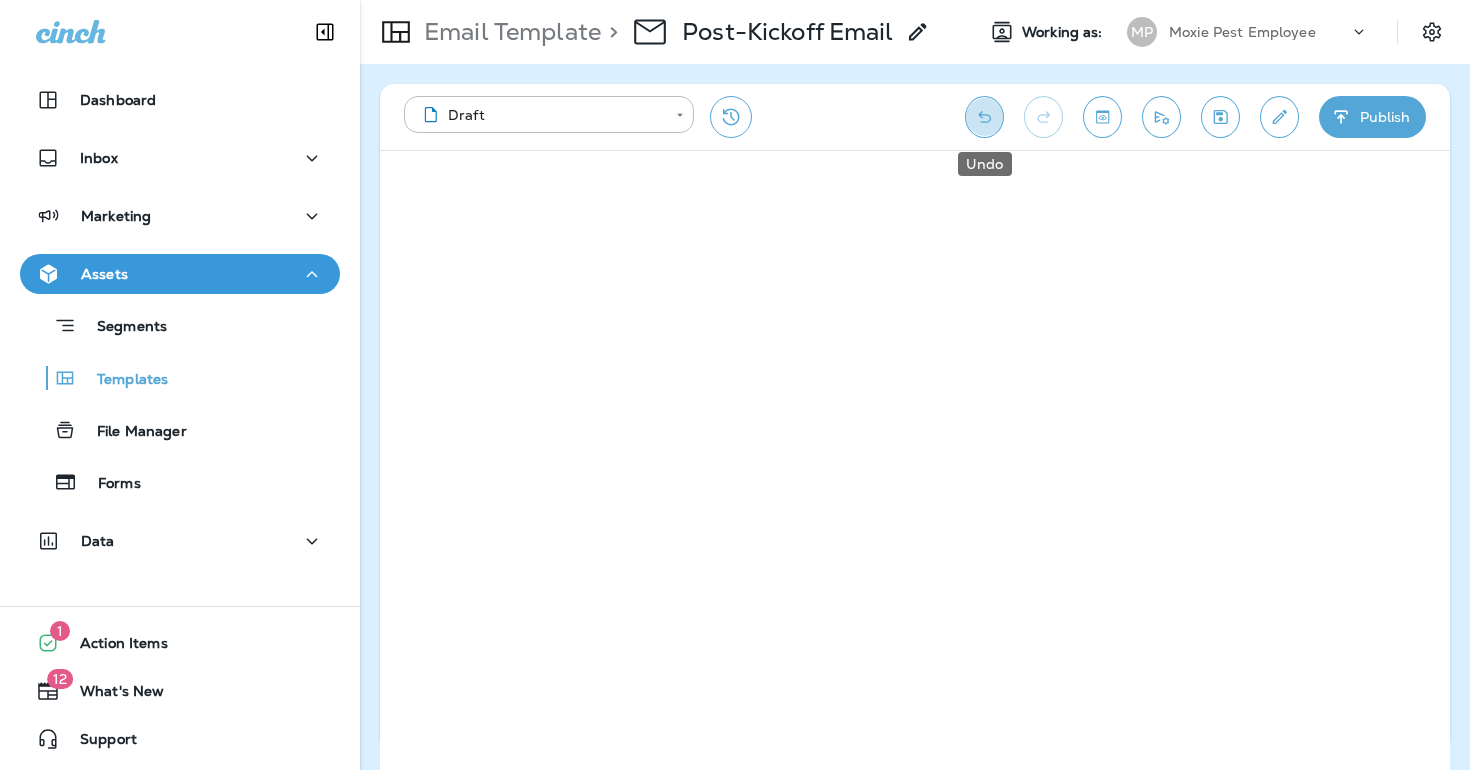 click 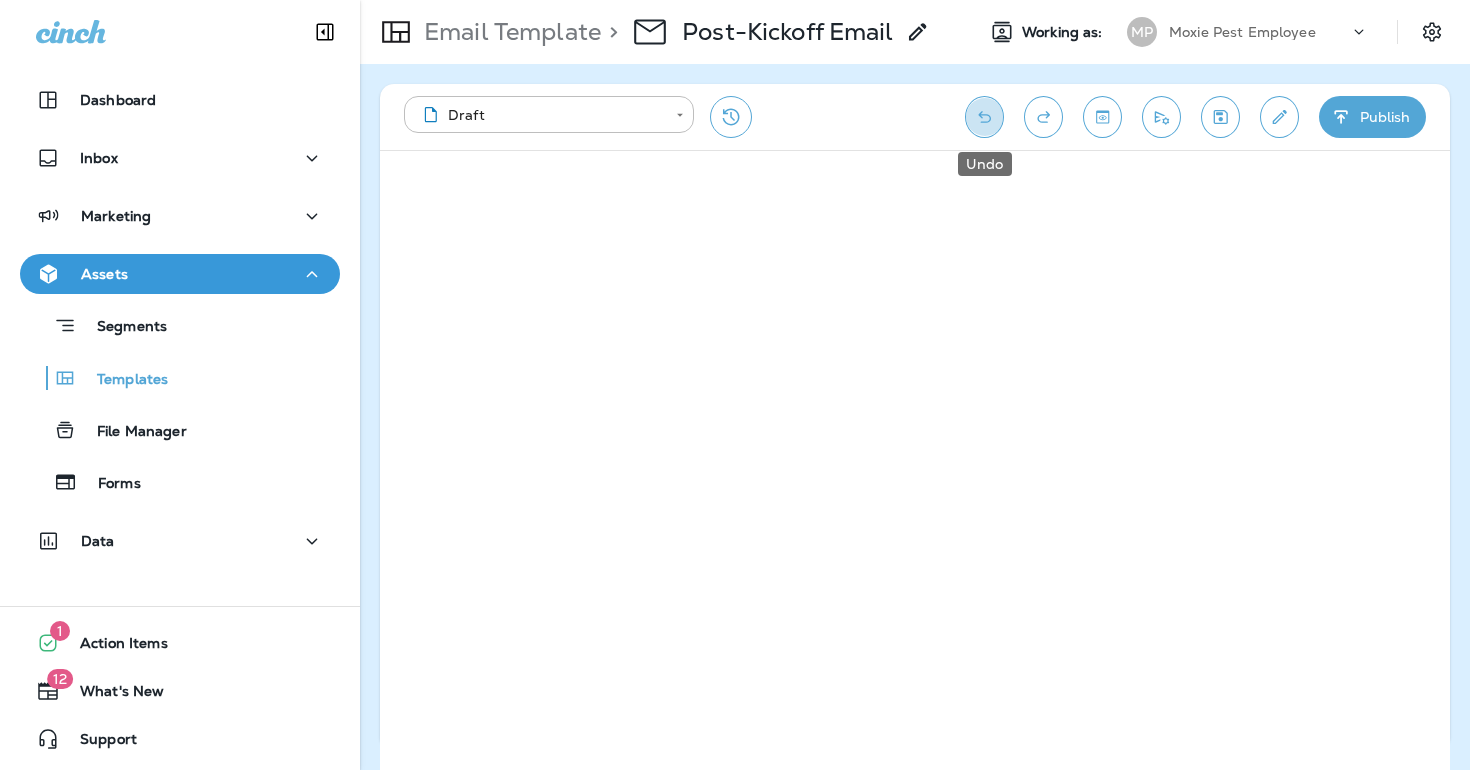 click 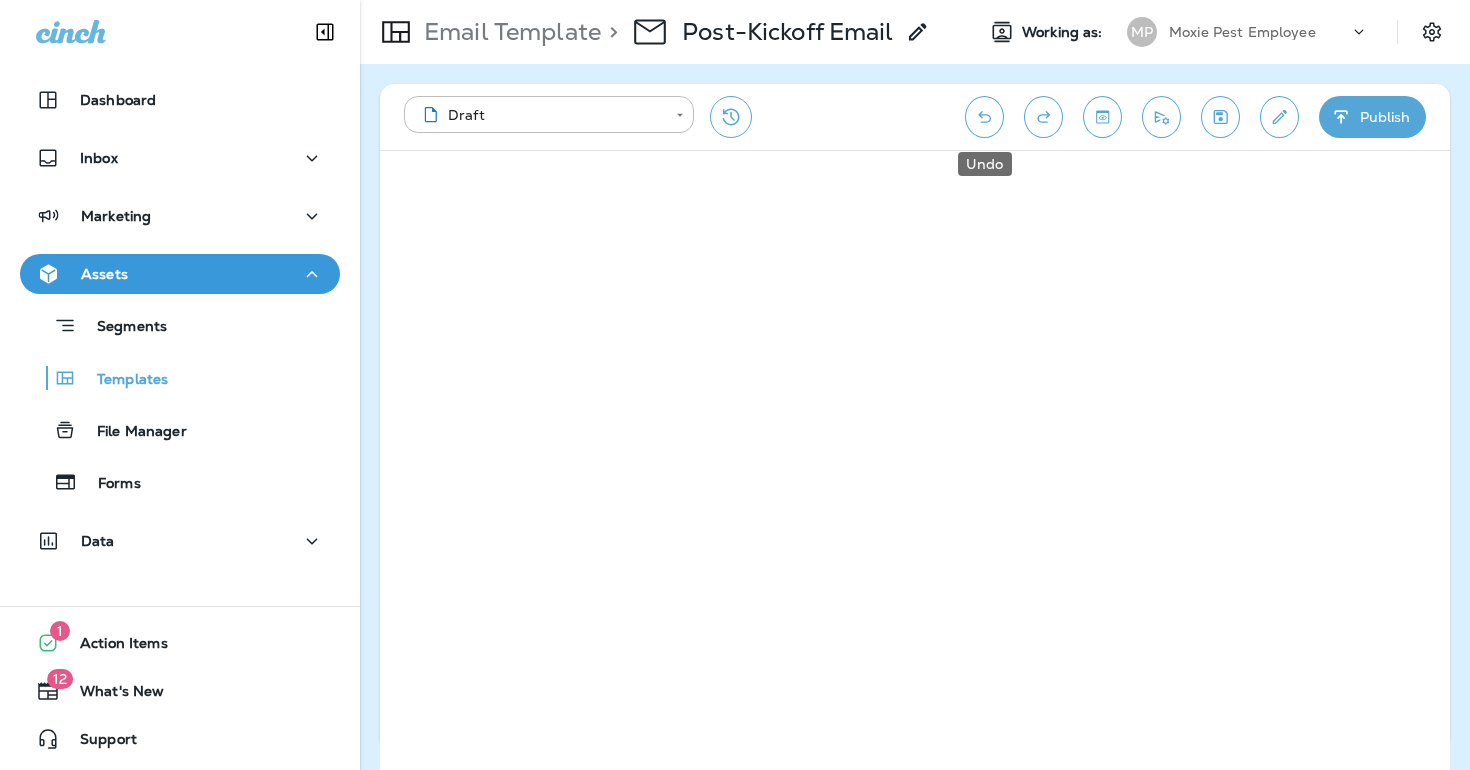 click 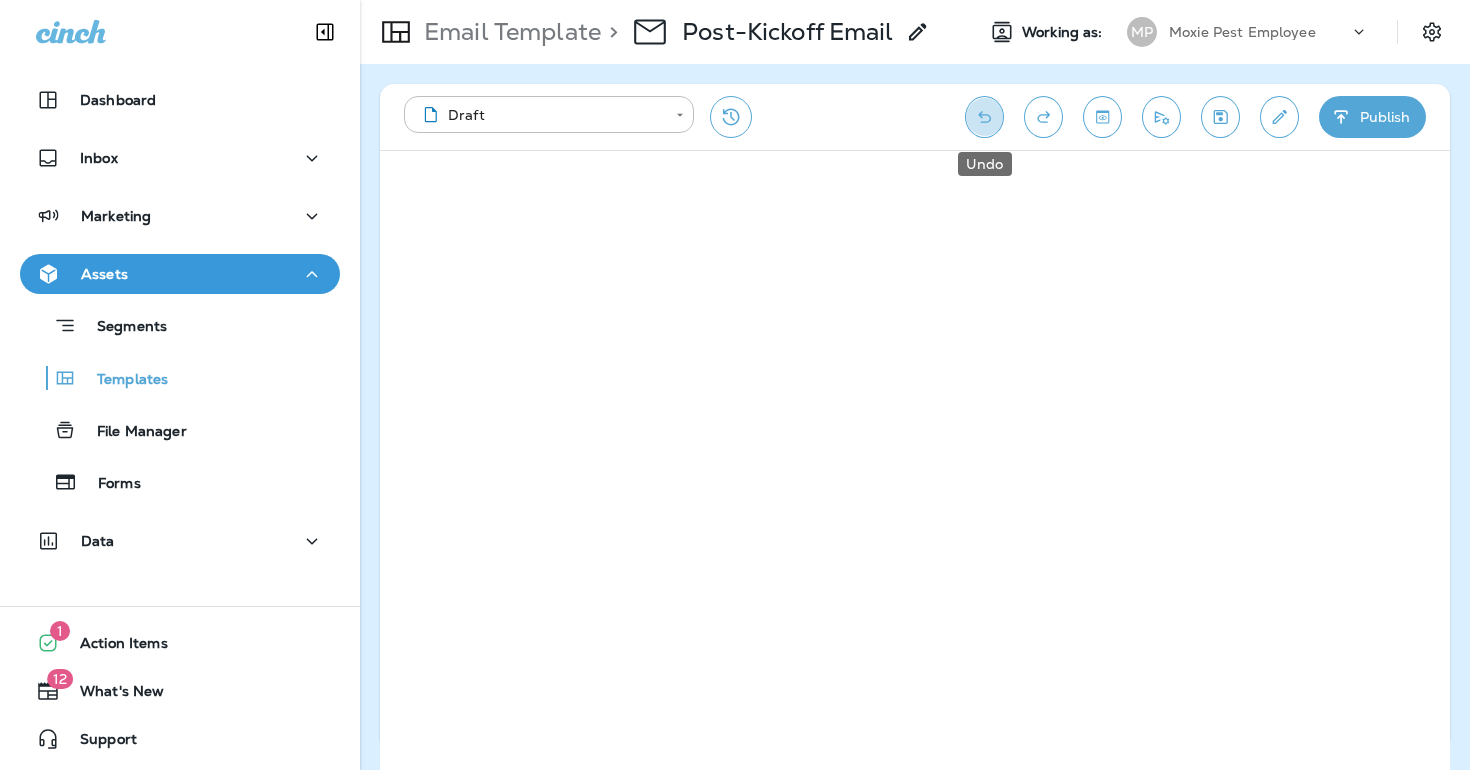 click 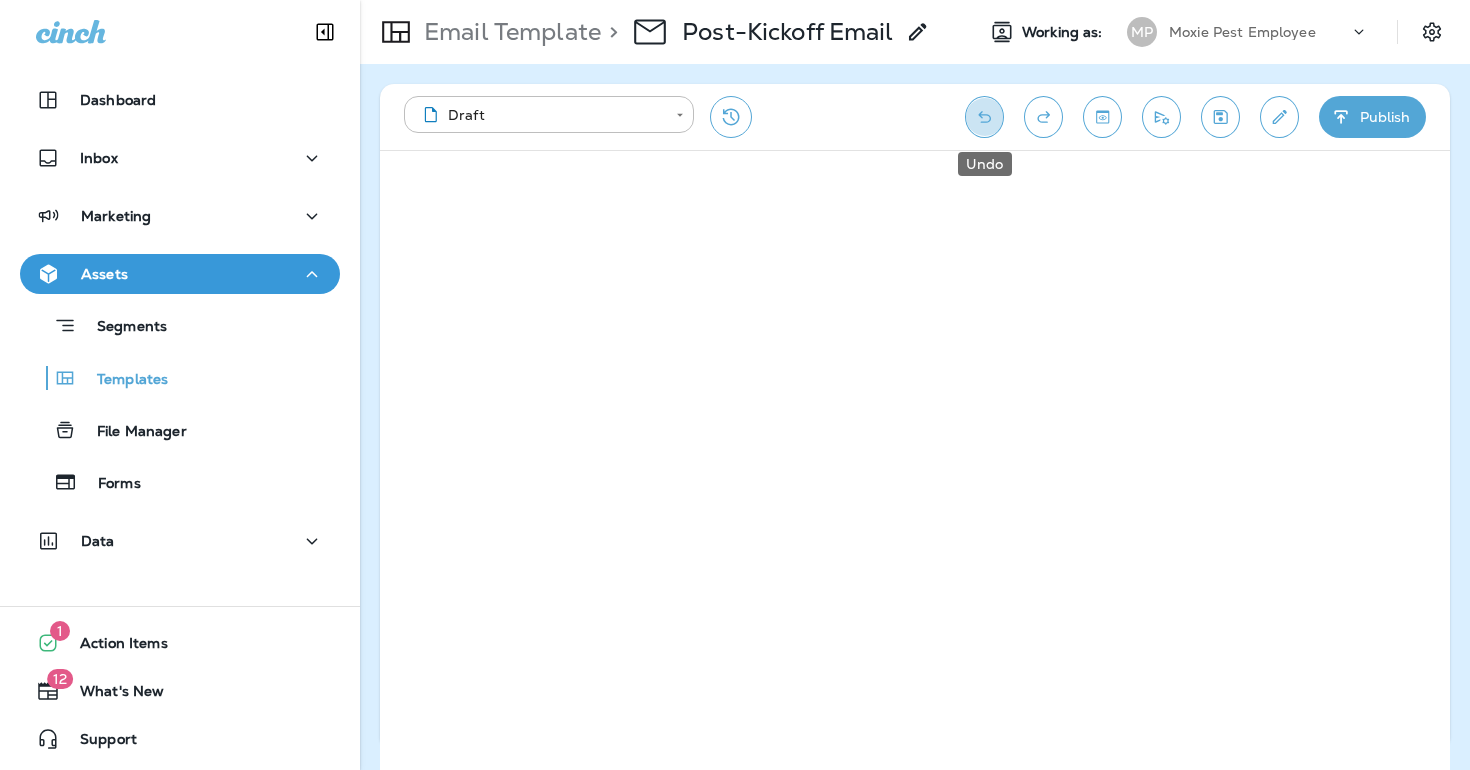 click 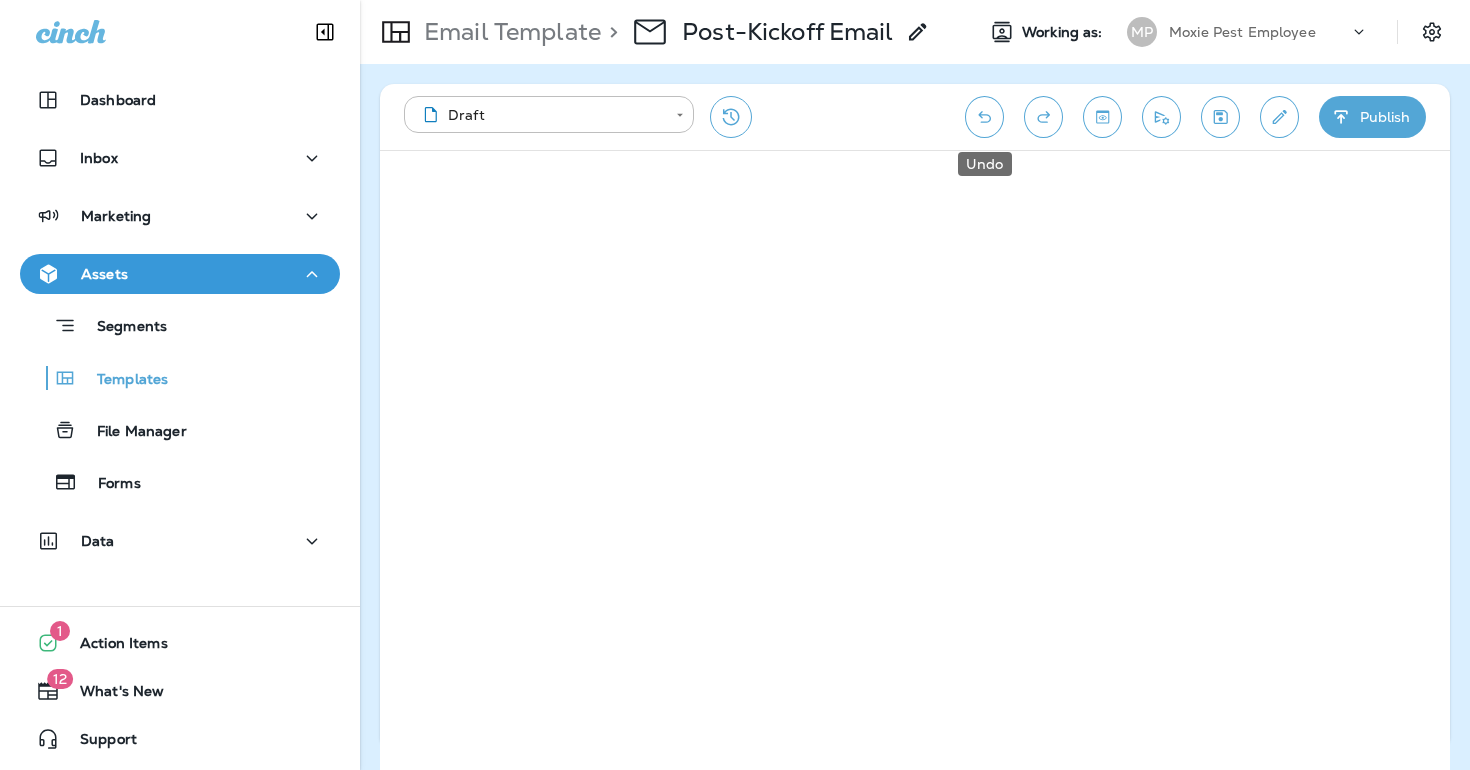 click 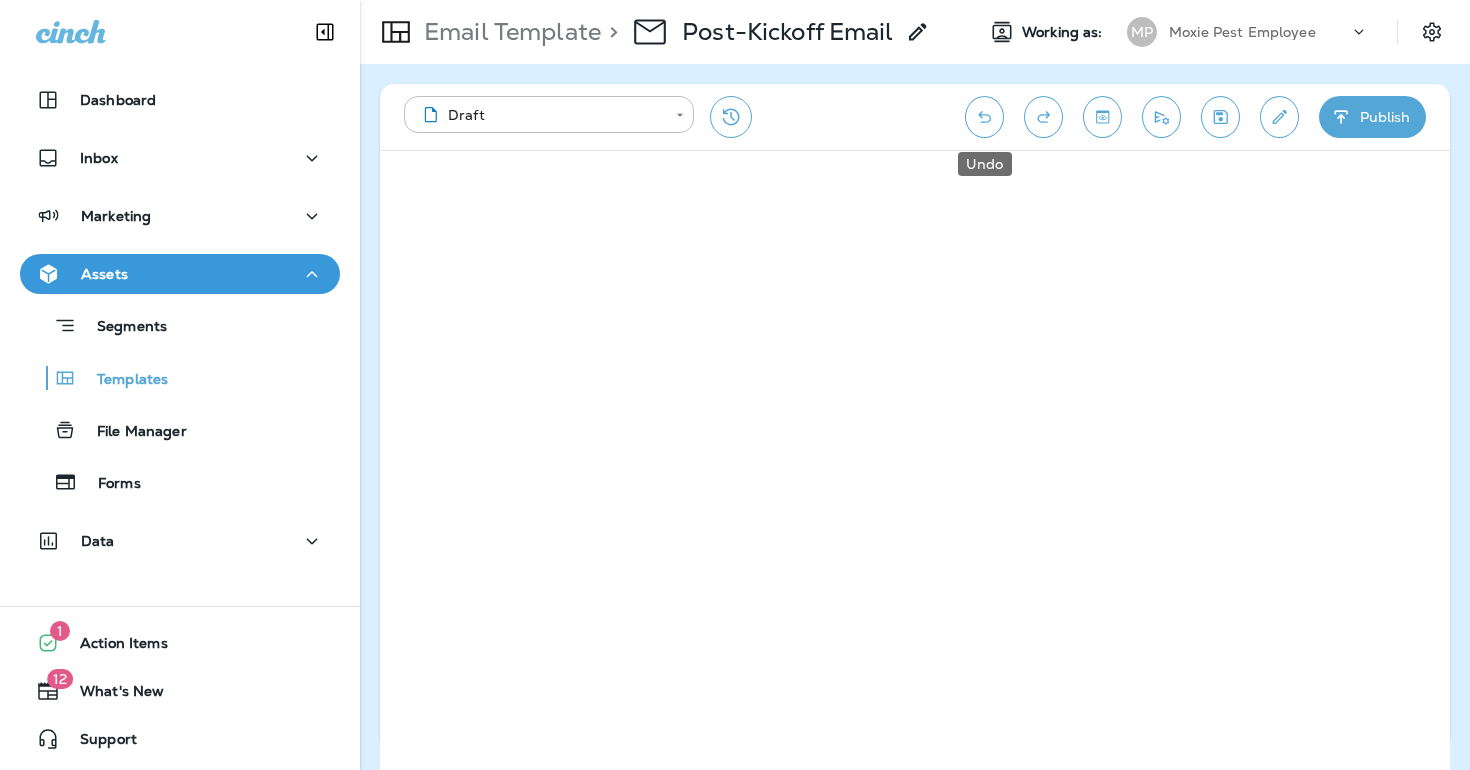 click 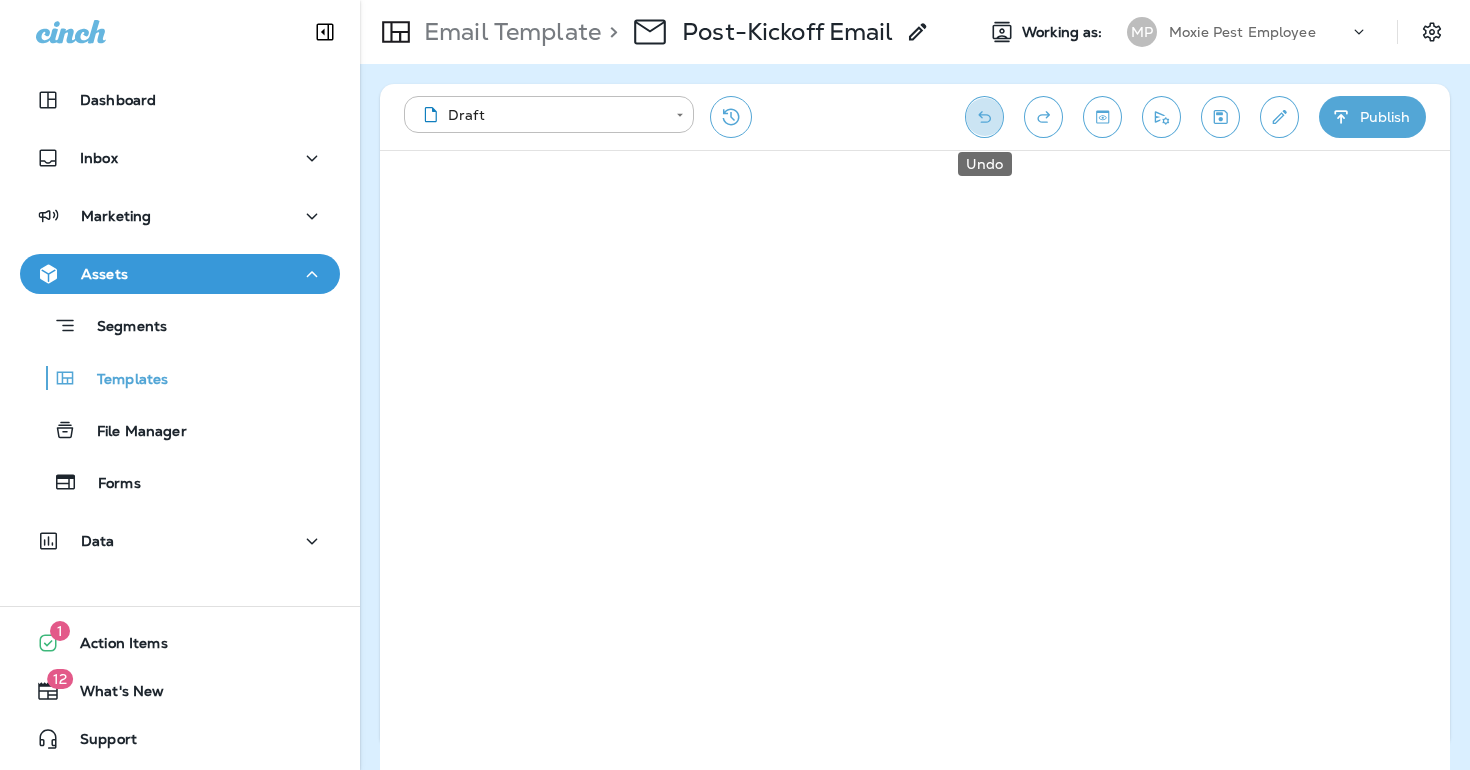 click 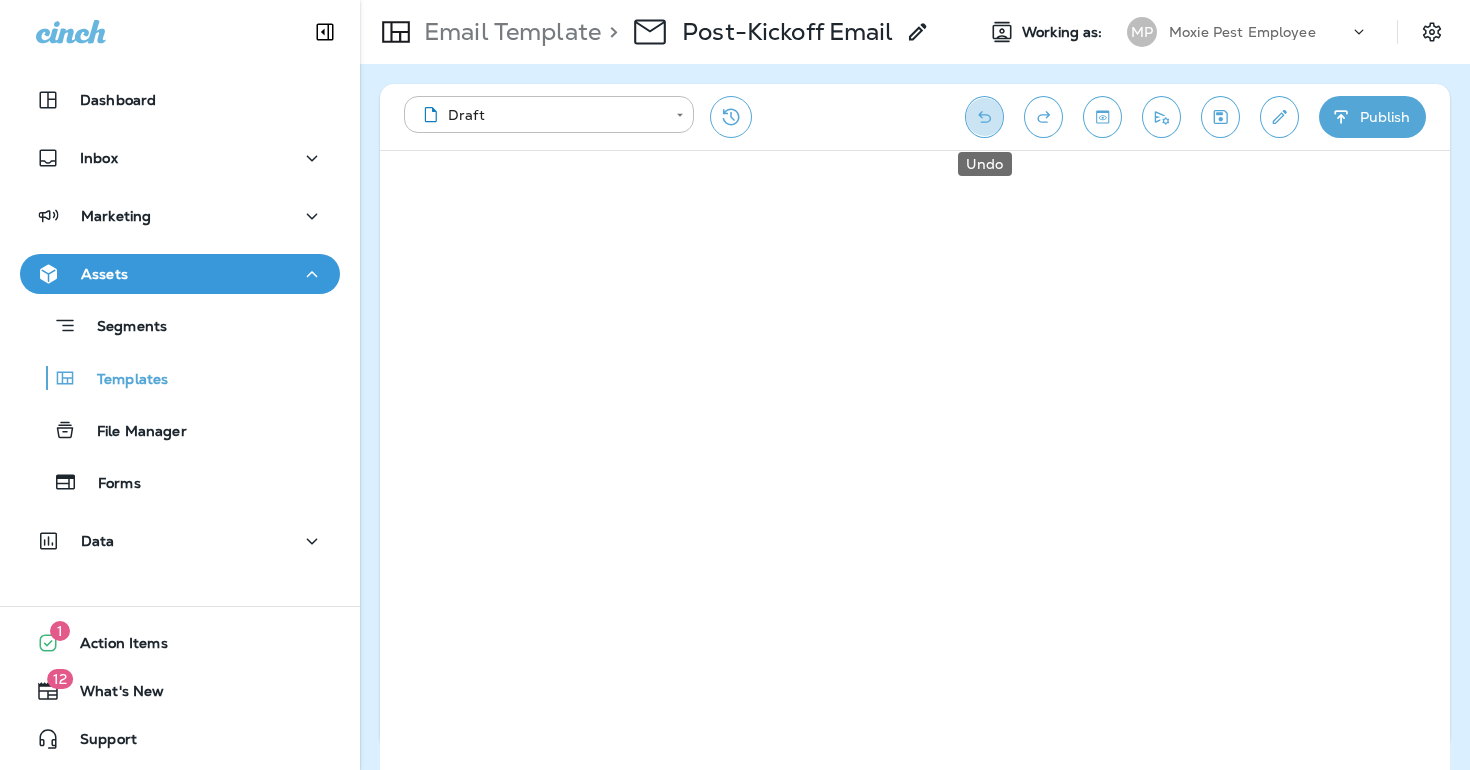 click 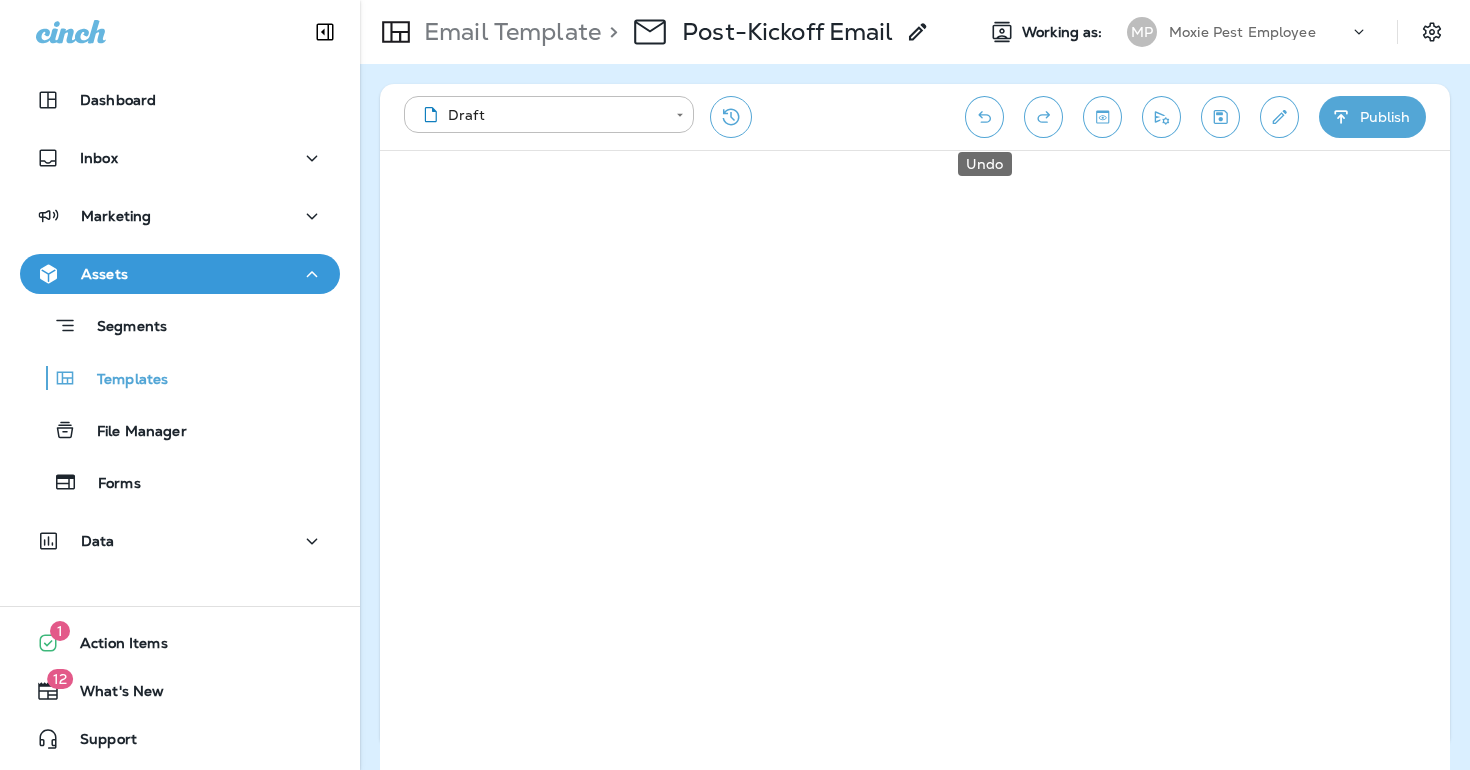click 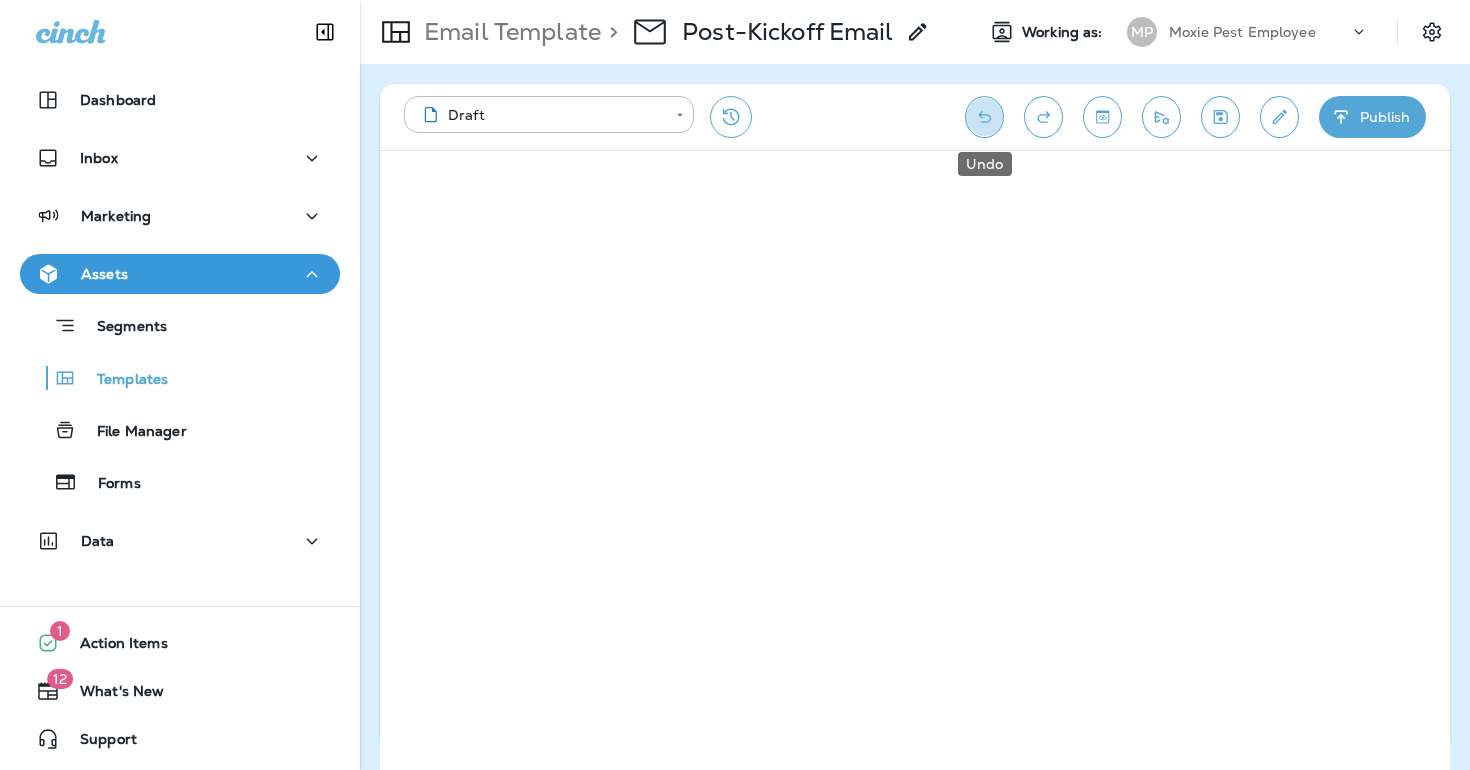 click 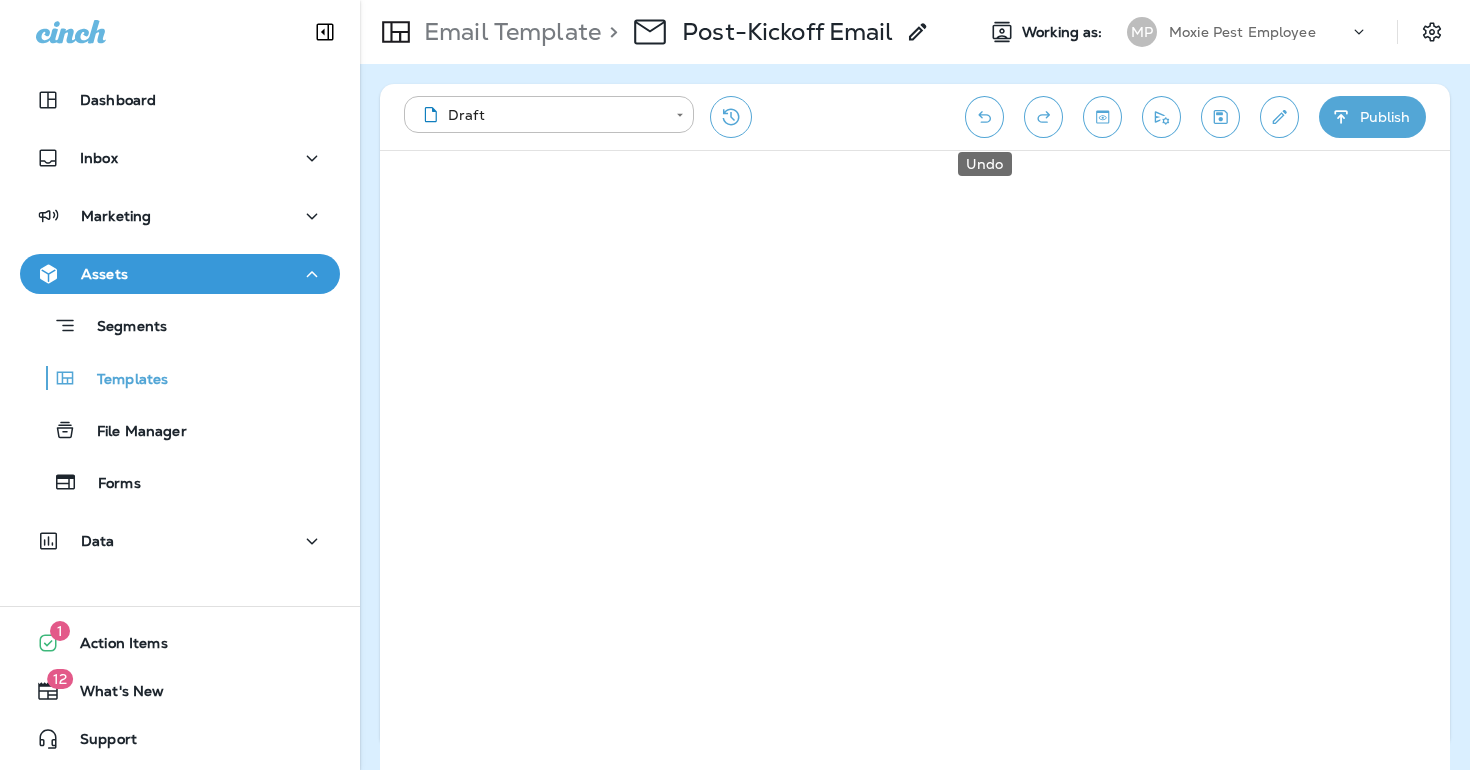 click 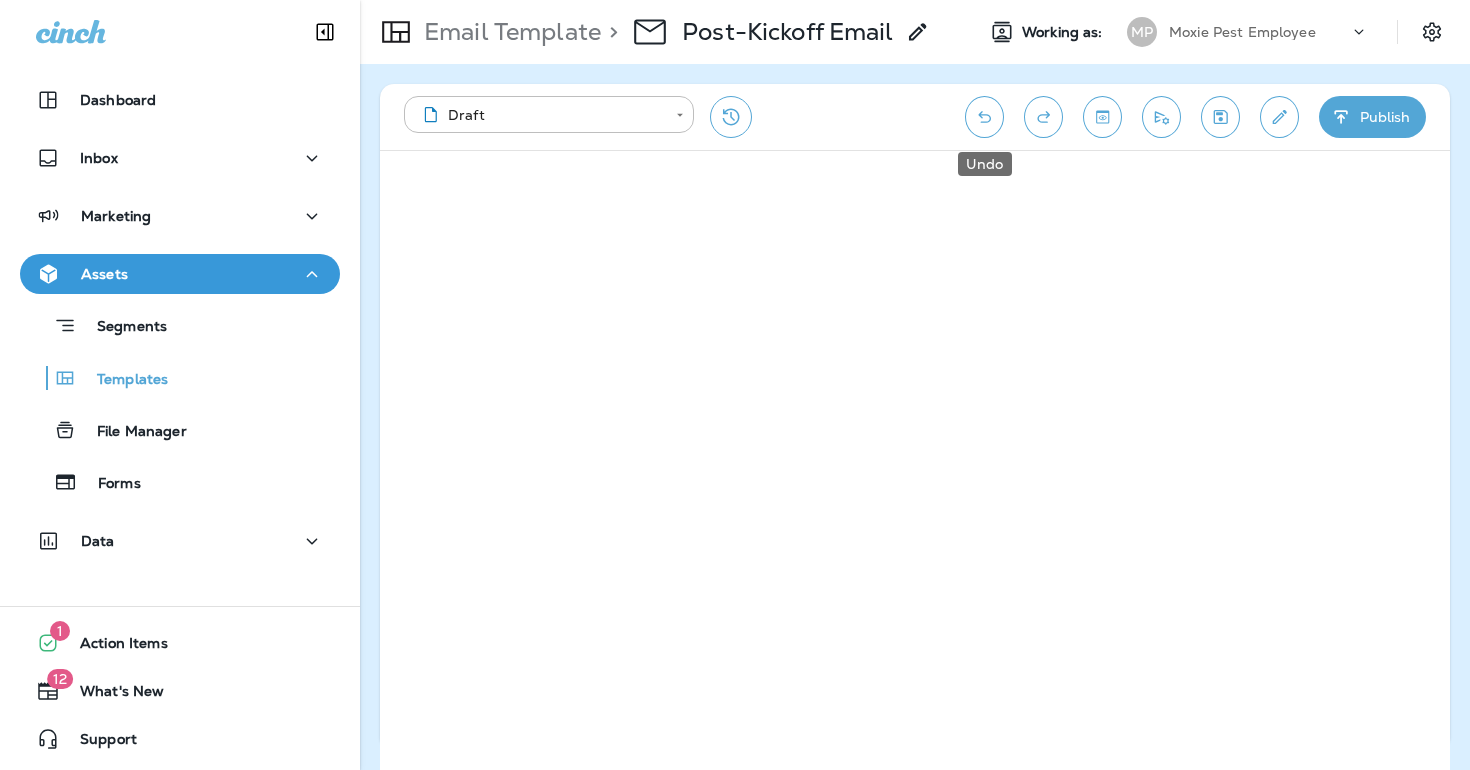 click 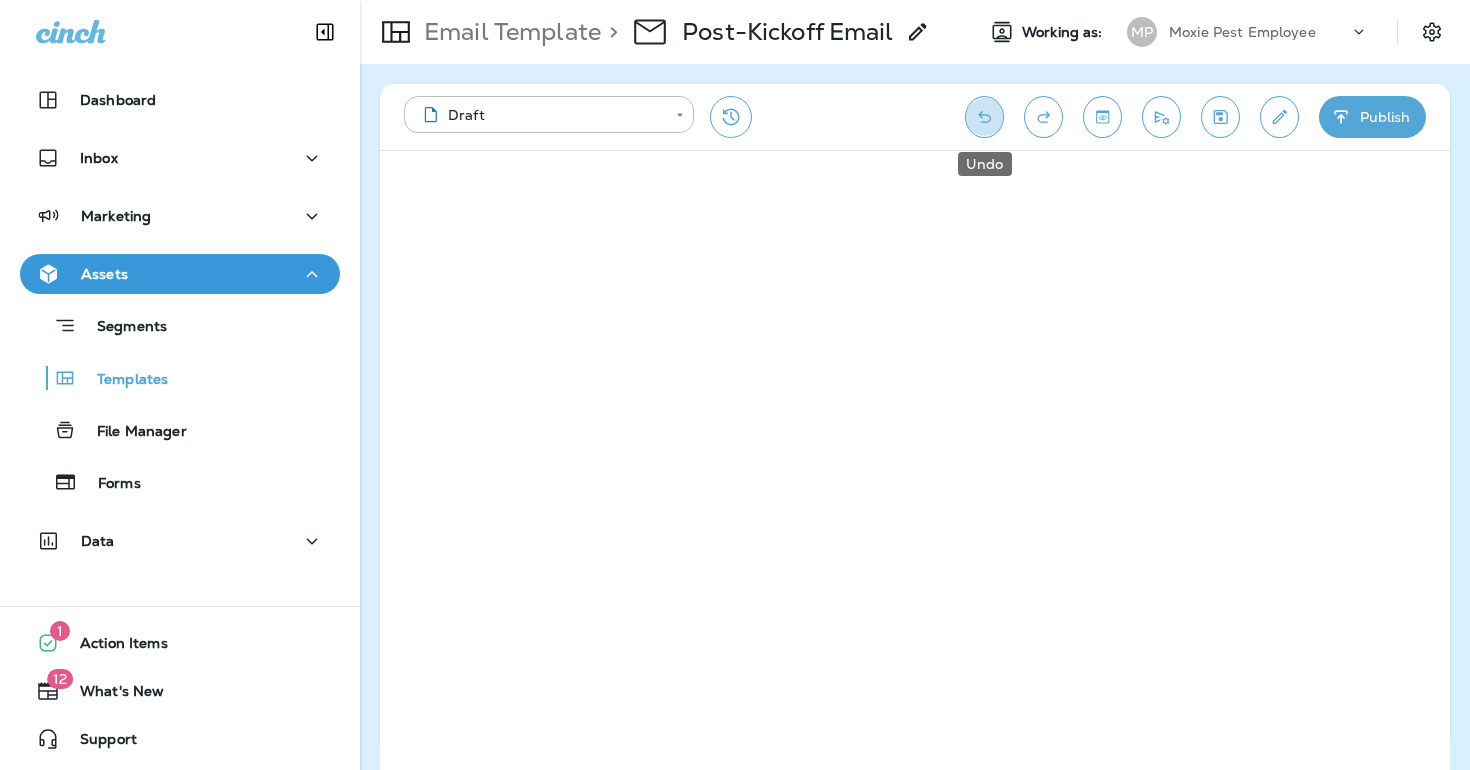 click at bounding box center (984, 117) 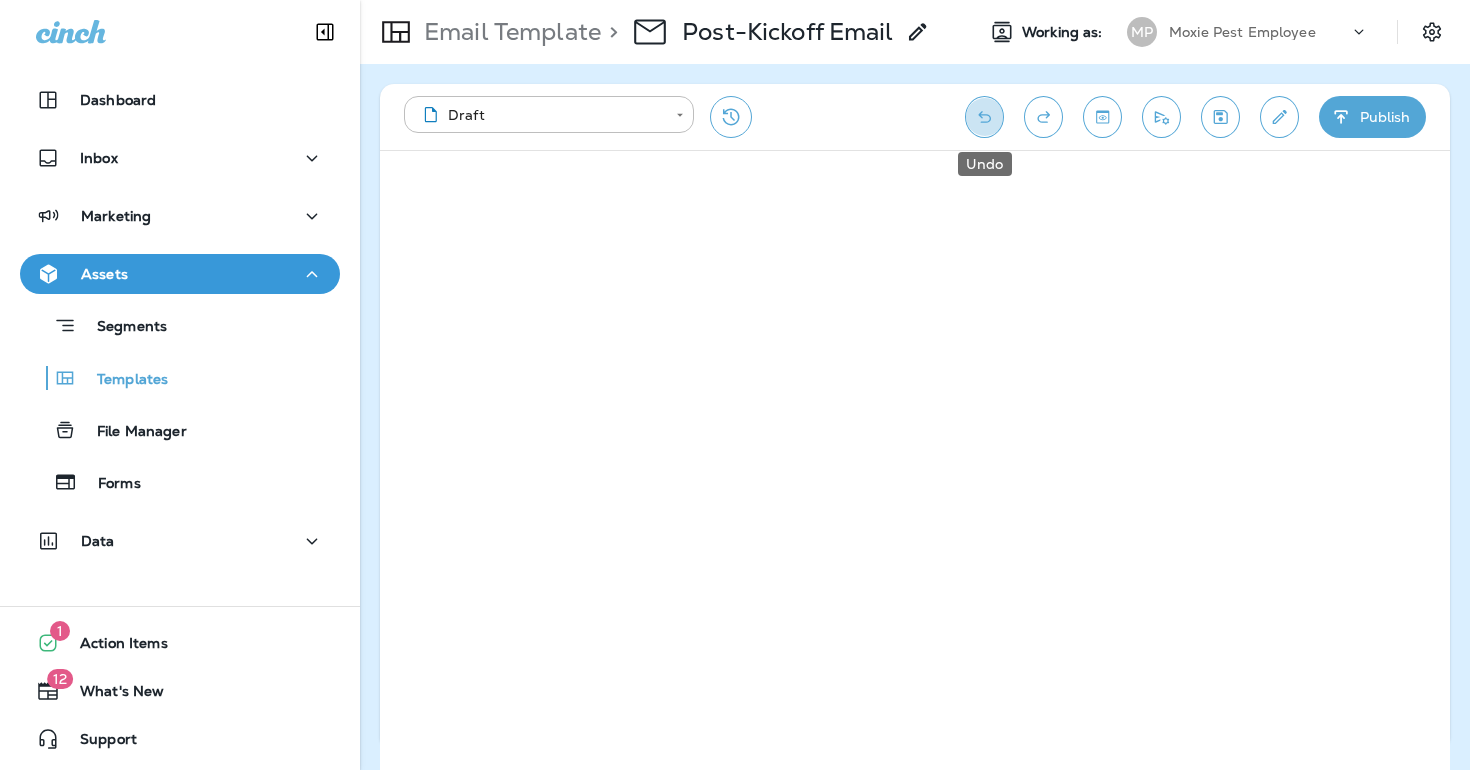 click at bounding box center (984, 117) 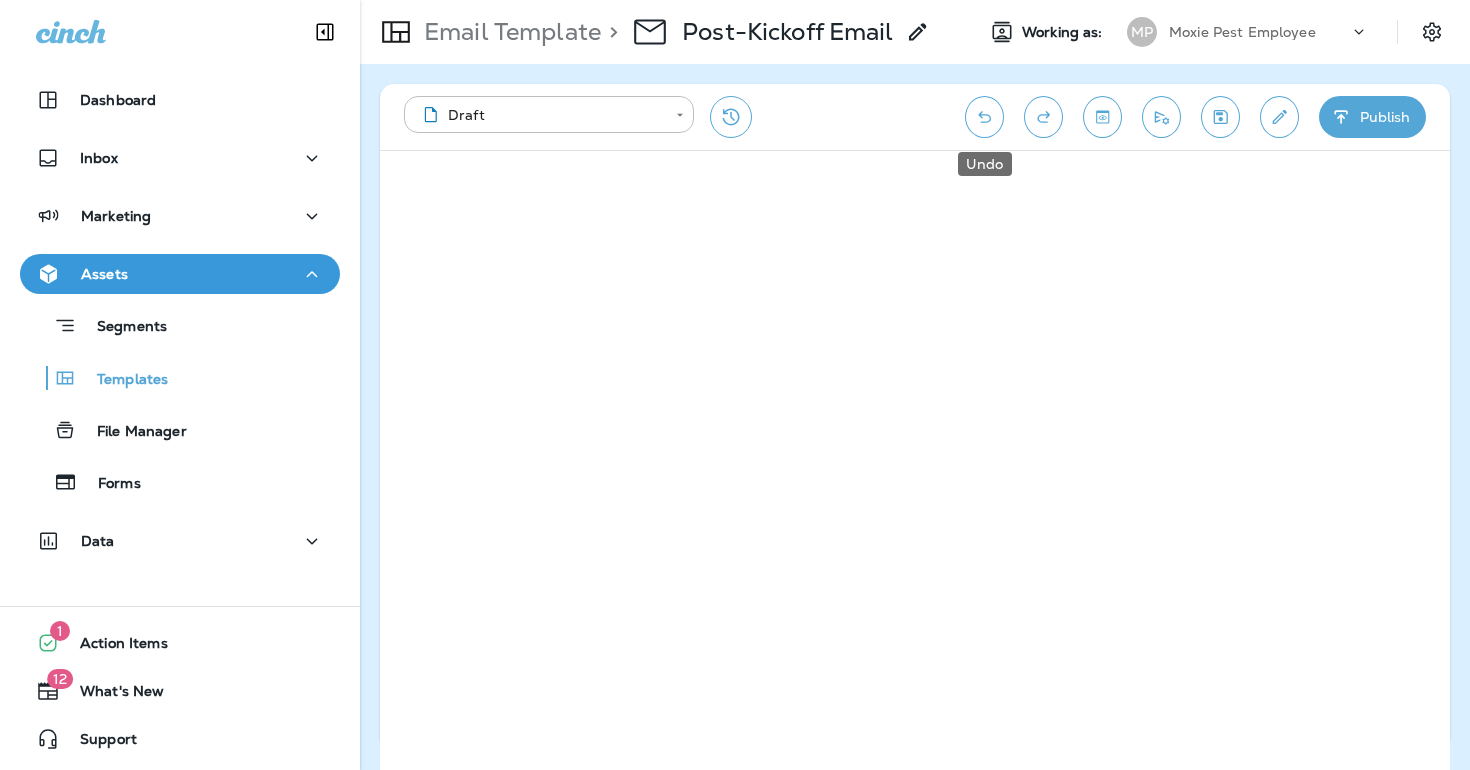 click at bounding box center [984, 117] 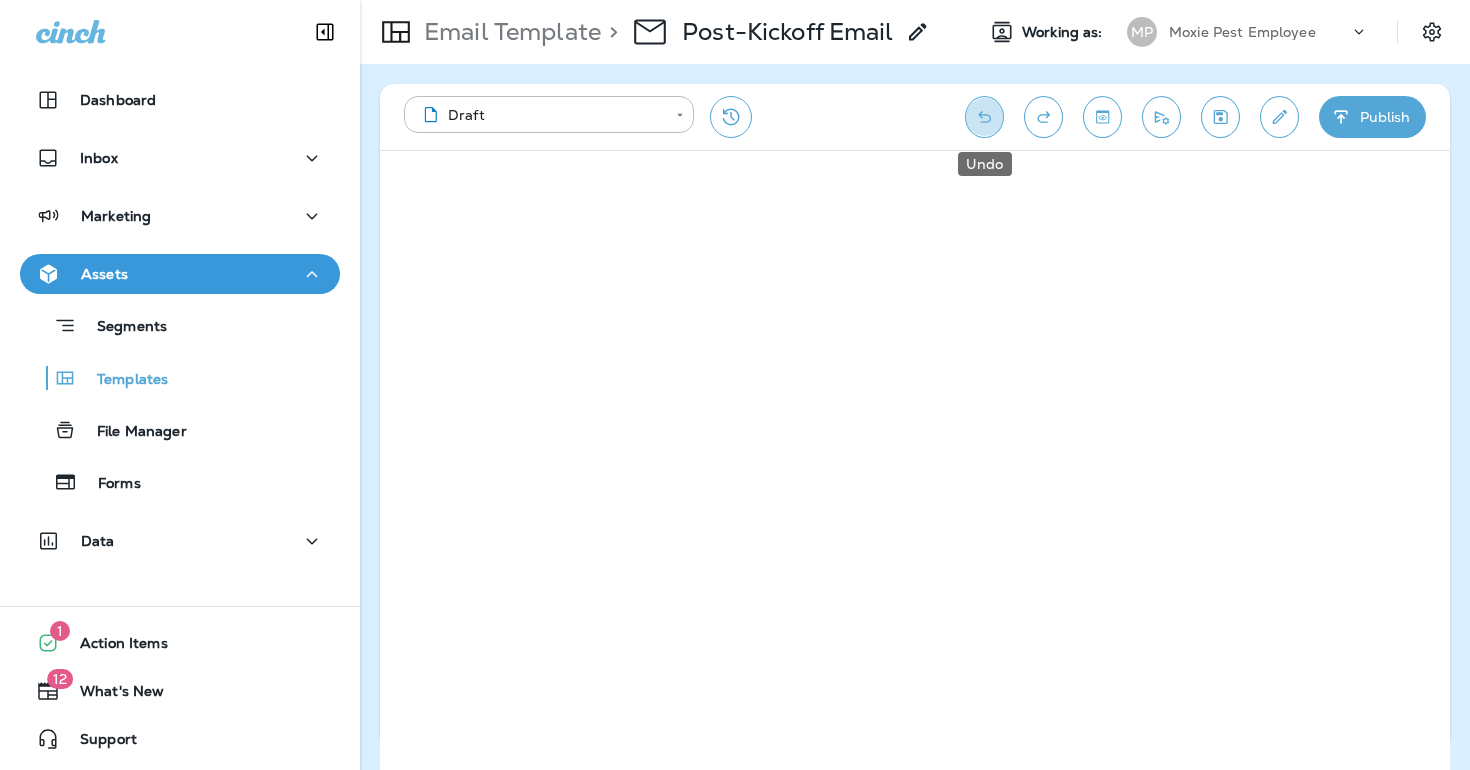 click at bounding box center [984, 117] 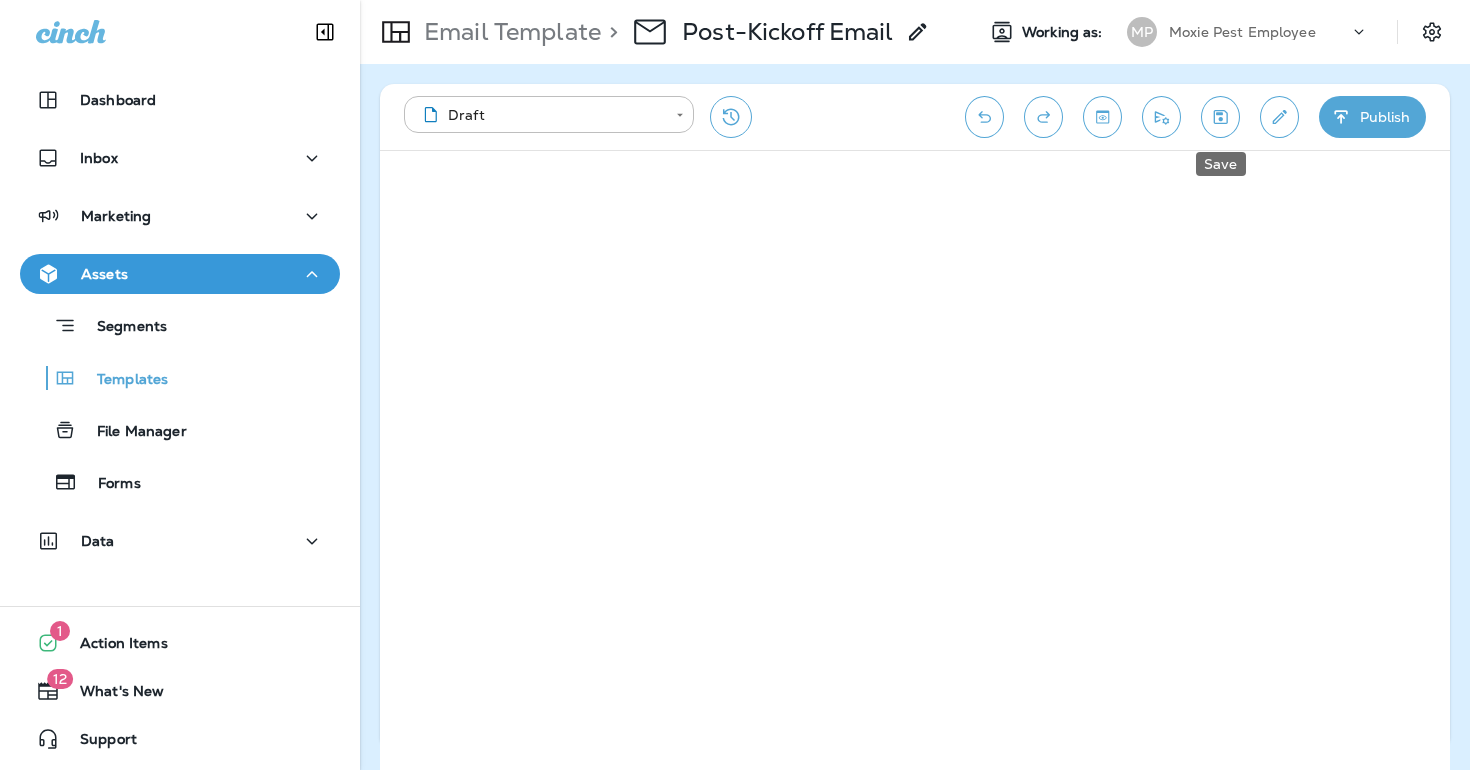 click 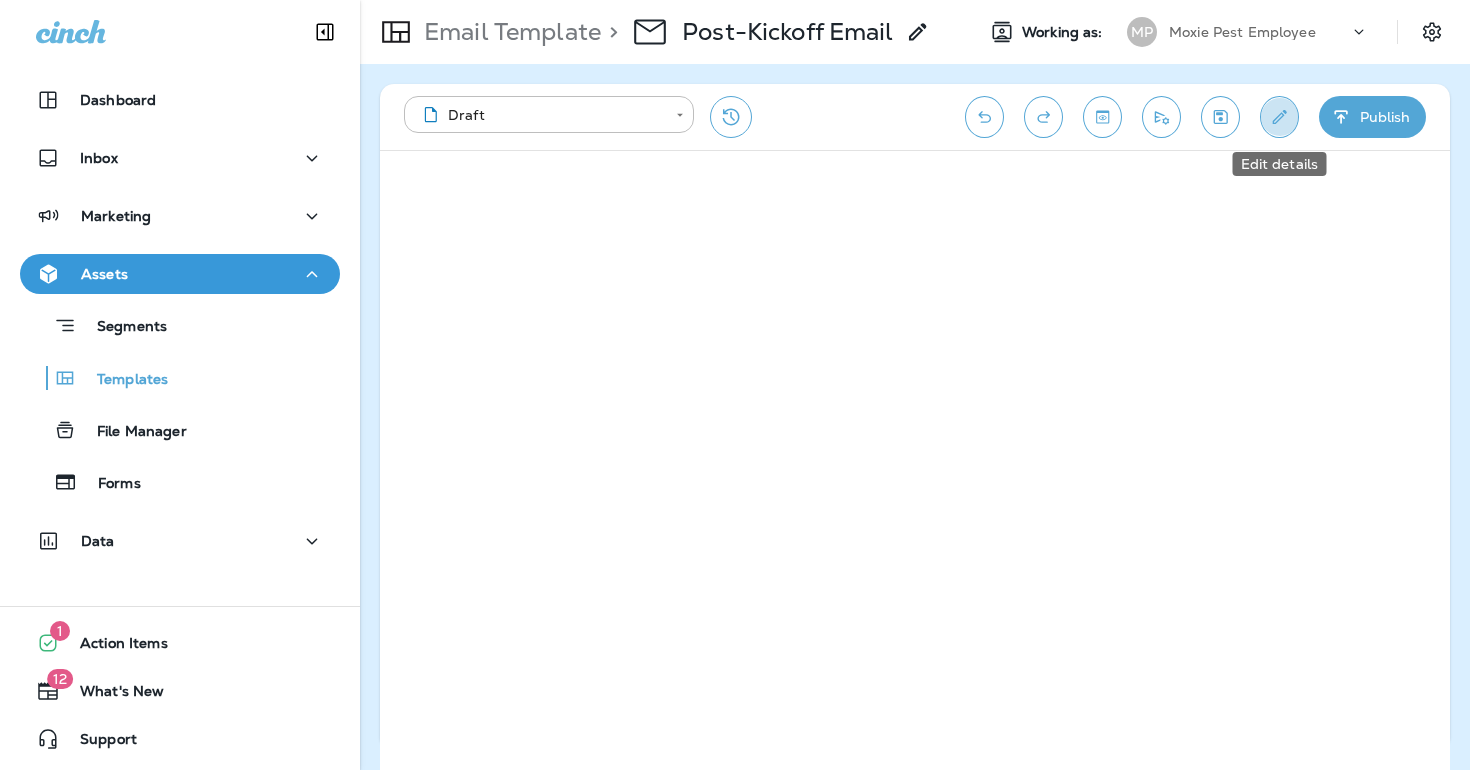click 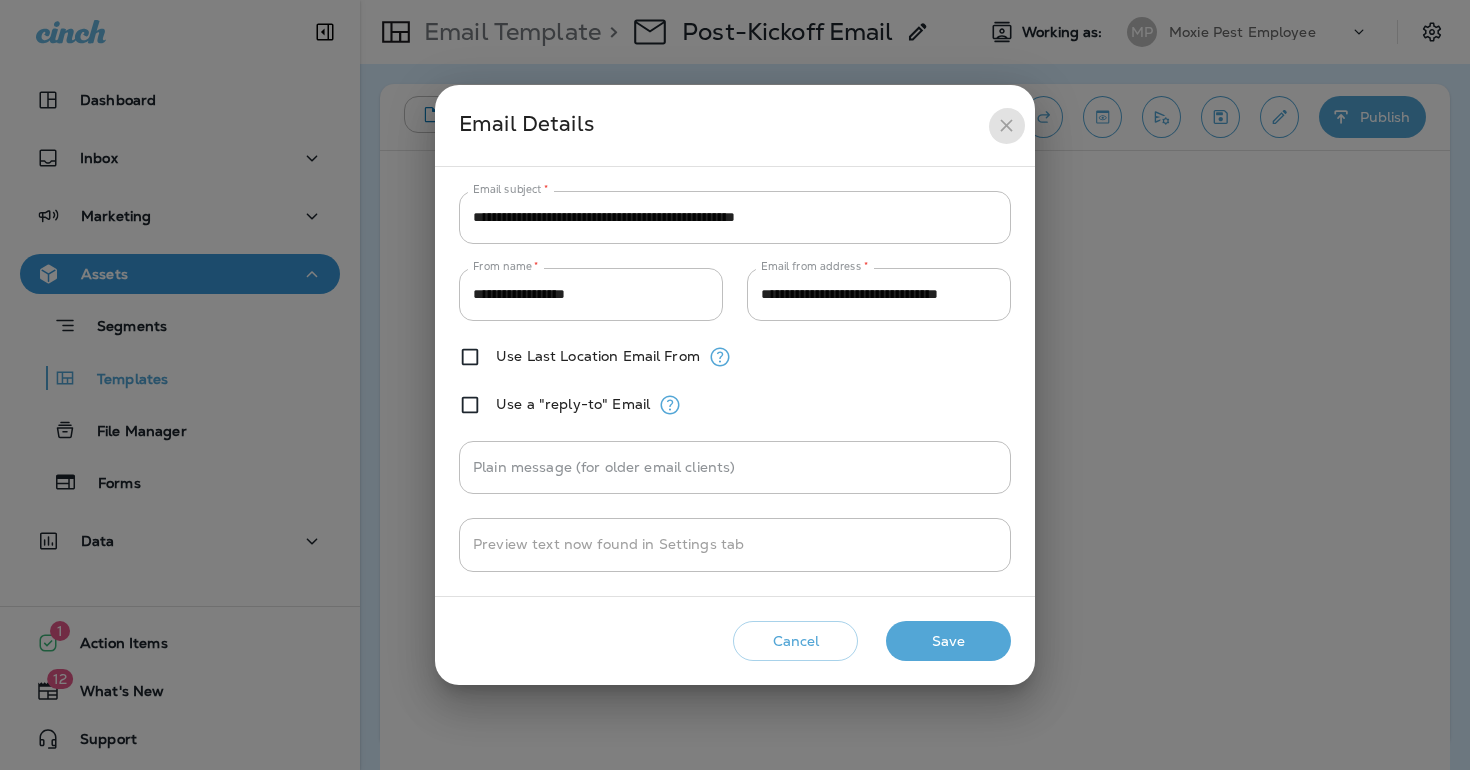 click 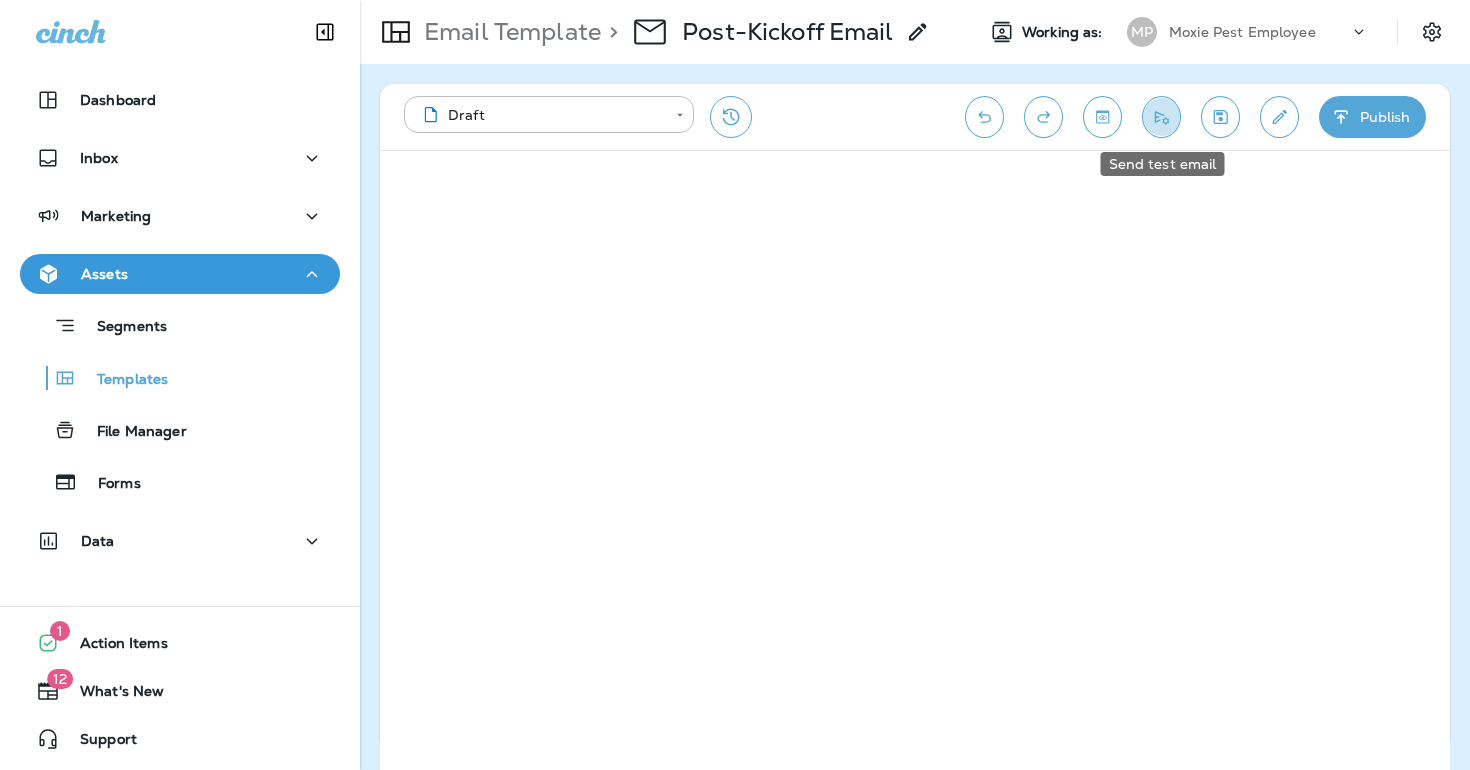 click 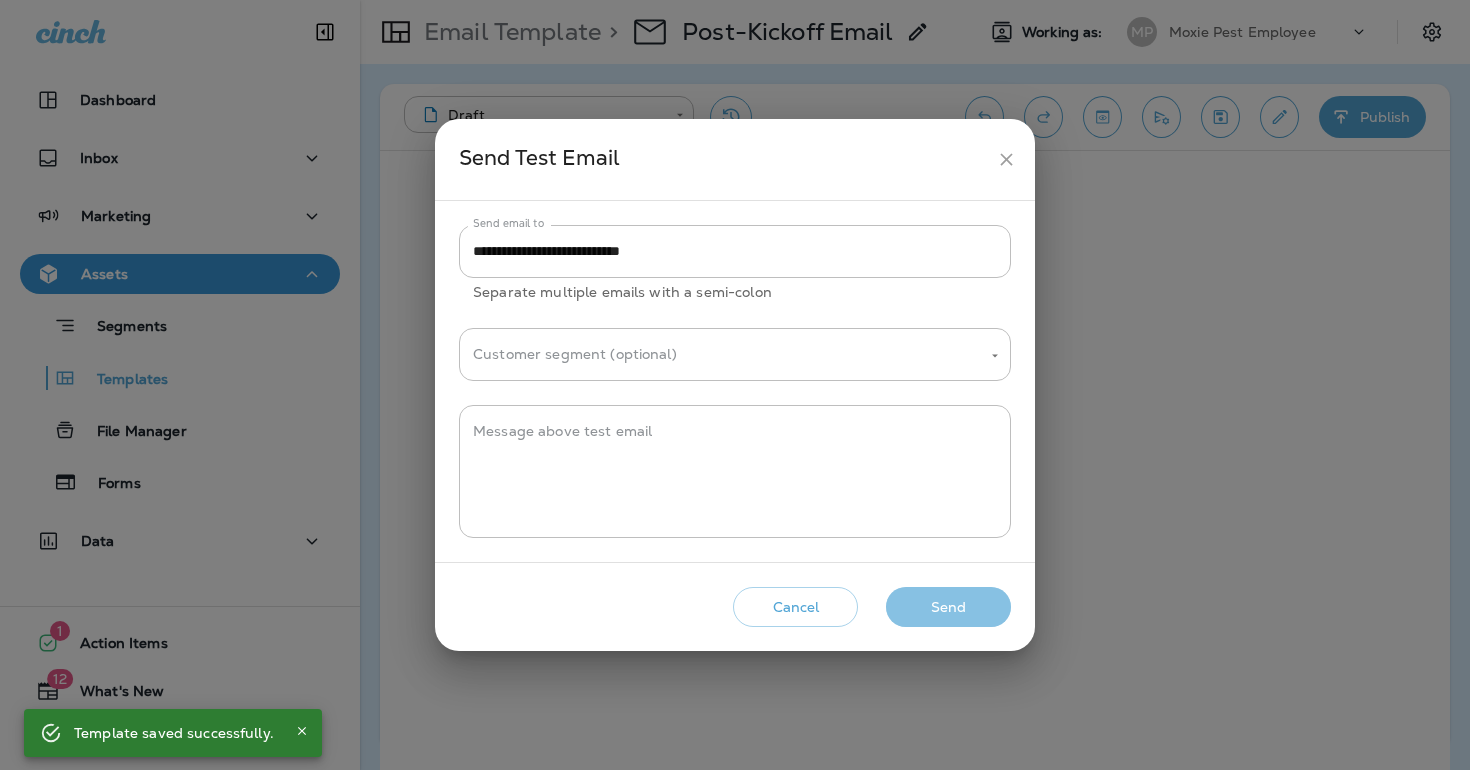 click on "Send" at bounding box center [948, 607] 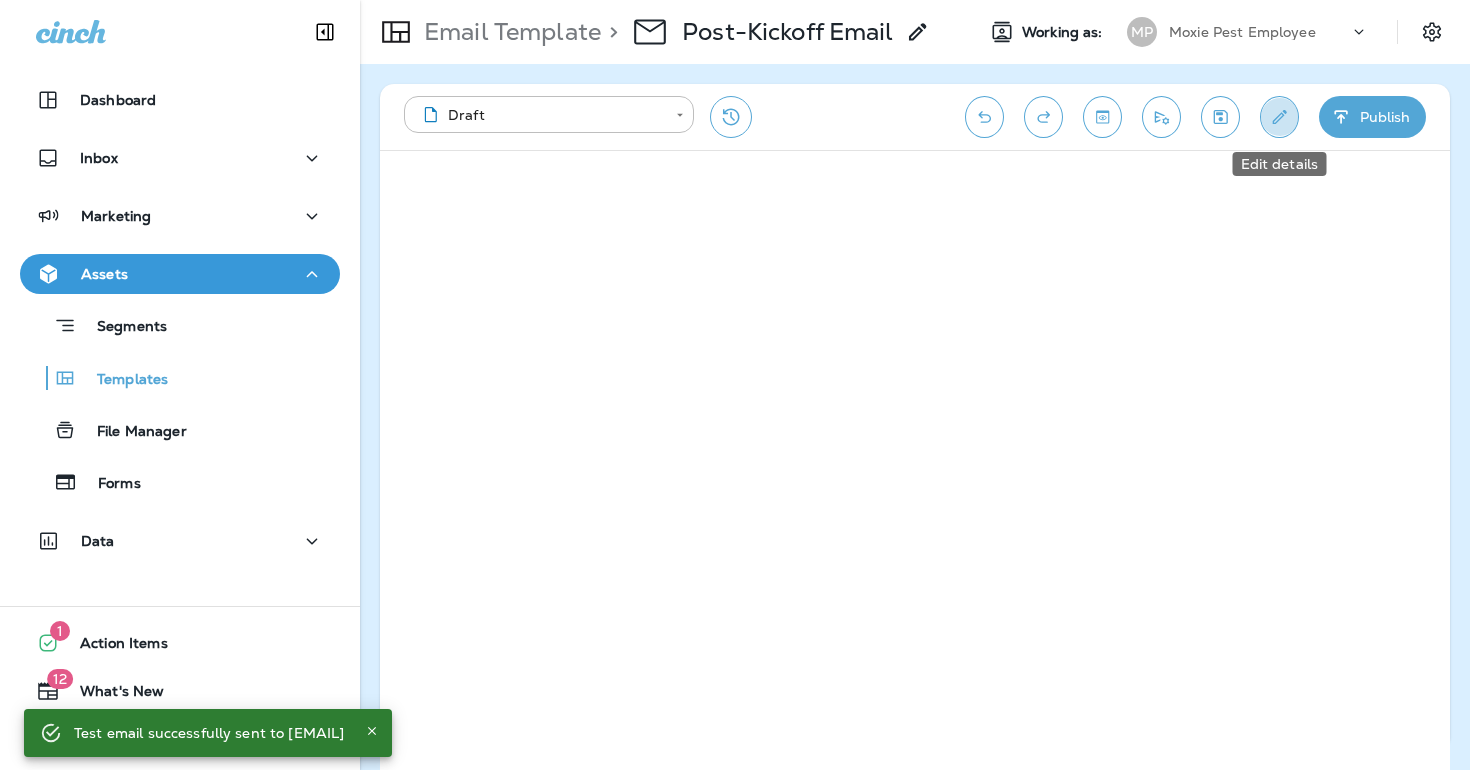 click 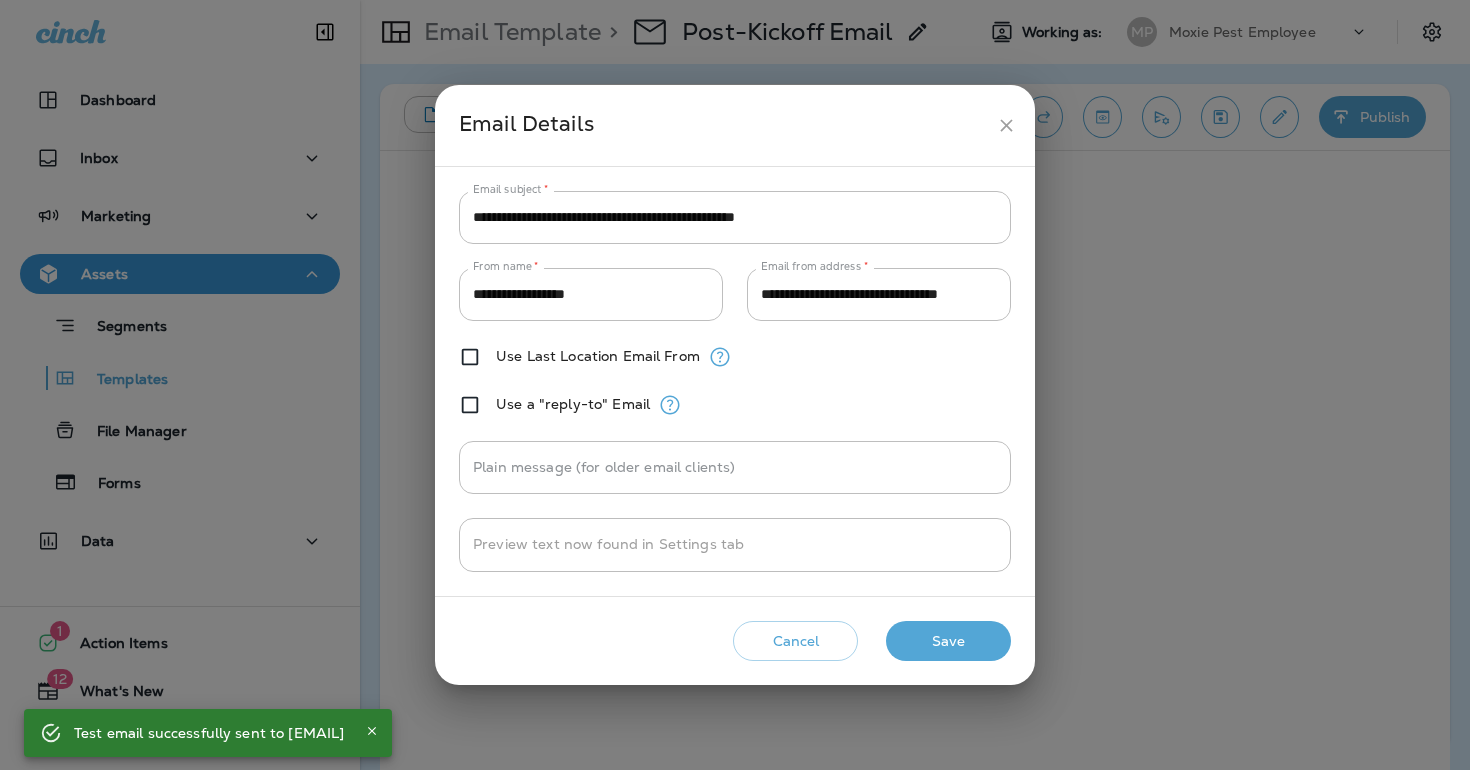 click 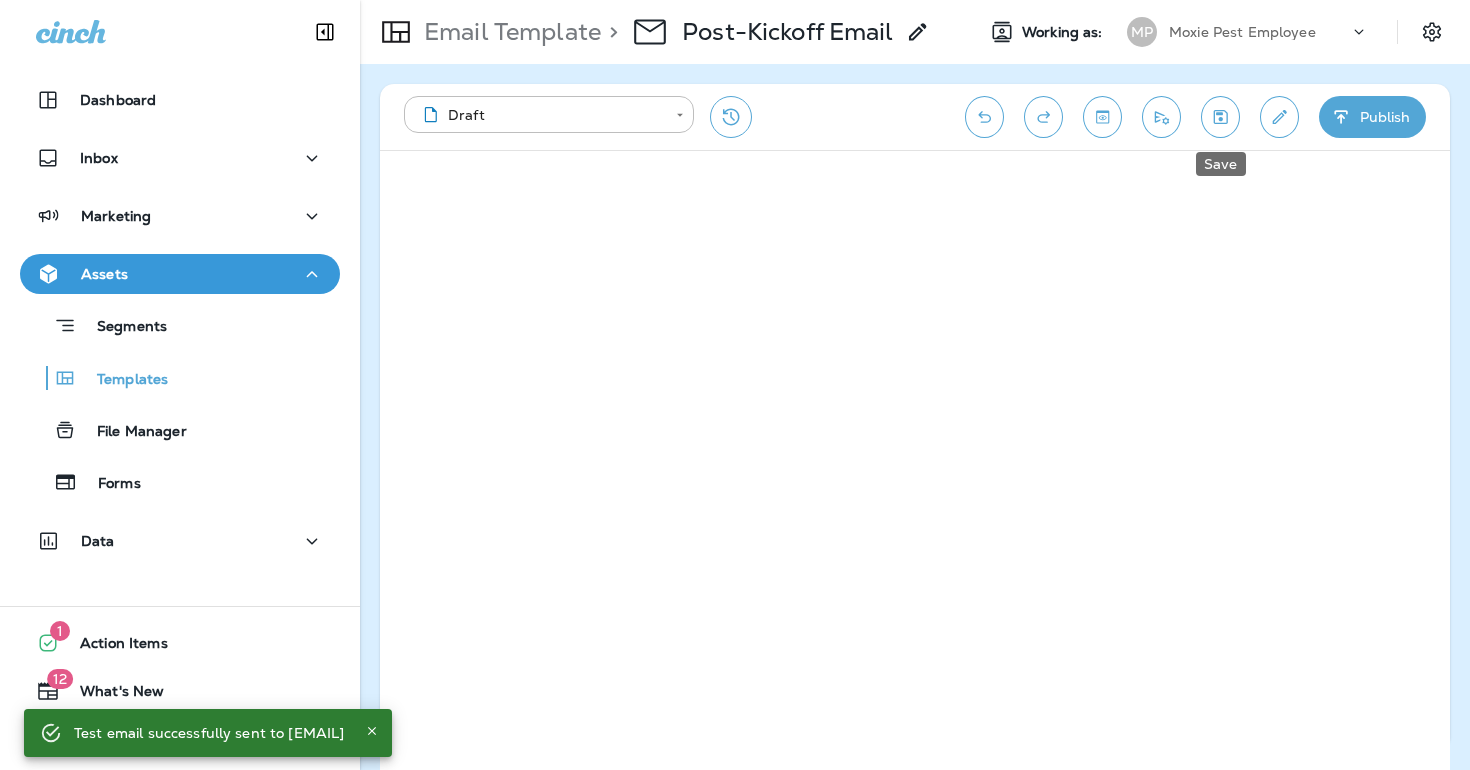 click 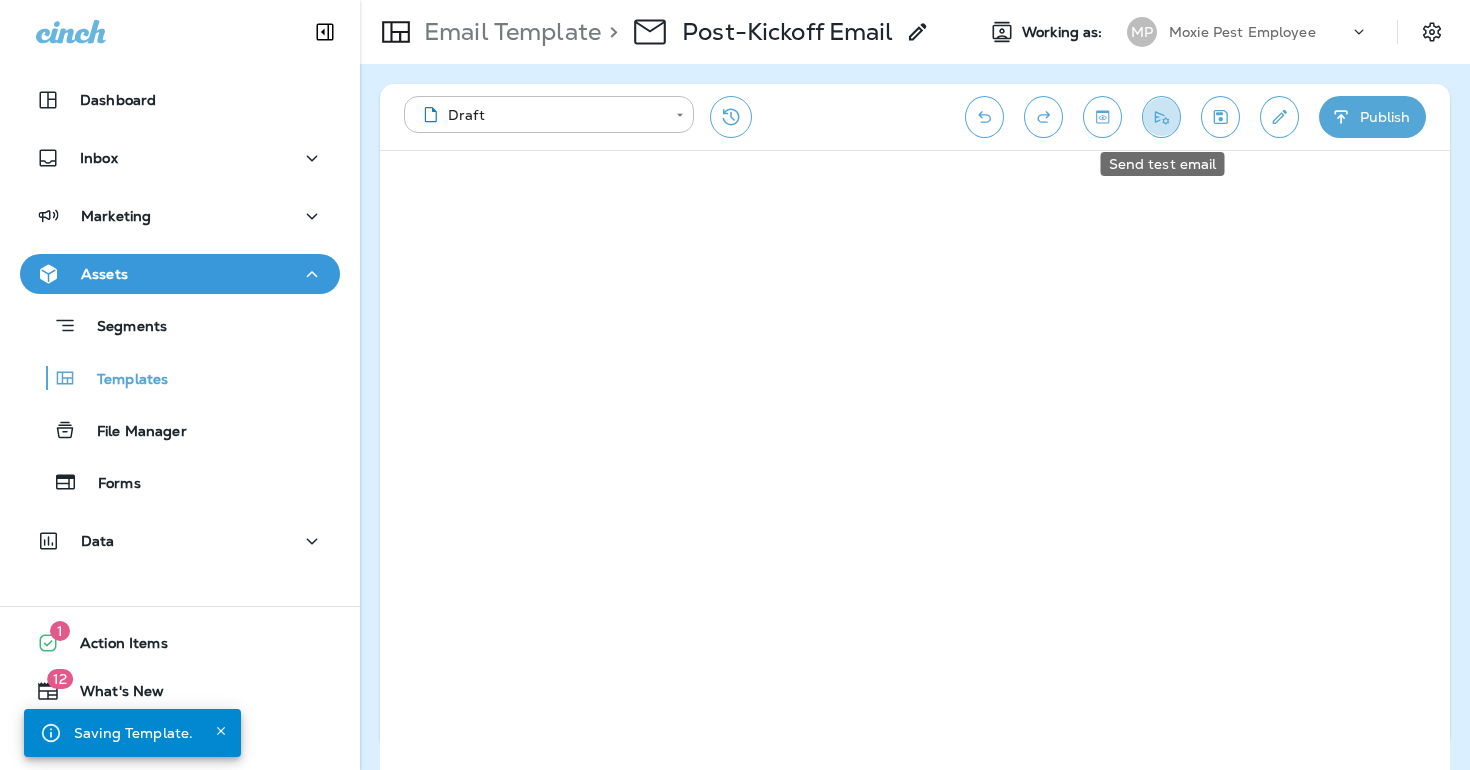 click 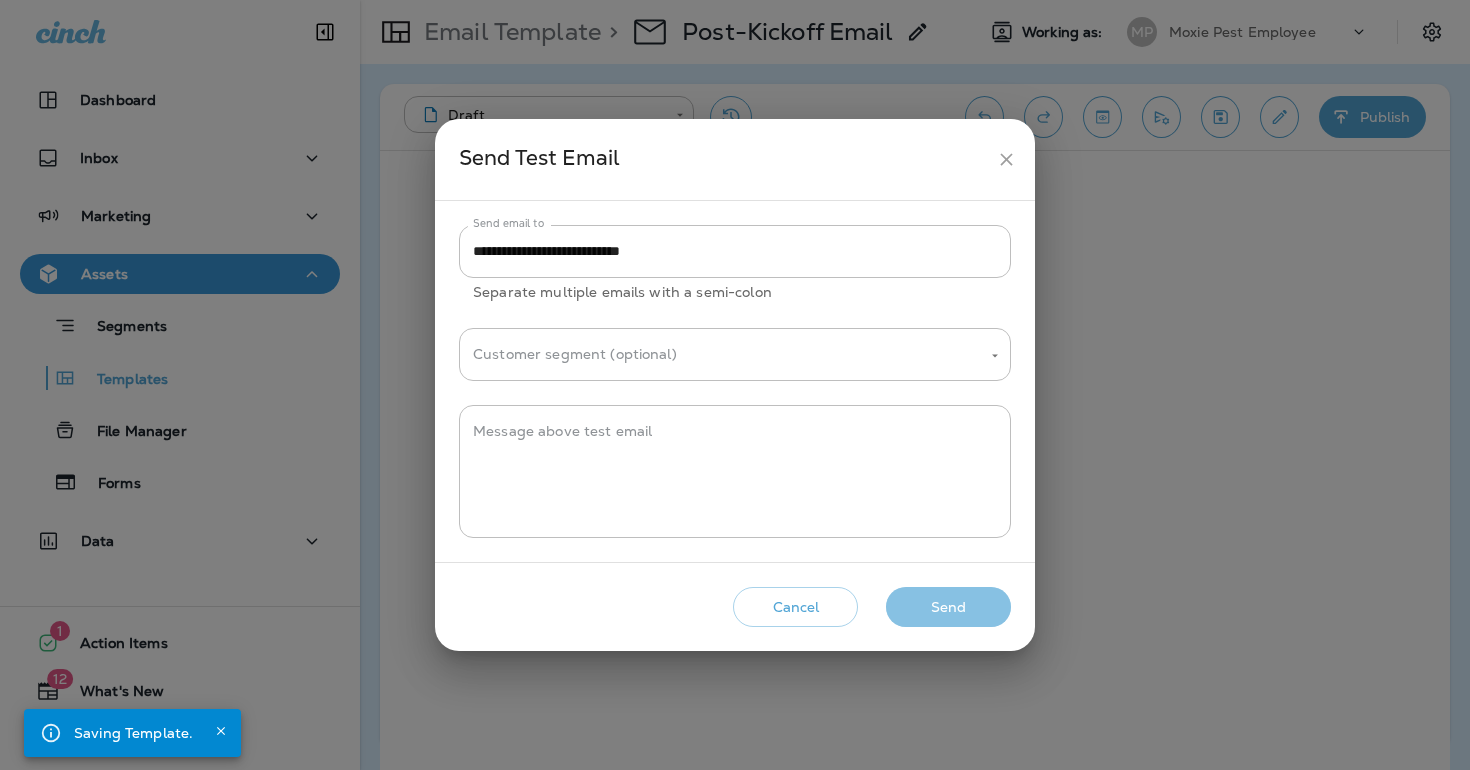 click on "Send" at bounding box center [948, 607] 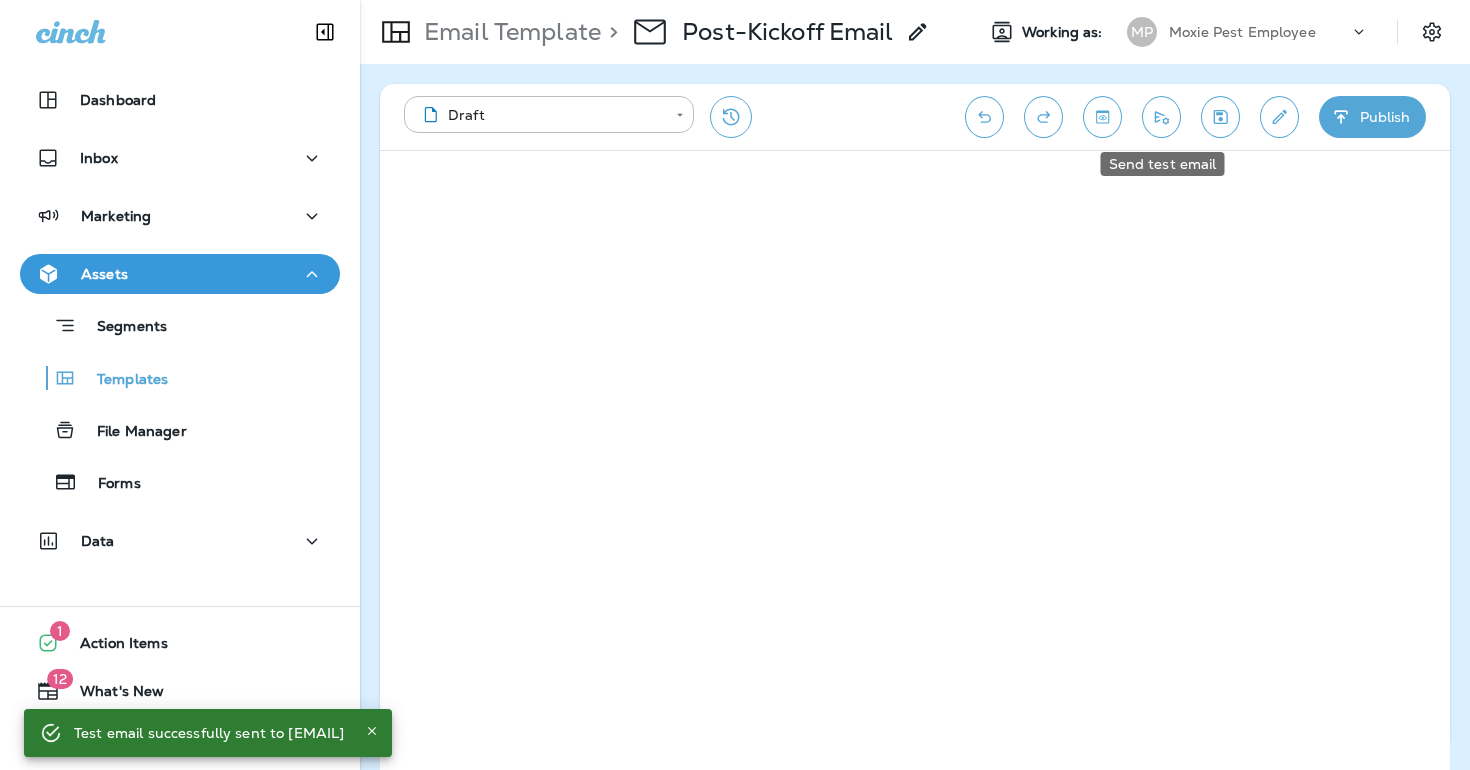 click at bounding box center (1161, 117) 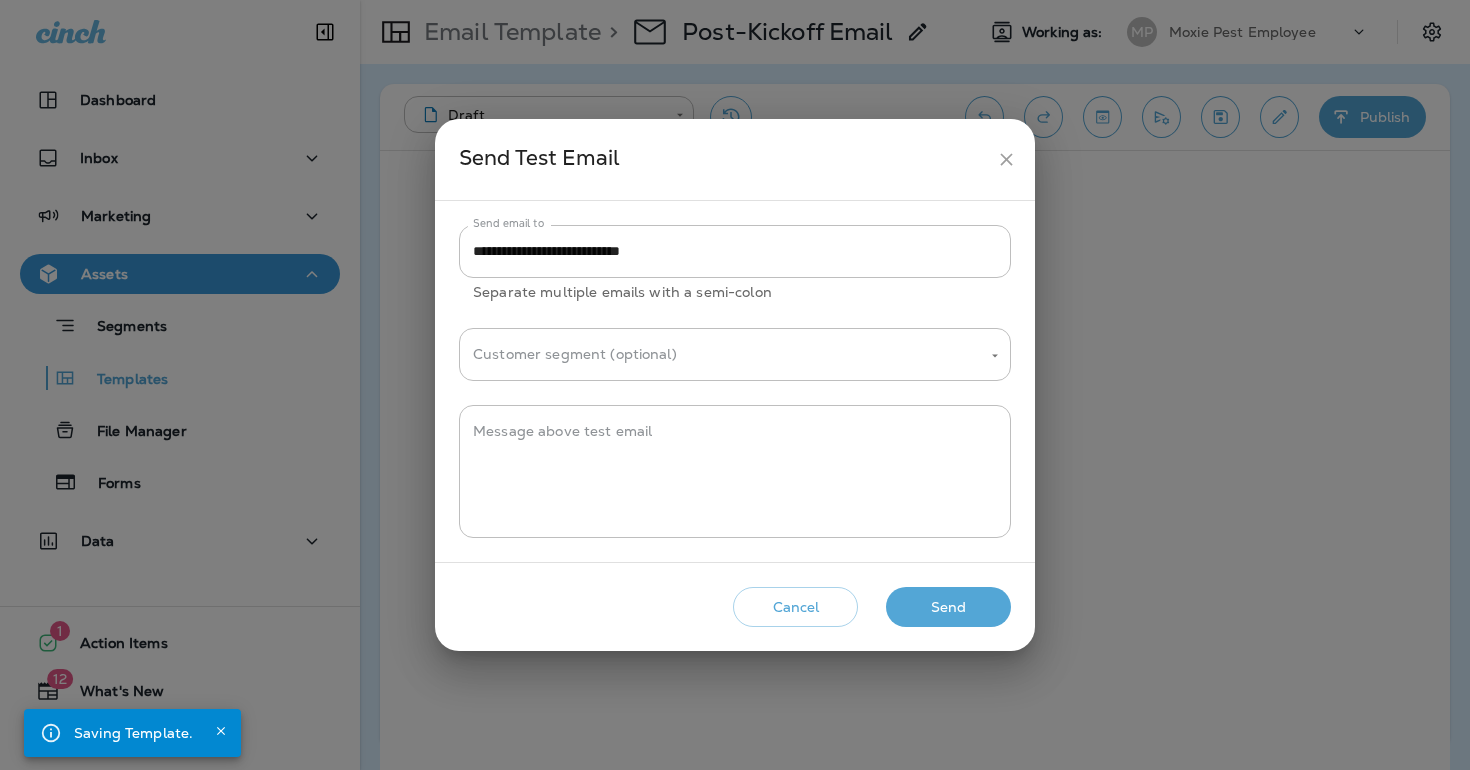 click on "Send" at bounding box center (948, 607) 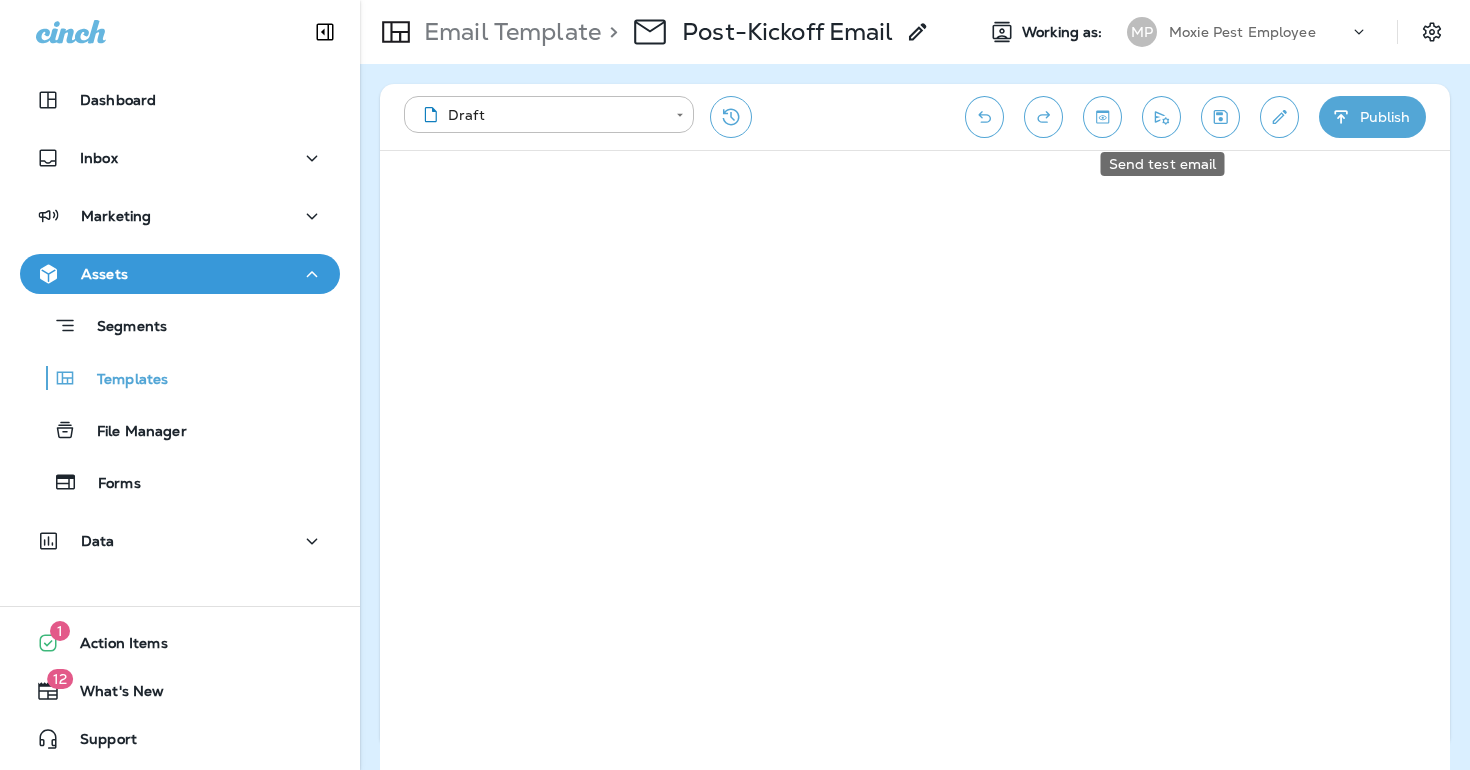 click at bounding box center [1161, 117] 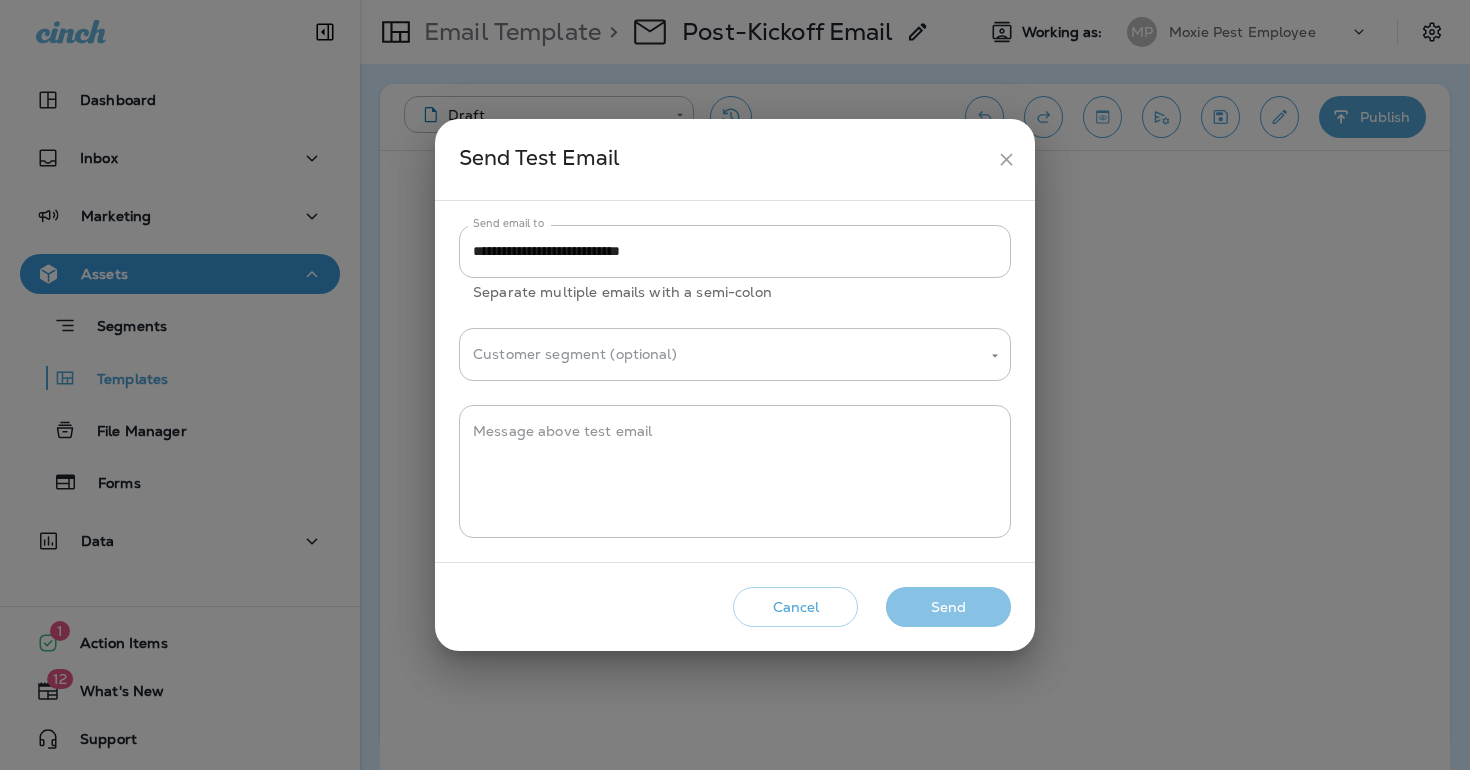 click on "Send" at bounding box center (948, 607) 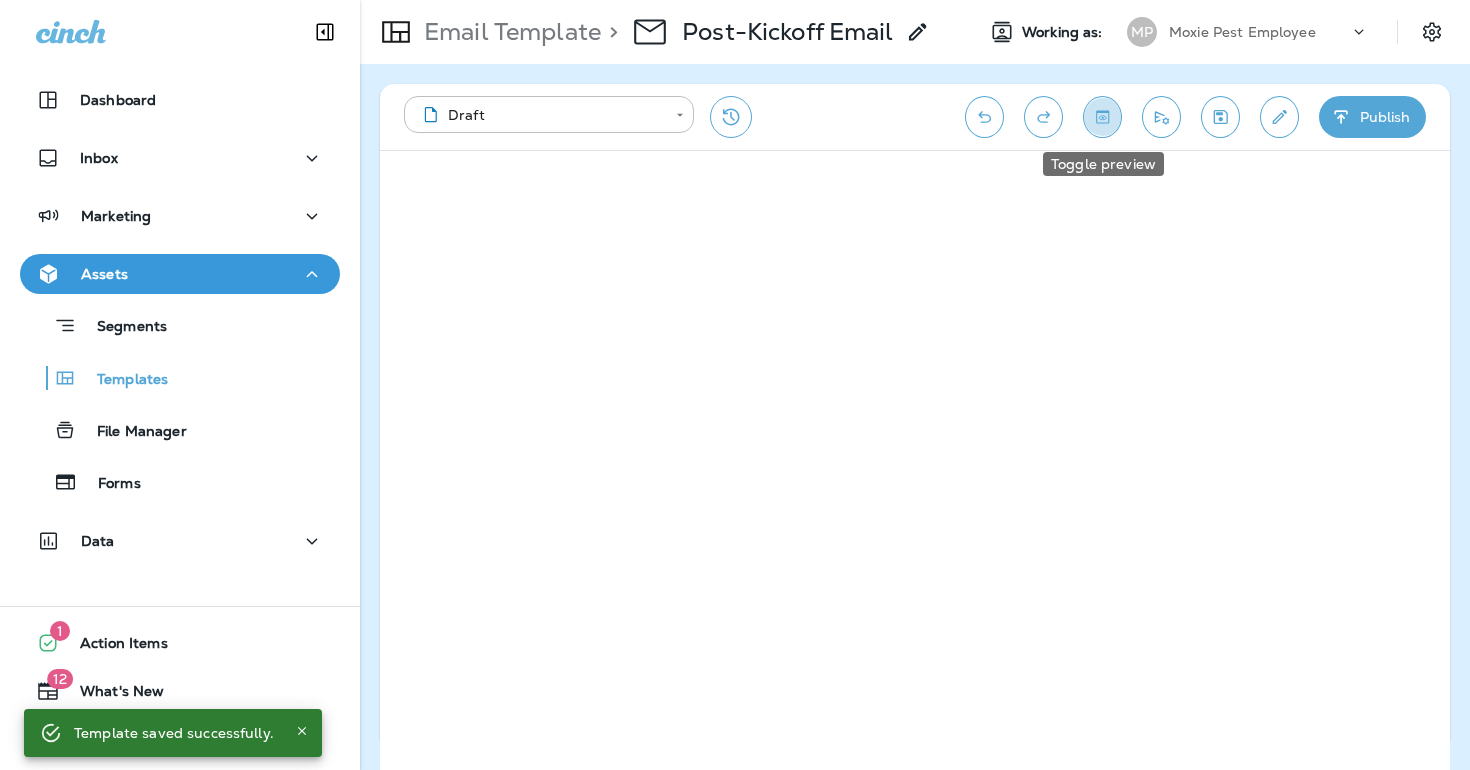 click 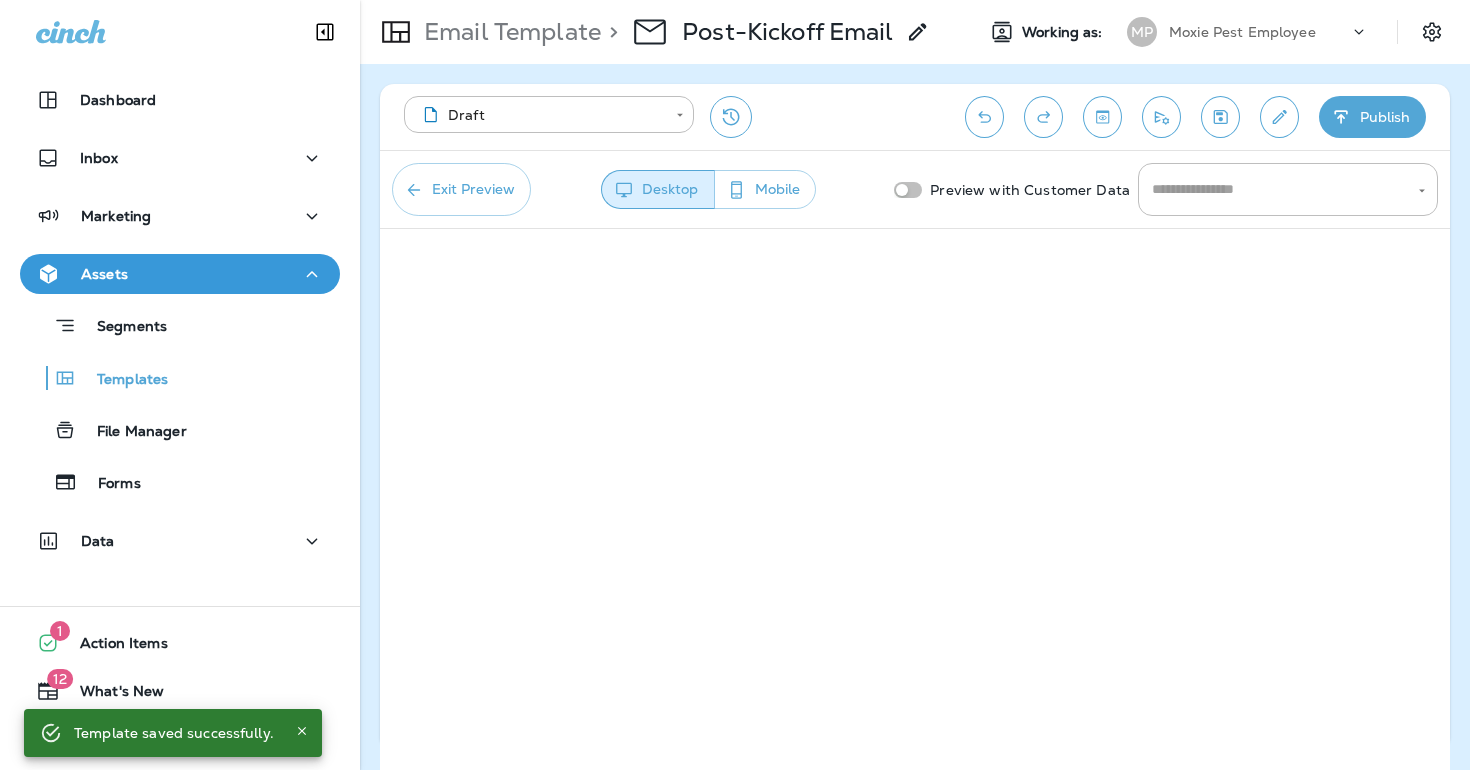 click on "Exit Preview" at bounding box center (461, 189) 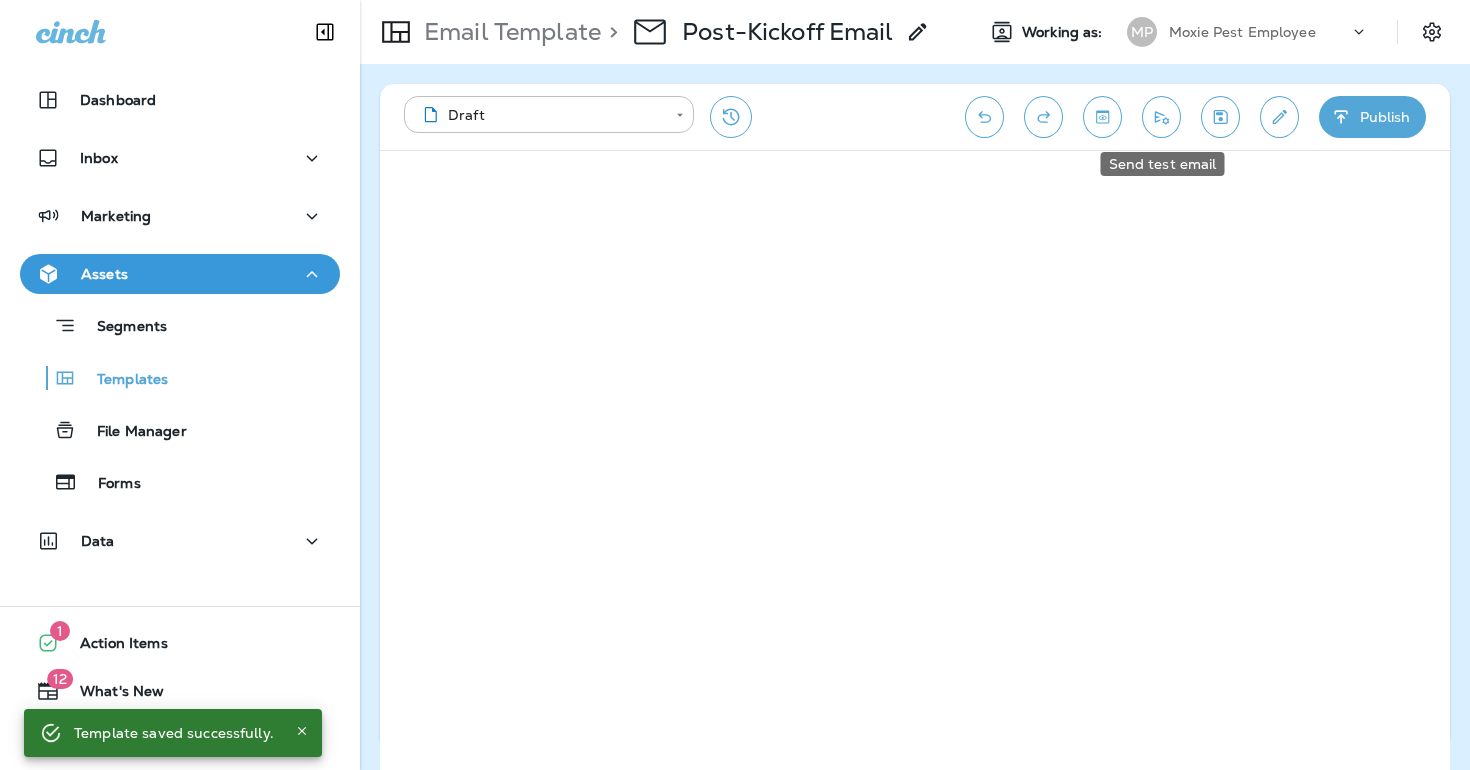 click 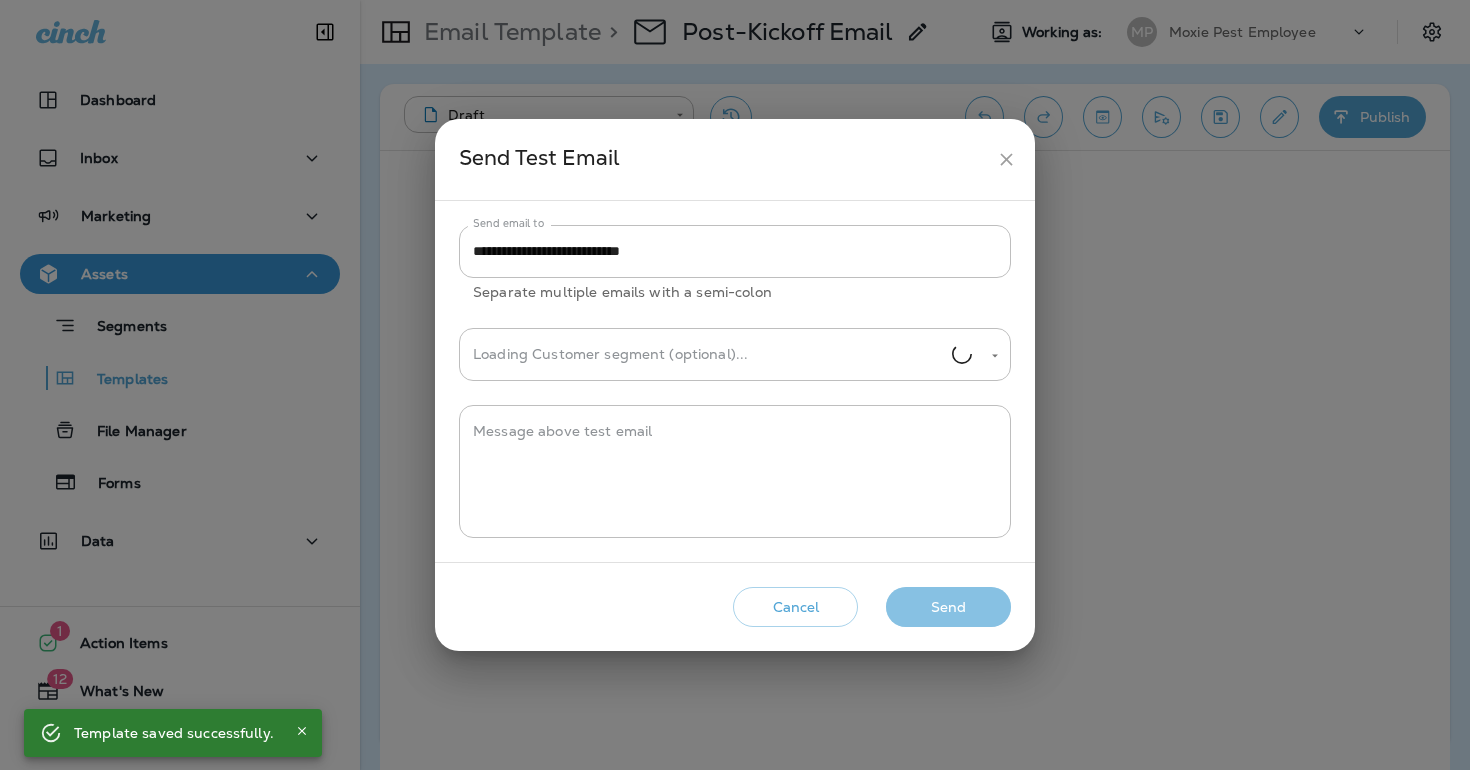 click on "Send" at bounding box center (948, 607) 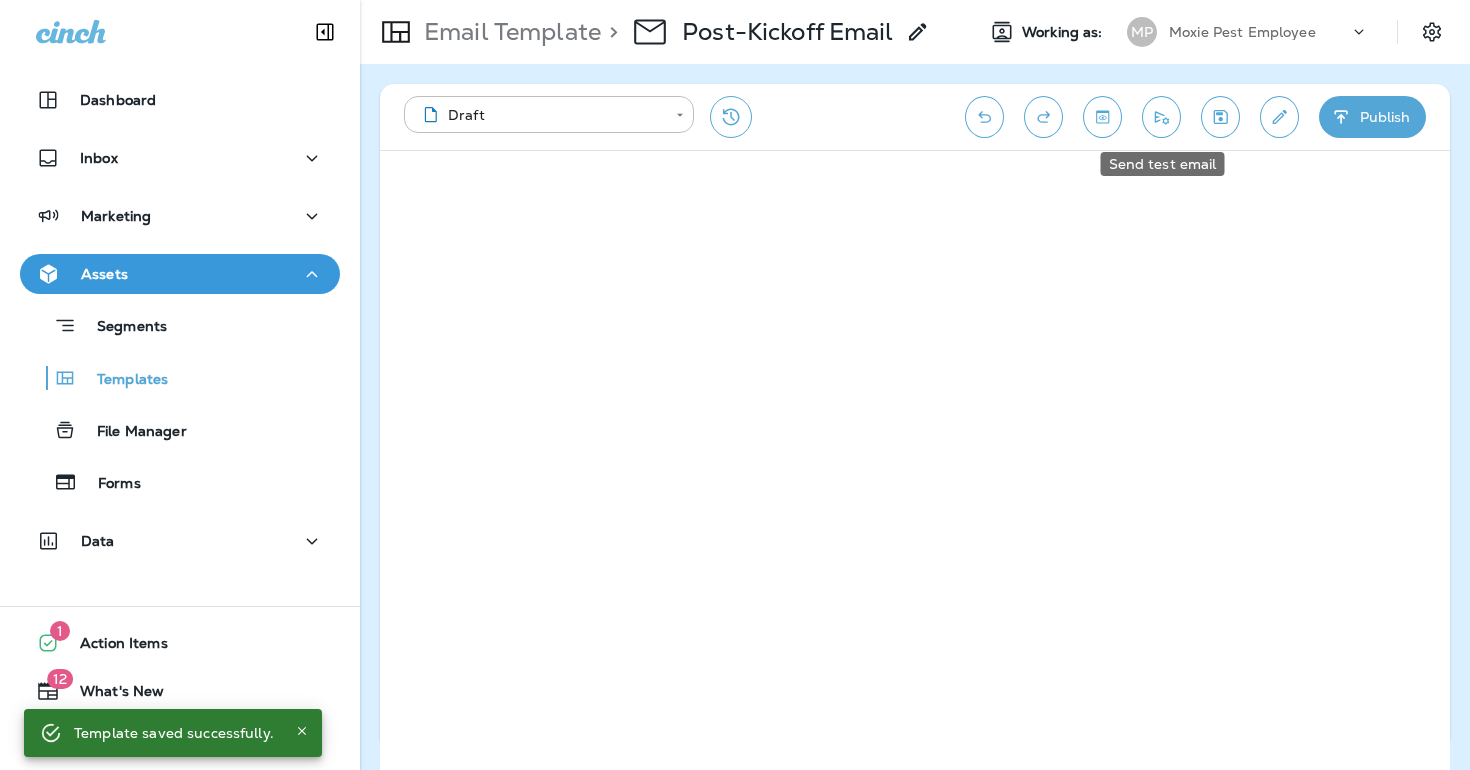 click 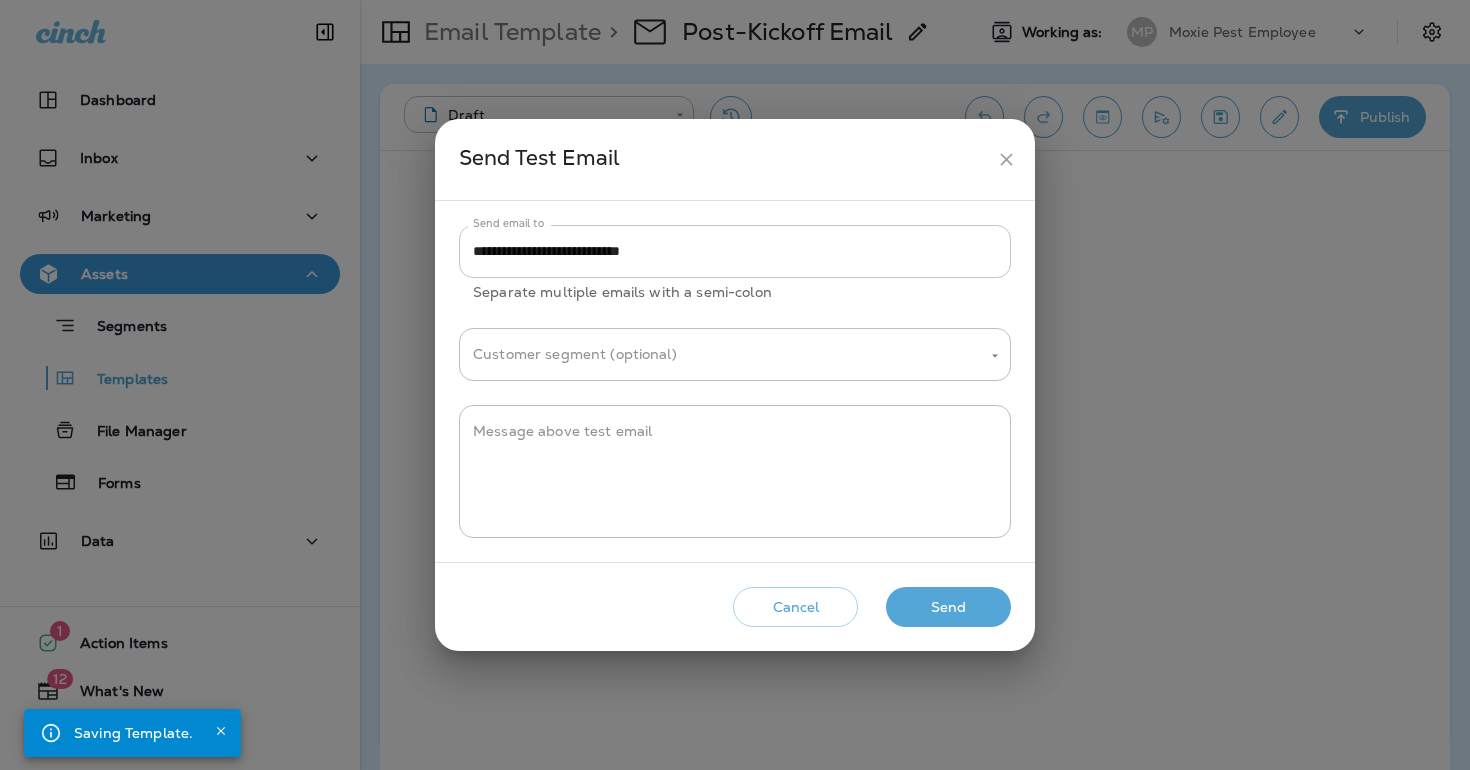click on "**********" at bounding box center [735, 251] 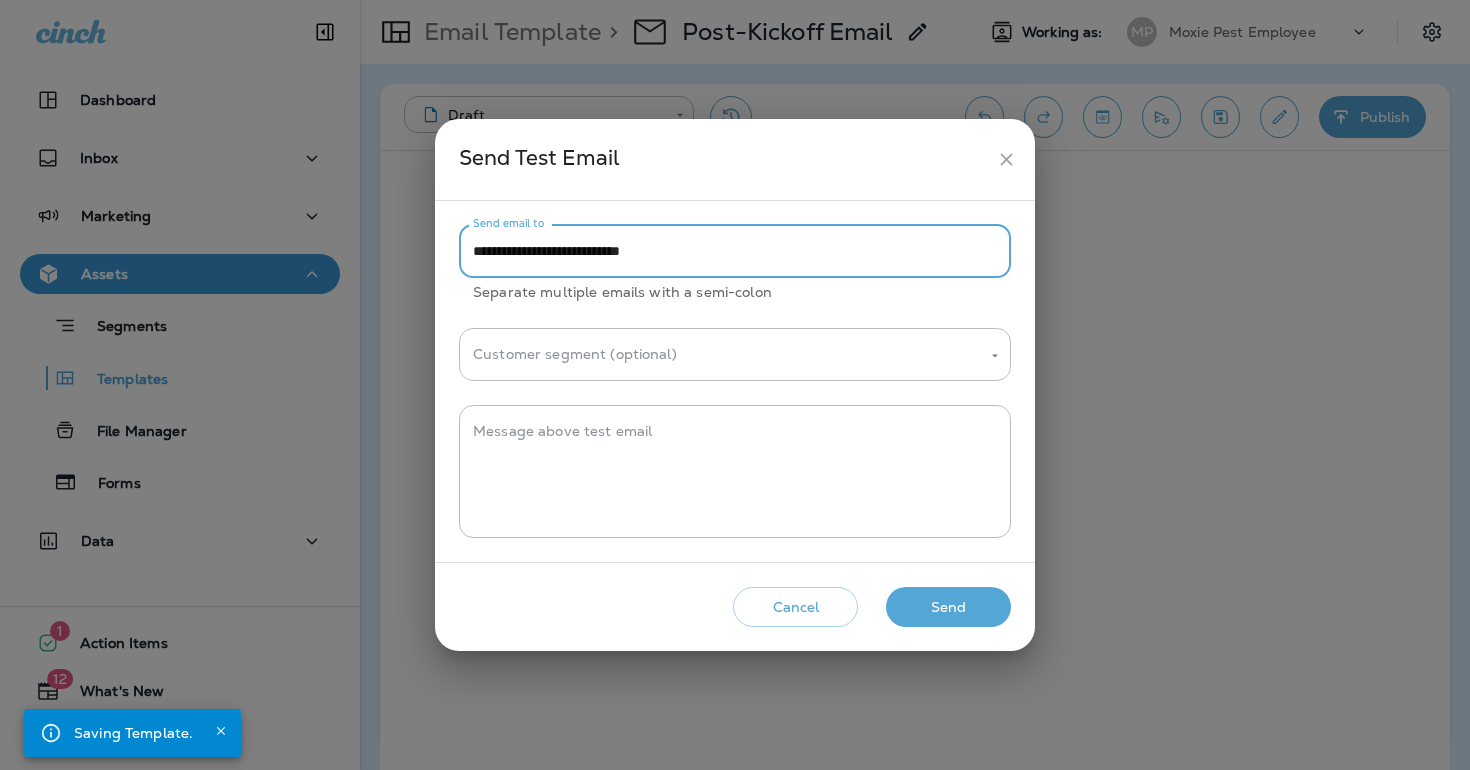 click on "**********" at bounding box center [735, 251] 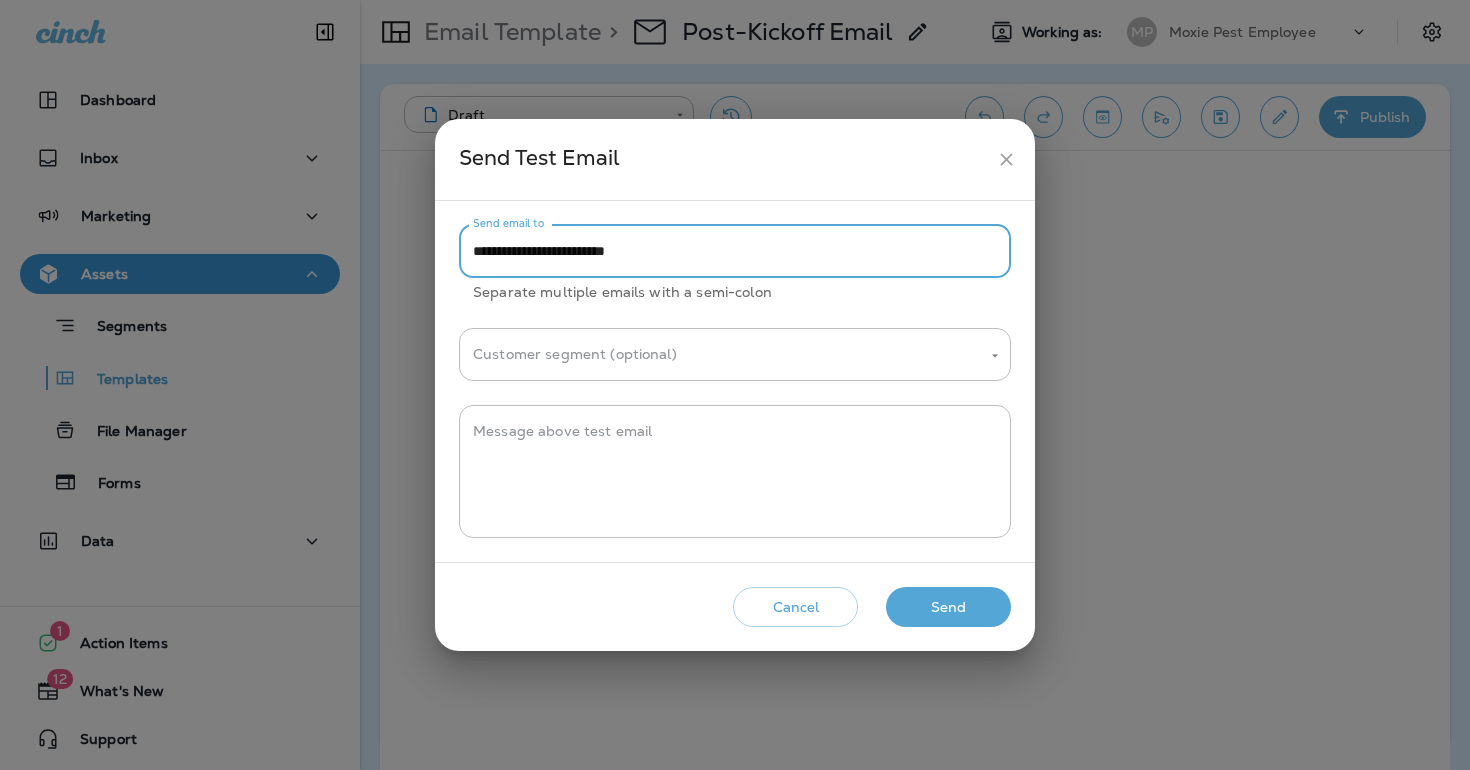 type on "**********" 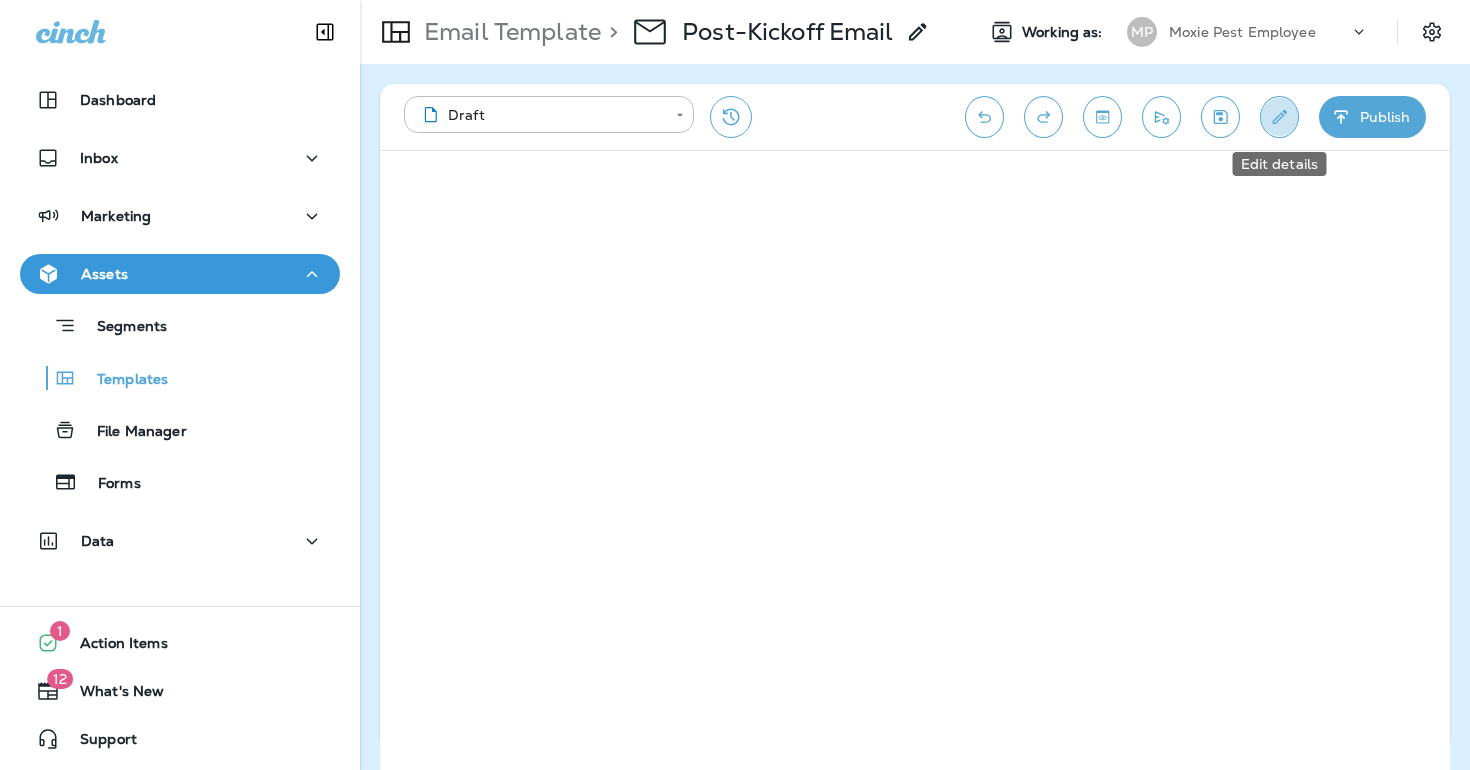 click 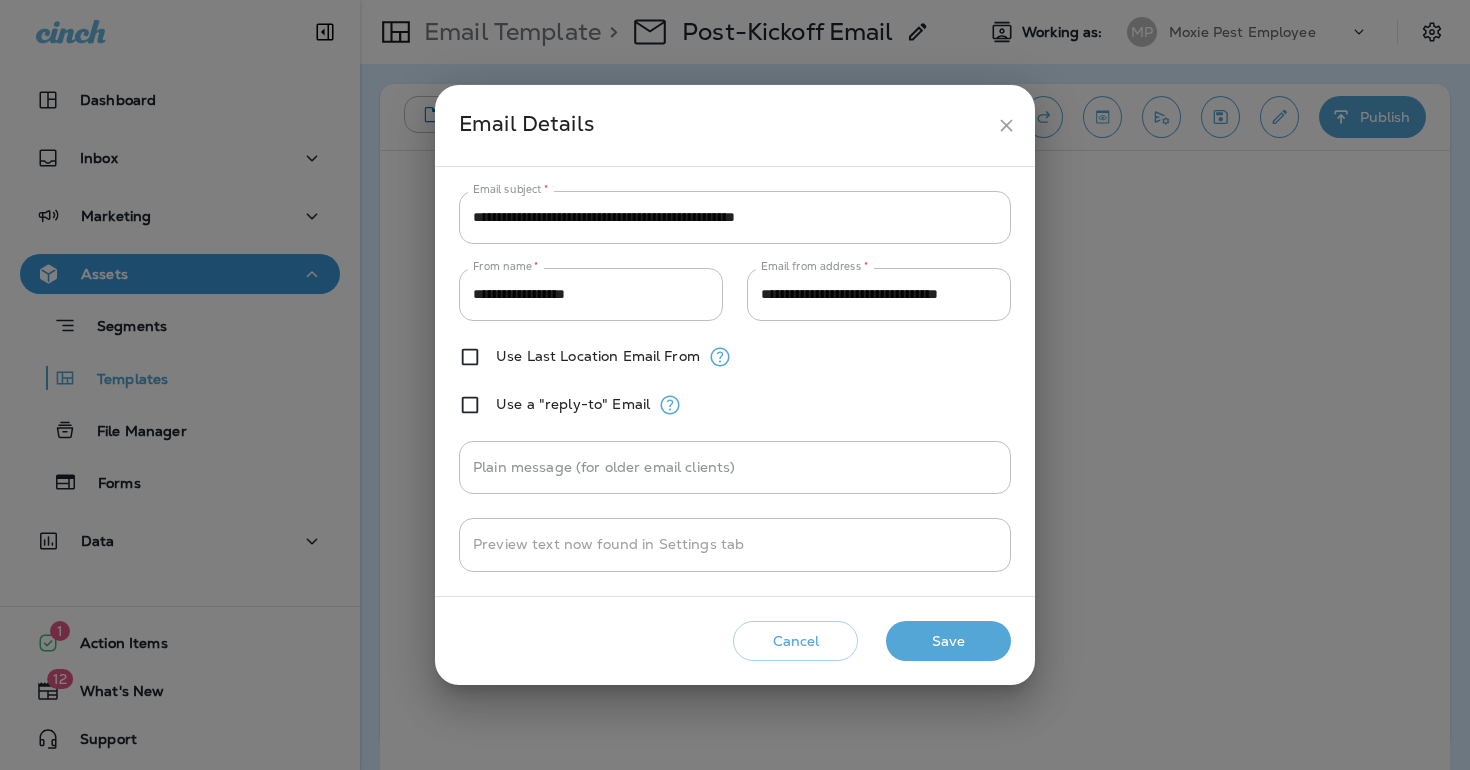 click 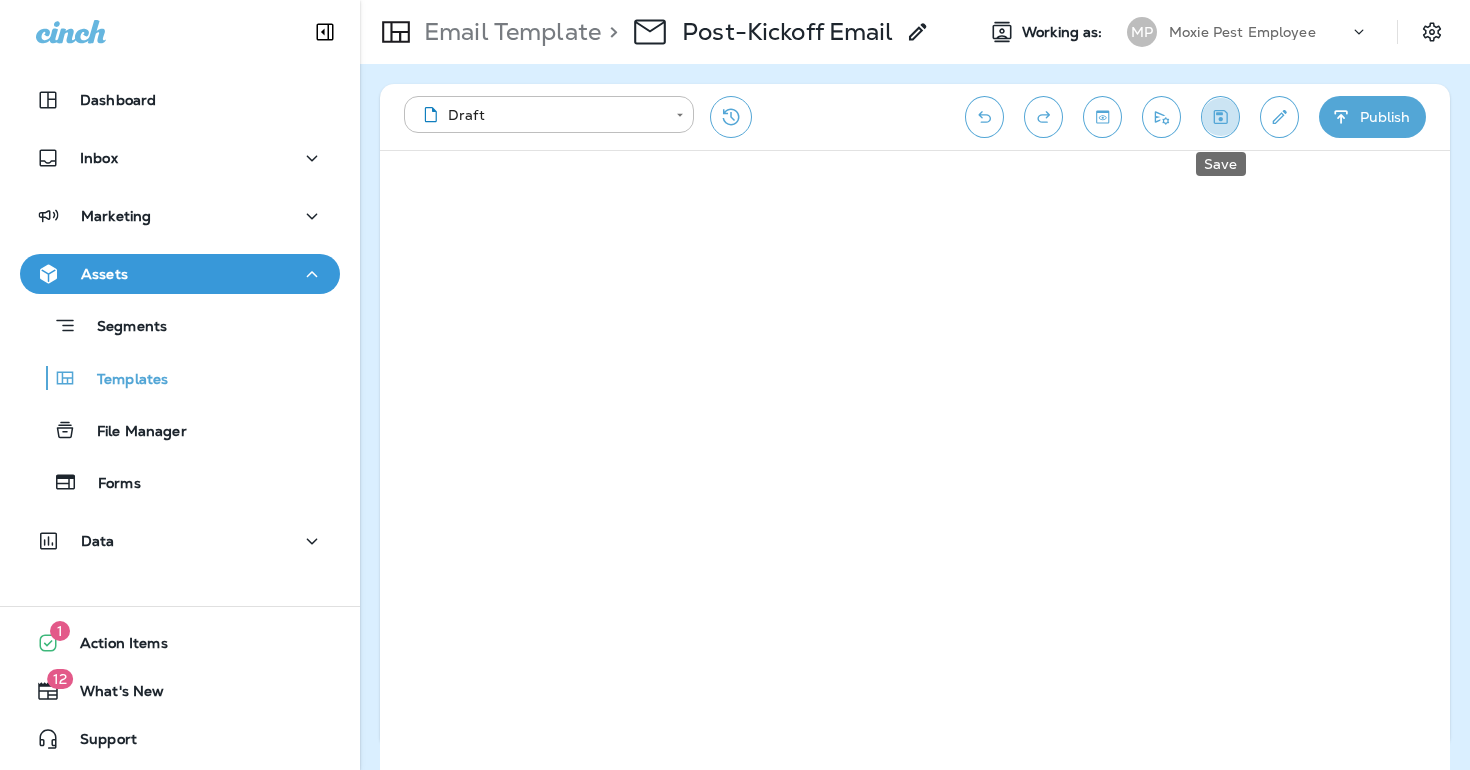 click 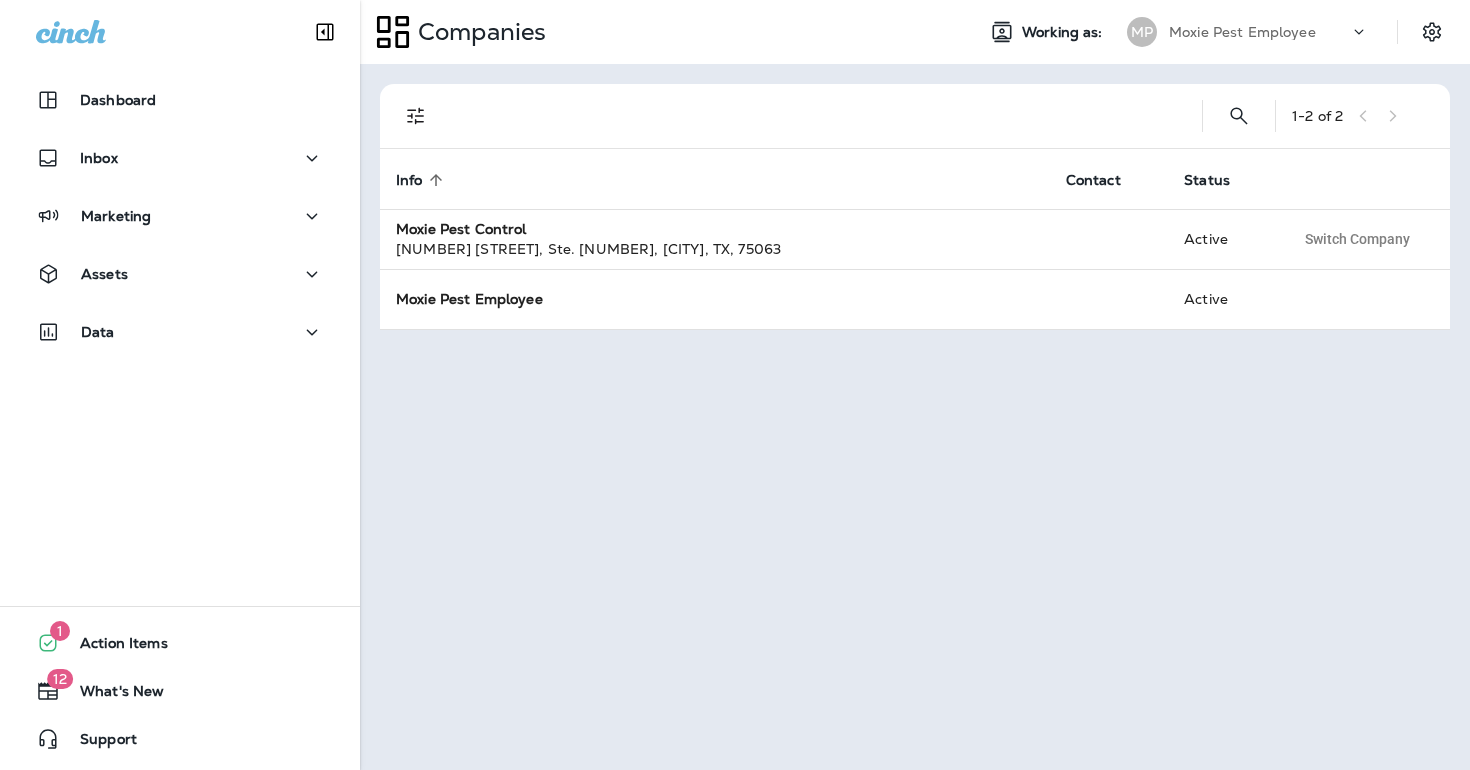 scroll, scrollTop: 0, scrollLeft: 0, axis: both 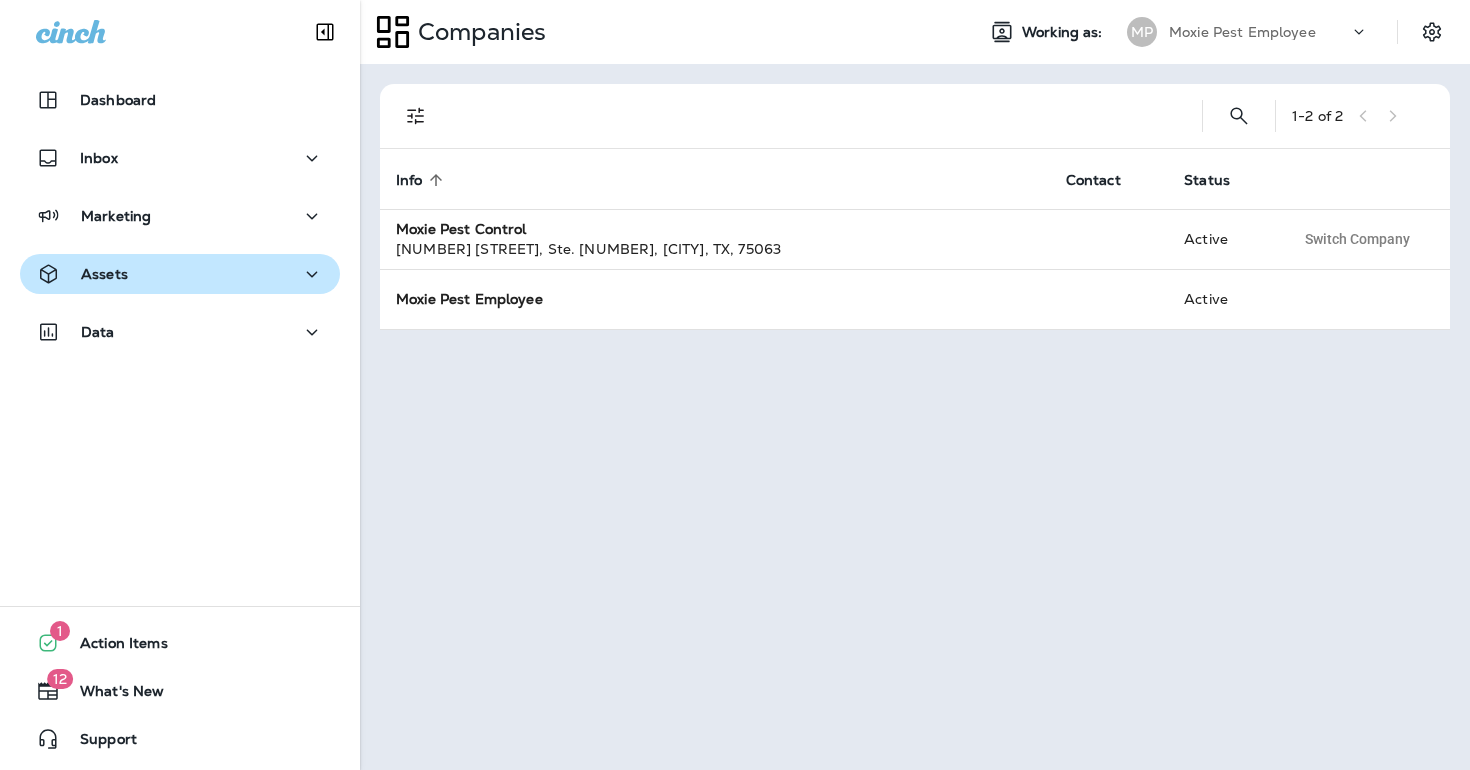 click on "Assets" at bounding box center [180, 274] 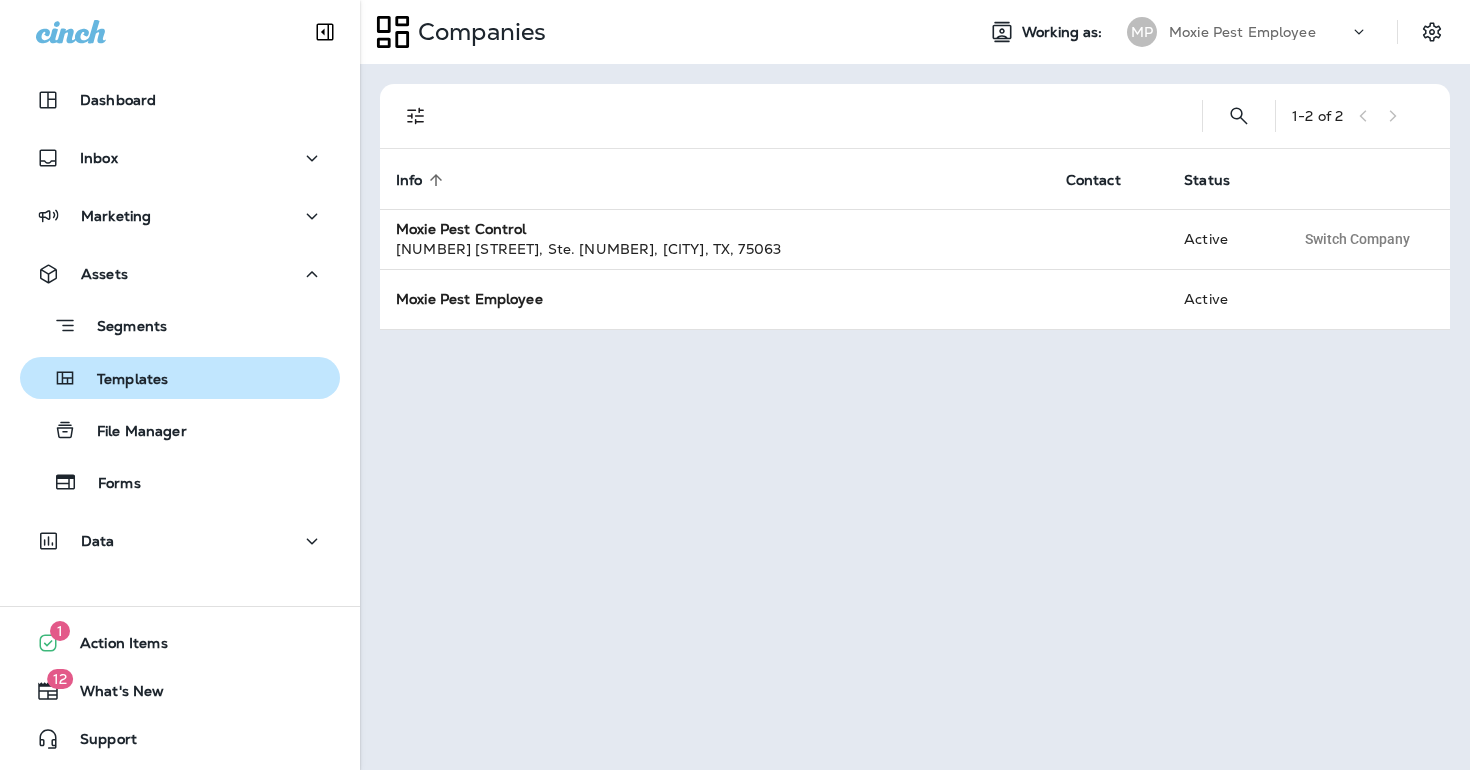 click on "Templates" at bounding box center (122, 380) 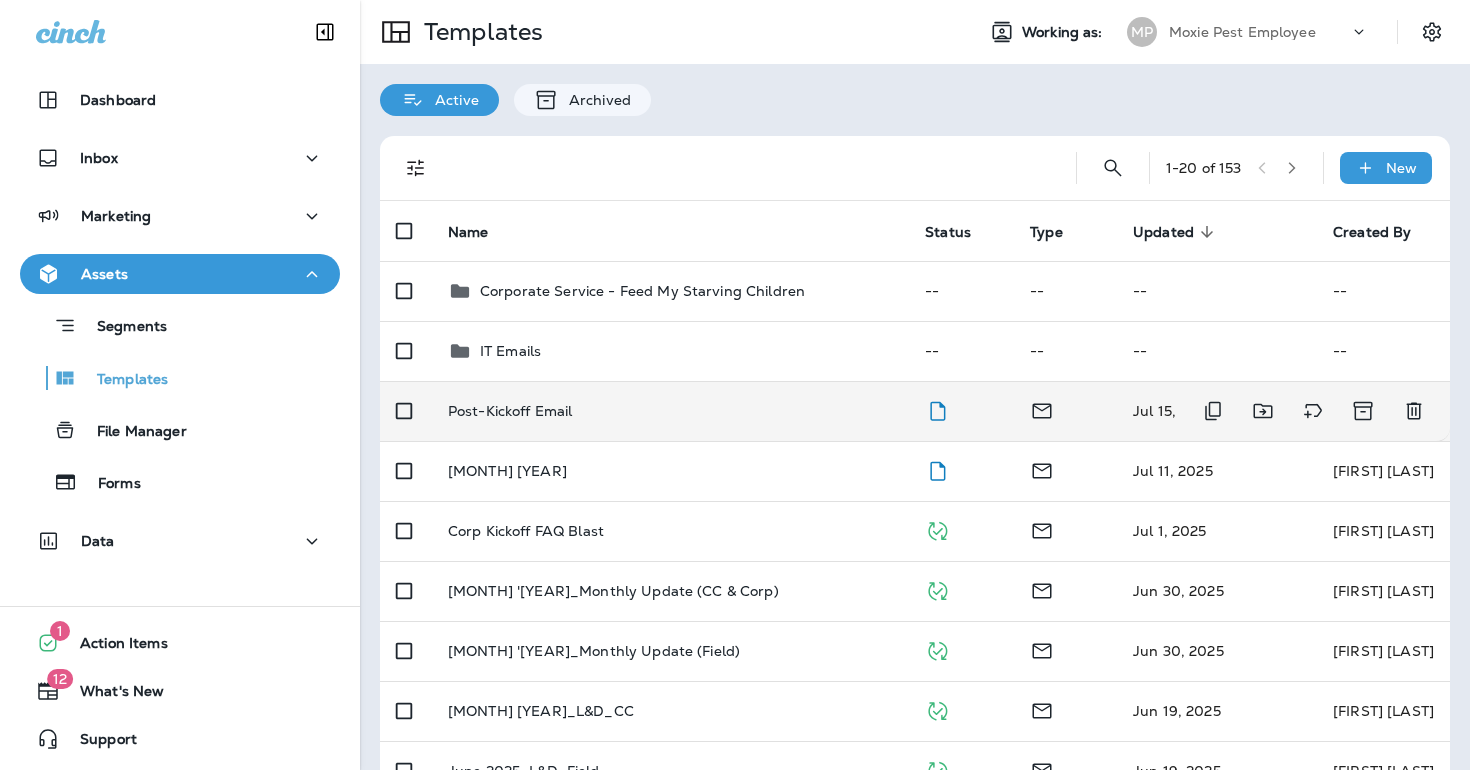 click on "Post-Kickoff Email" at bounding box center (670, 411) 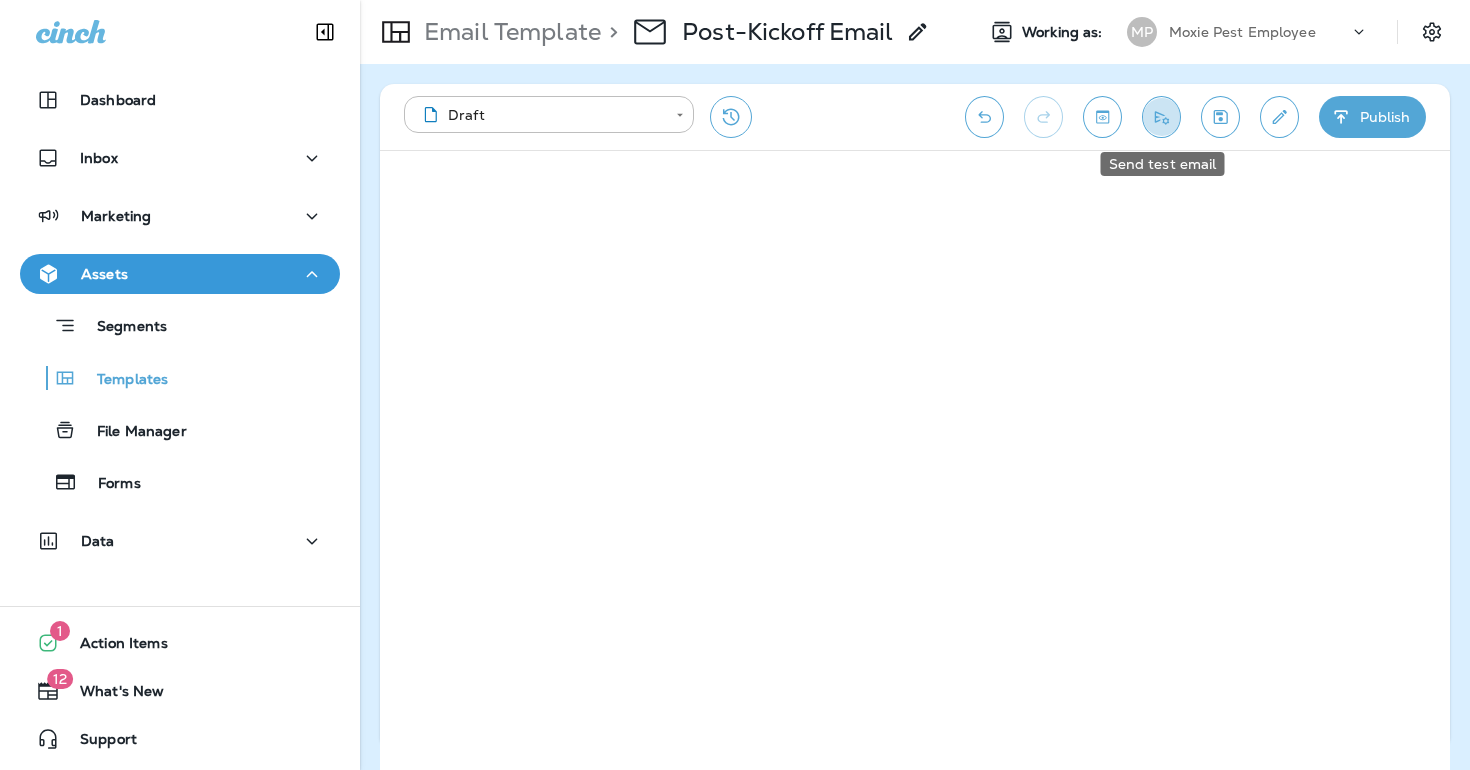click 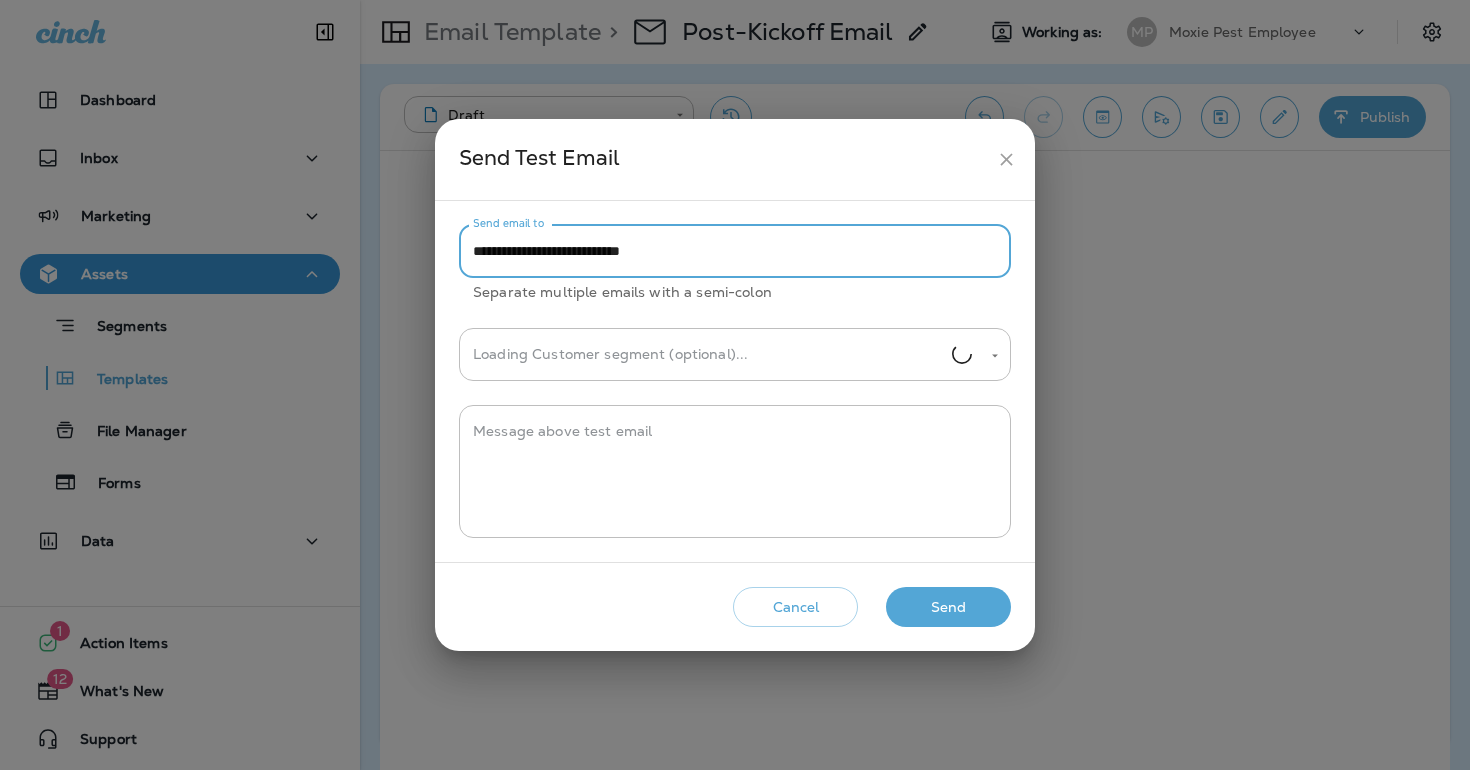 click on "**********" at bounding box center (735, 251) 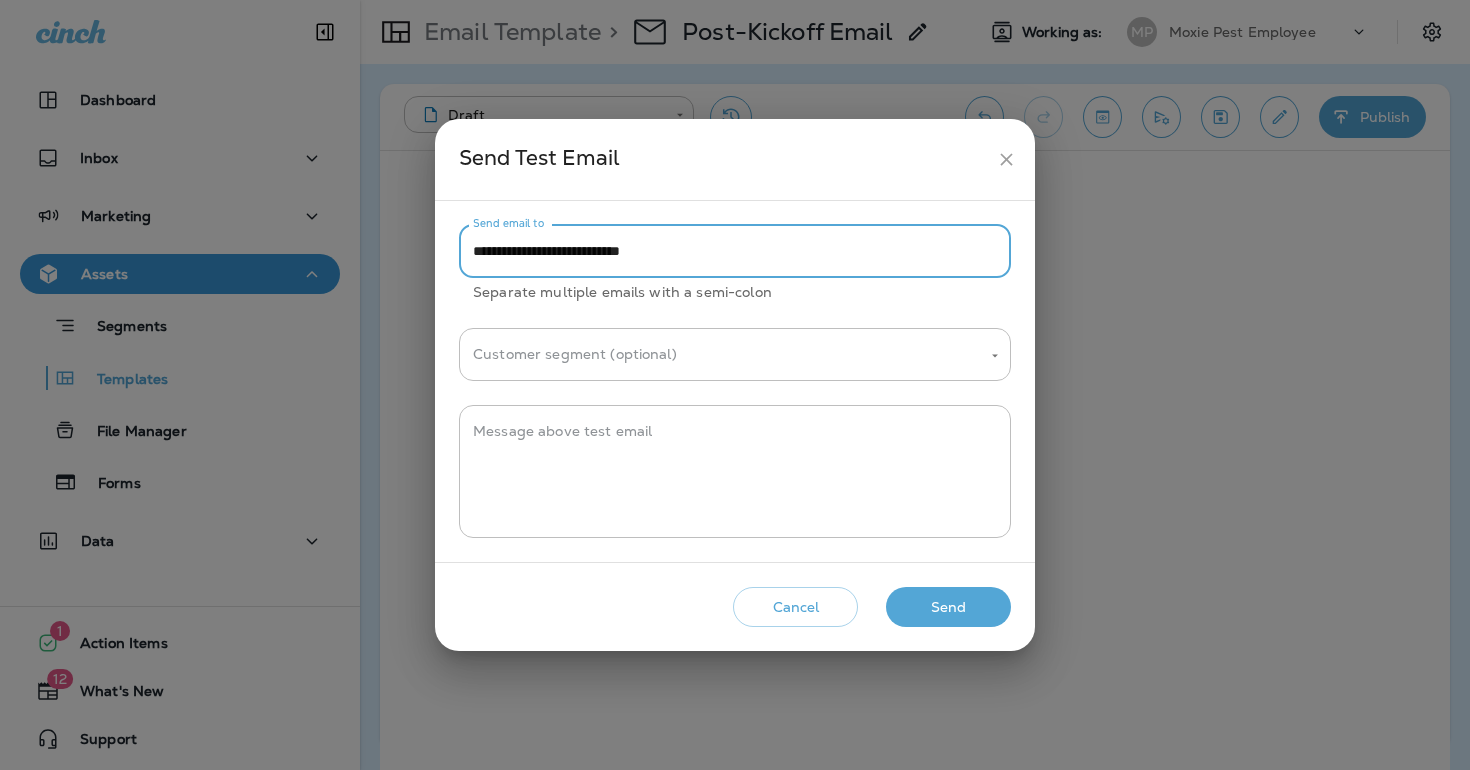 click on "**********" at bounding box center [735, 251] 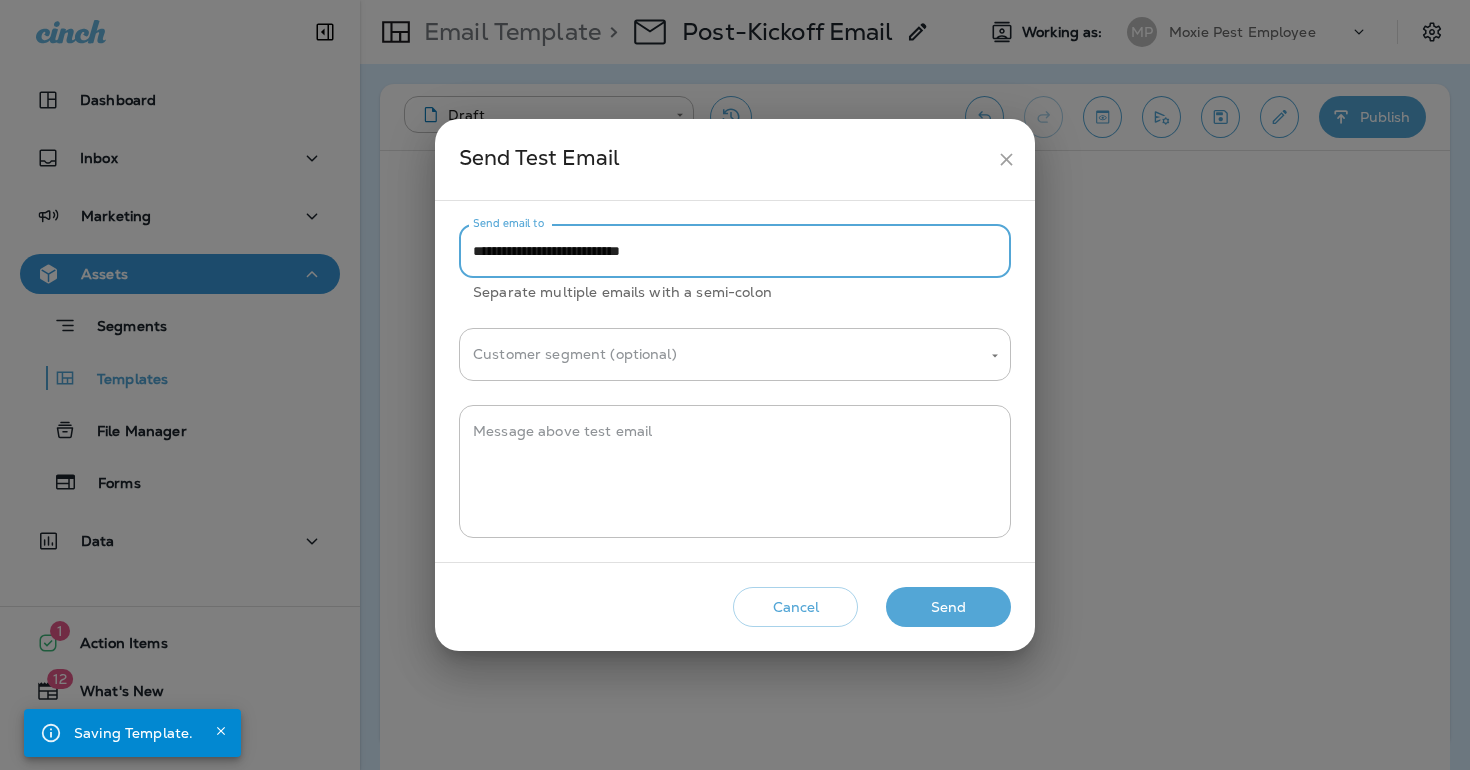 click on "**********" at bounding box center [735, 251] 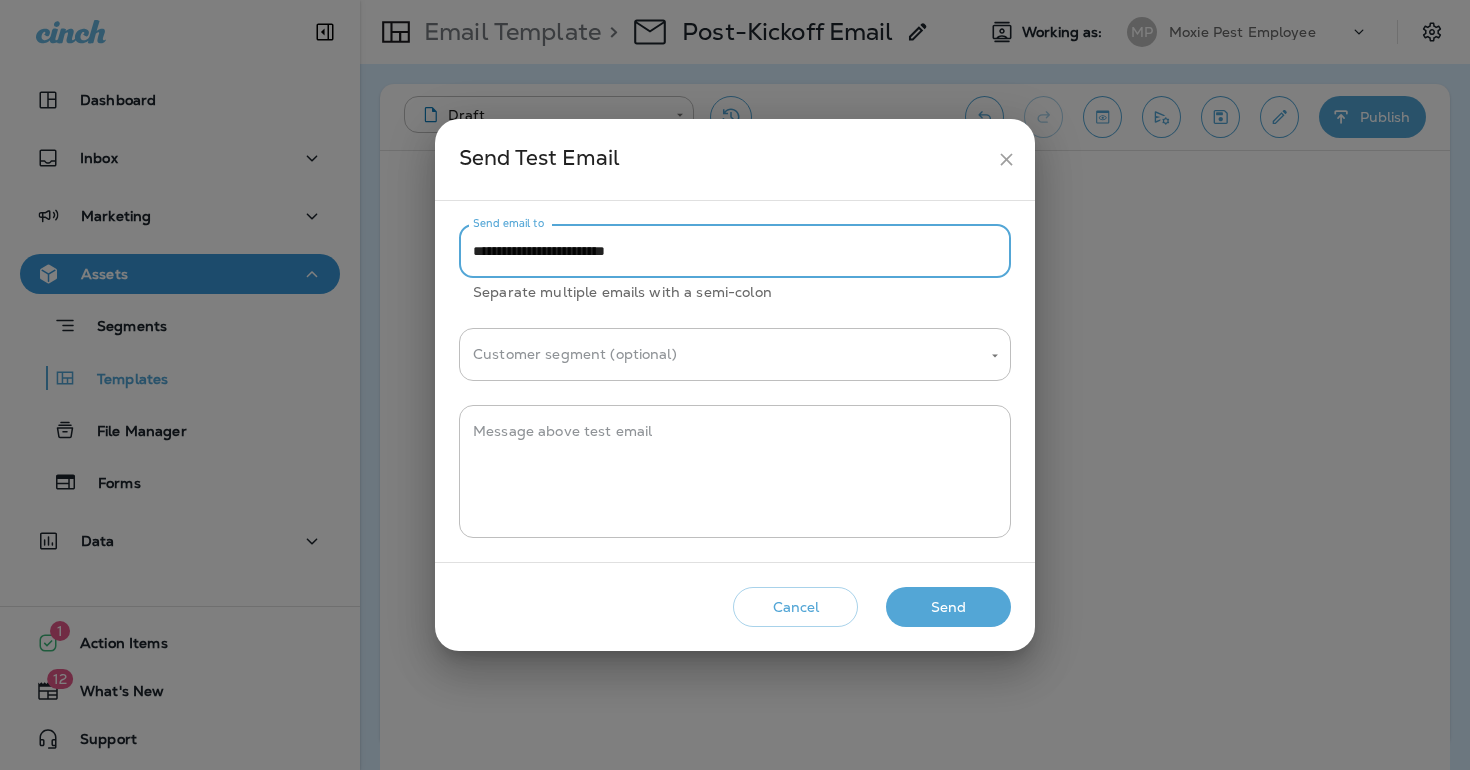 type on "**********" 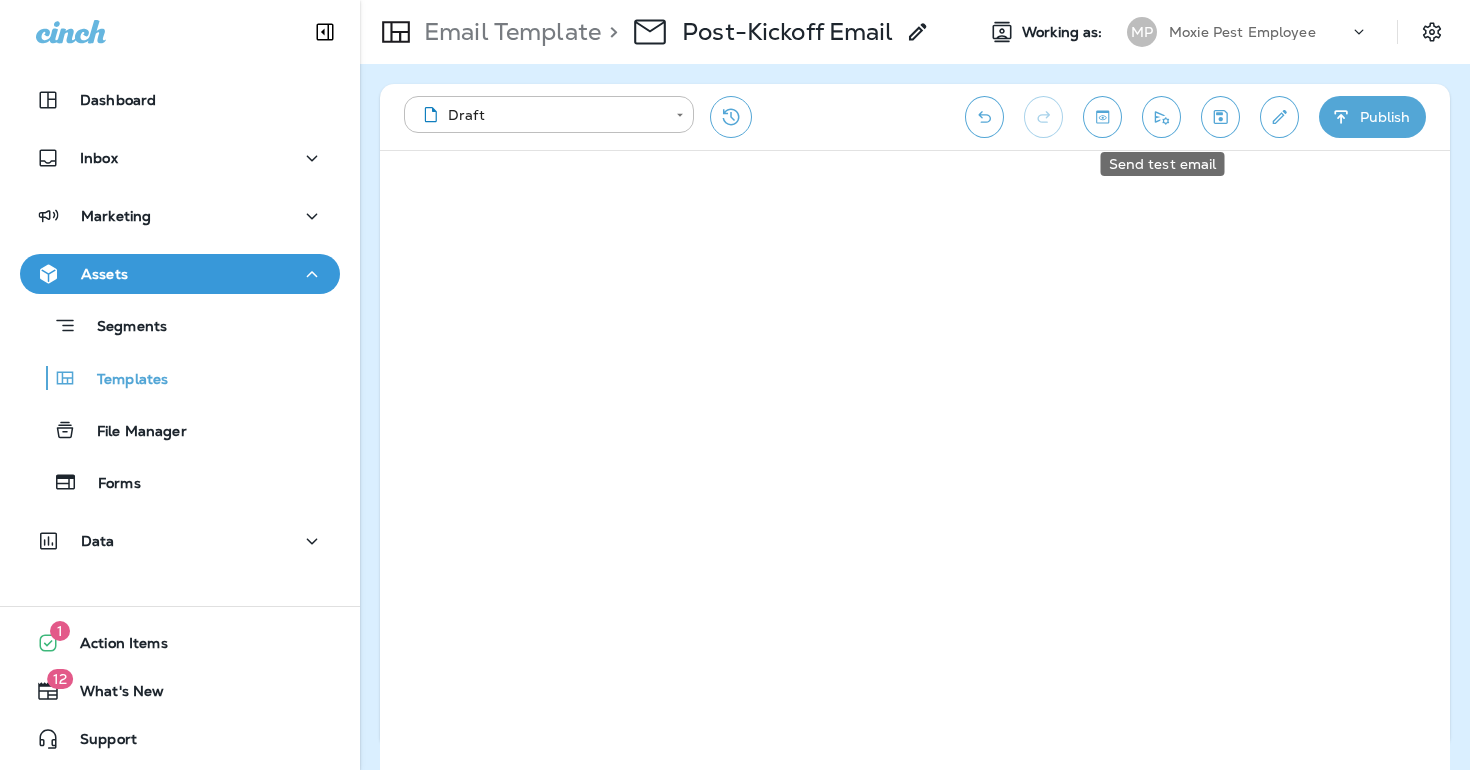 click 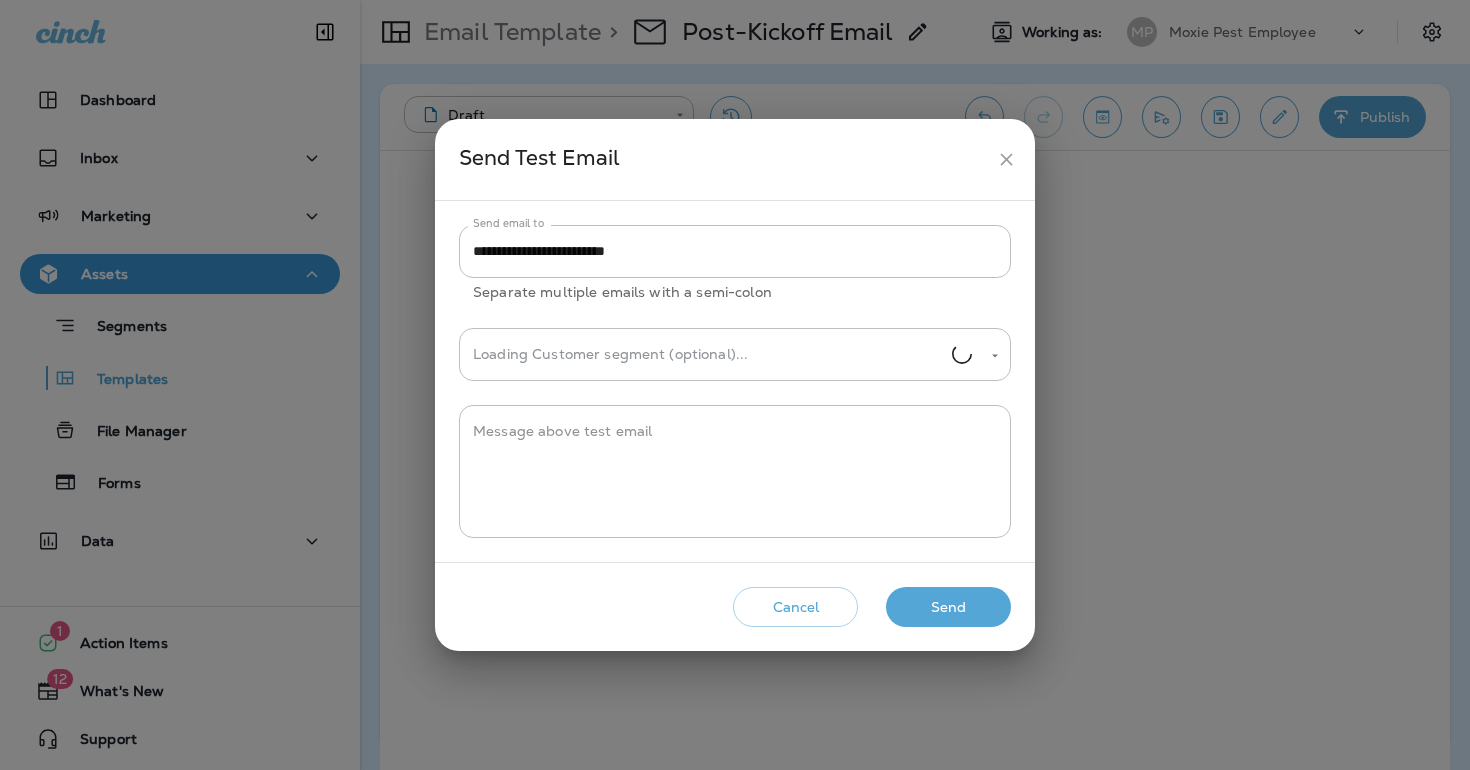 click at bounding box center [1006, 159] 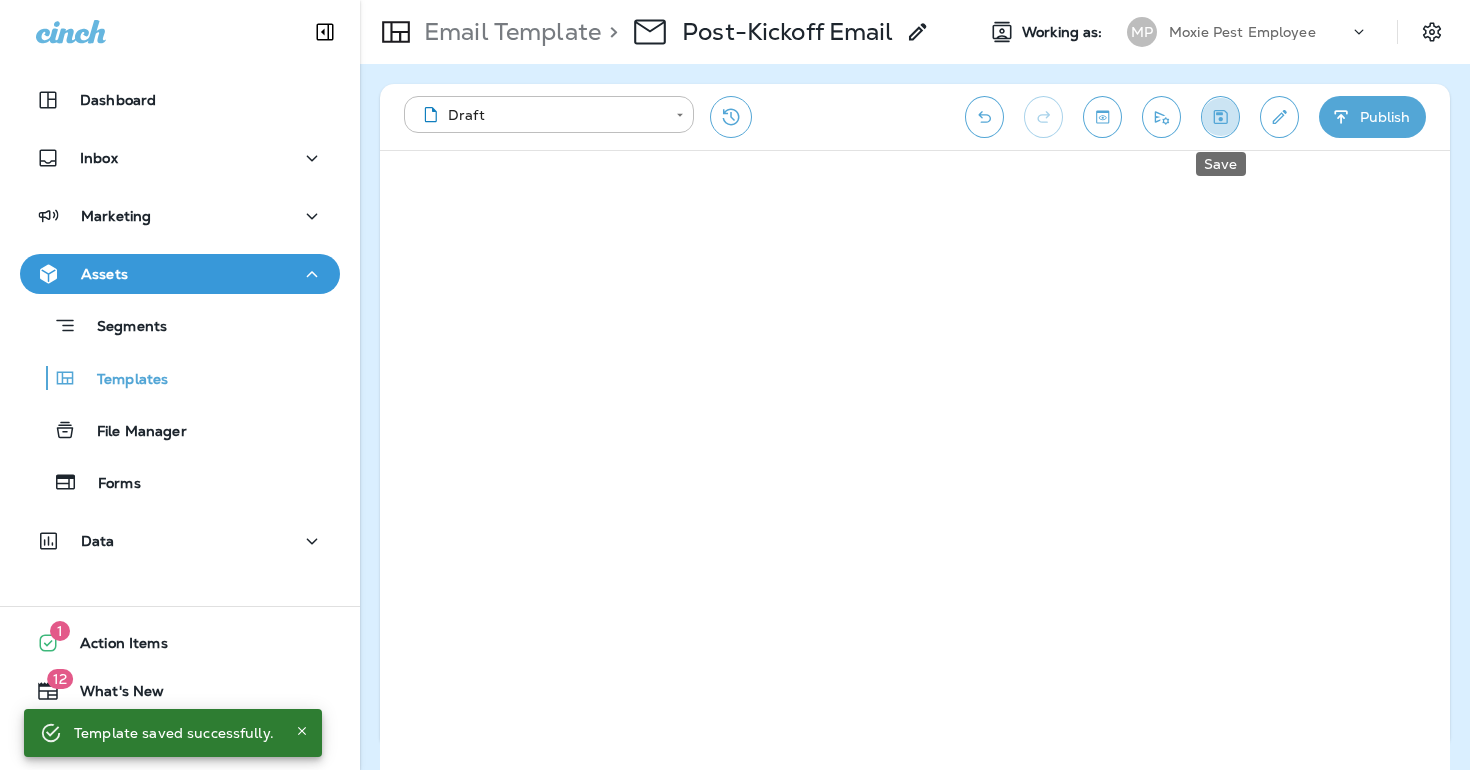 click 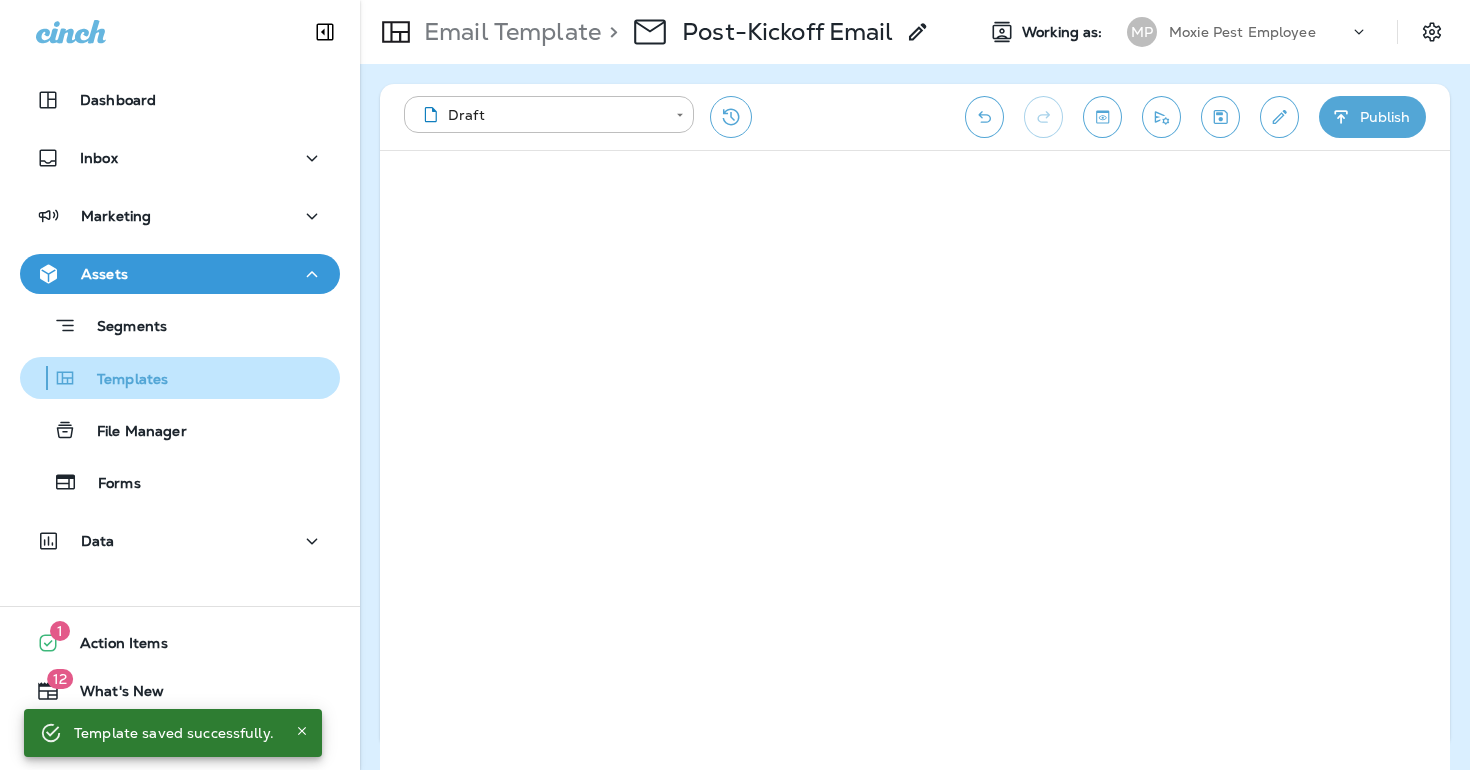 click on "Templates" at bounding box center [122, 380] 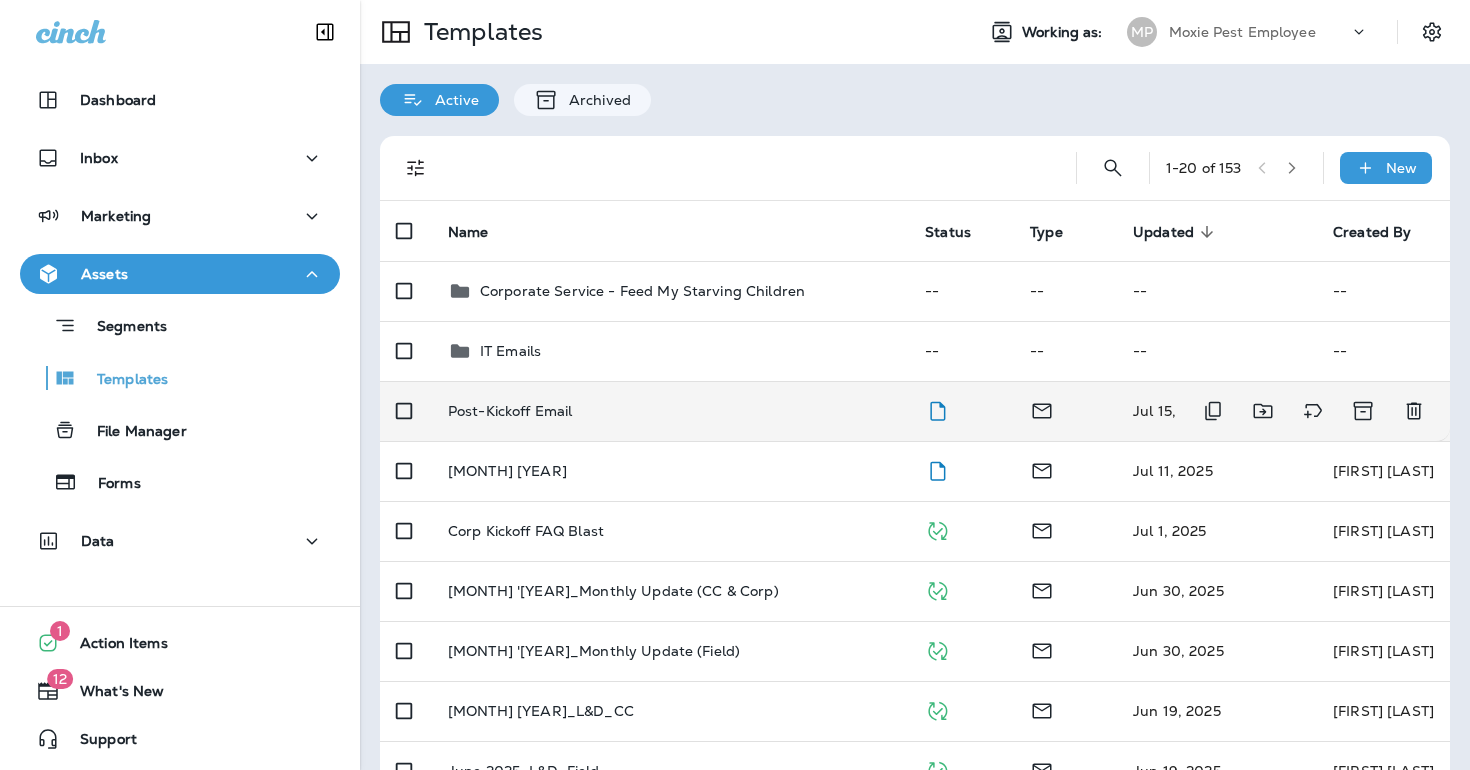 click on "Post-Kickoff Email" at bounding box center (510, 411) 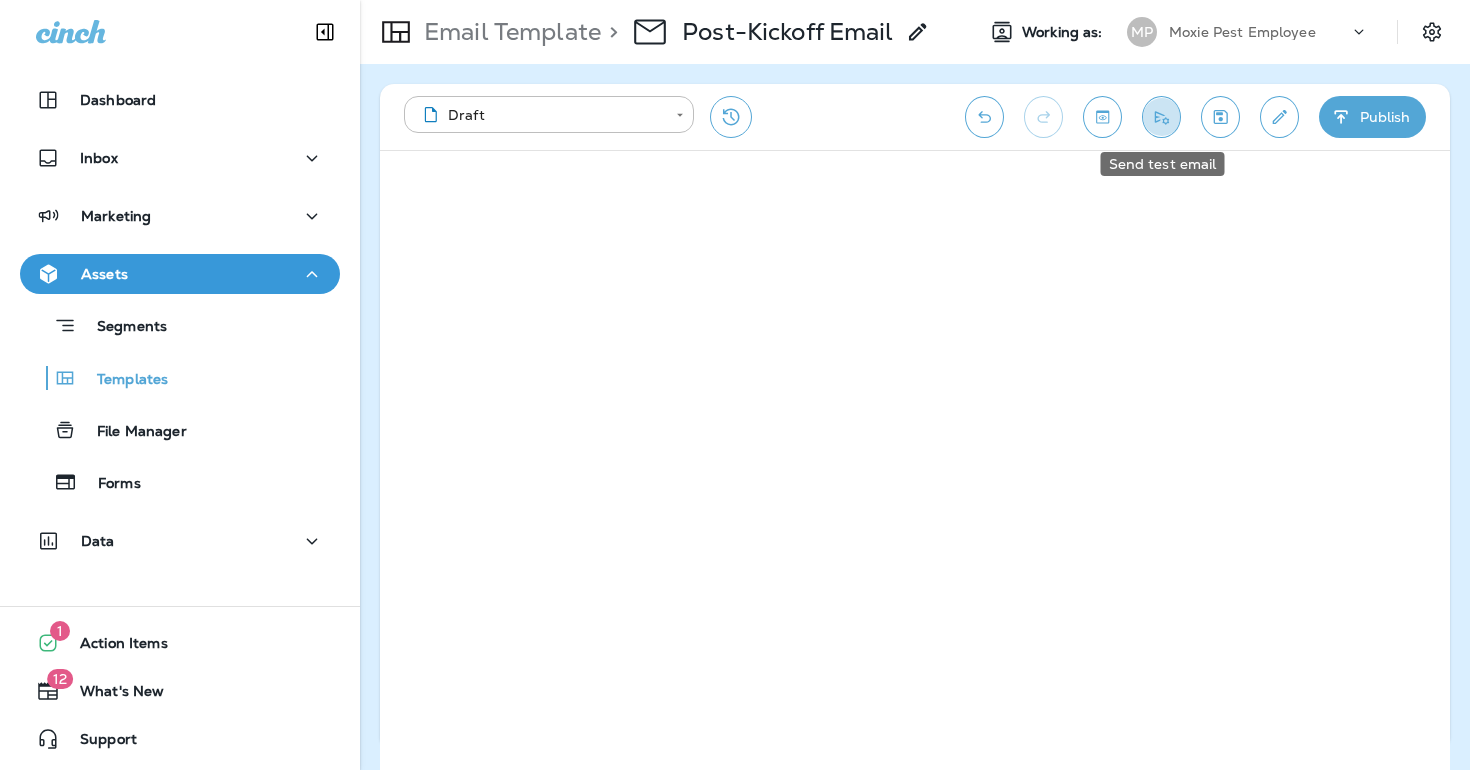 click 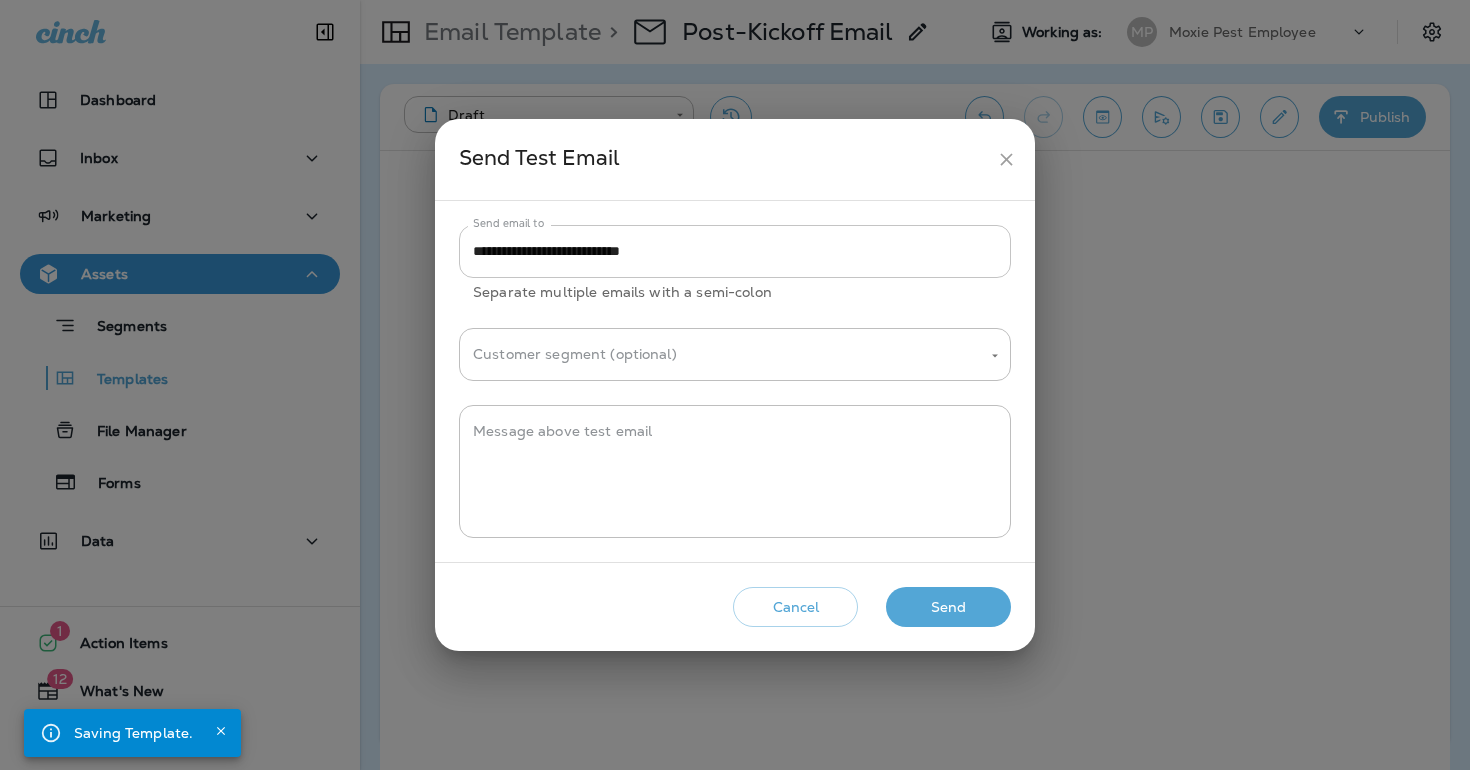 click on "**********" at bounding box center (735, 251) 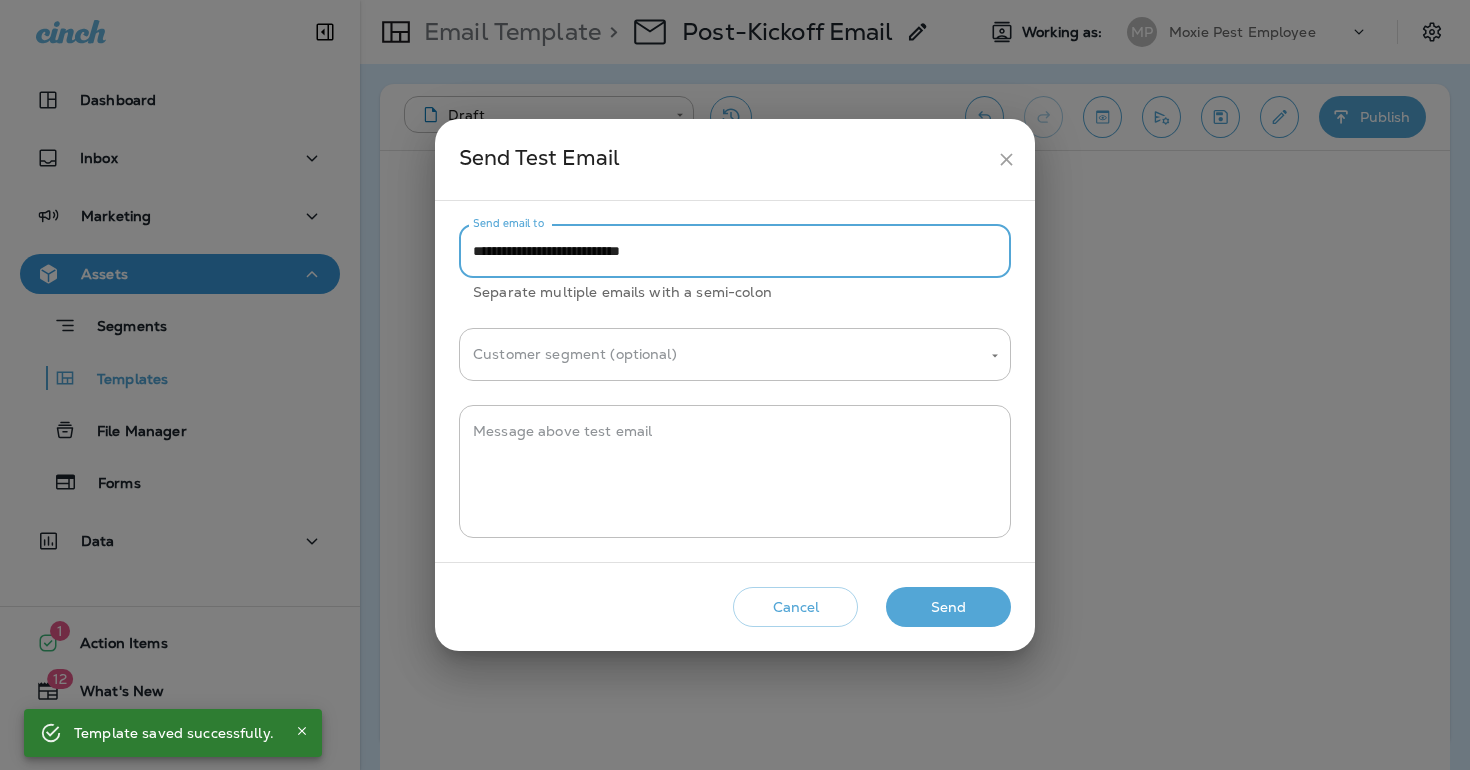 drag, startPoint x: 539, startPoint y: 254, endPoint x: 468, endPoint y: 255, distance: 71.00704 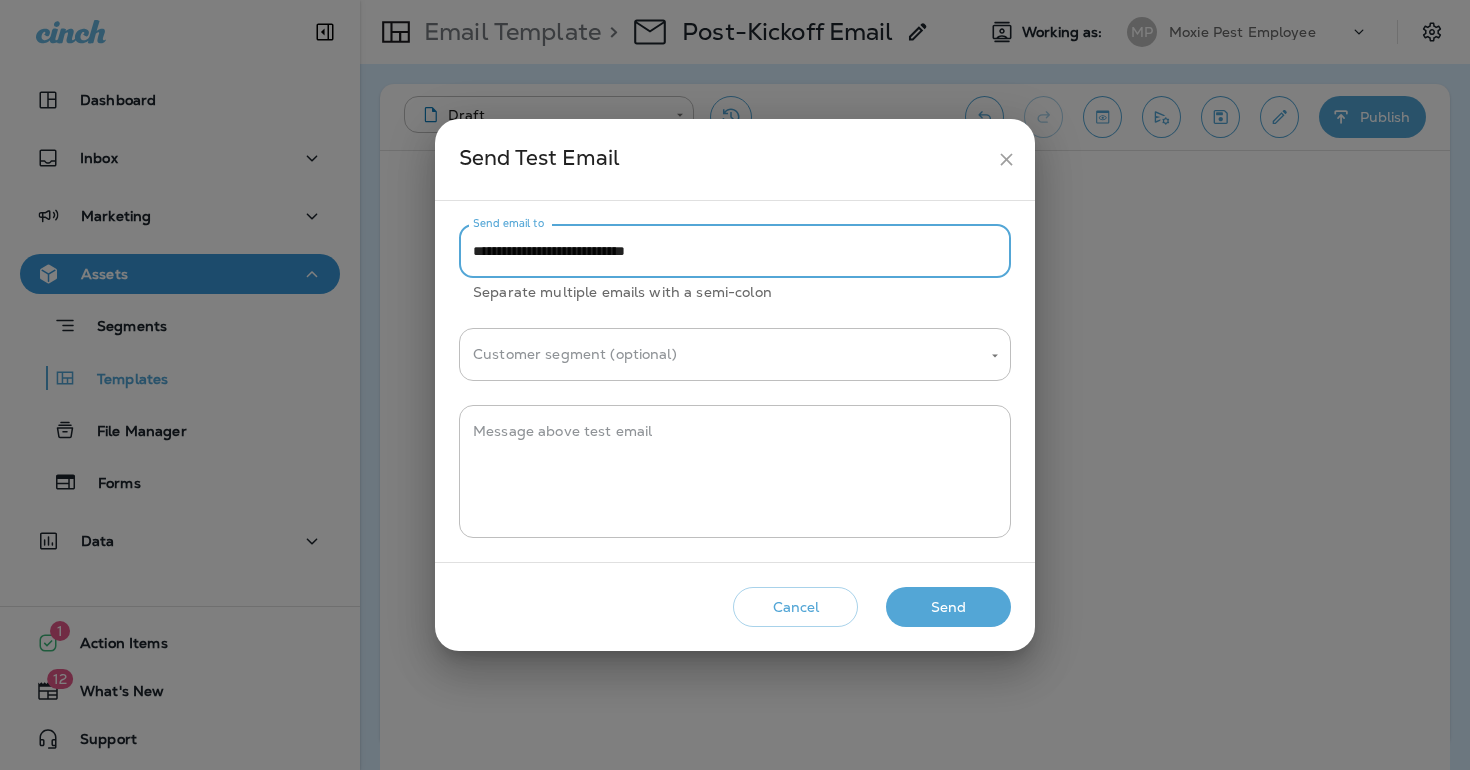 click on "**********" at bounding box center (735, 251) 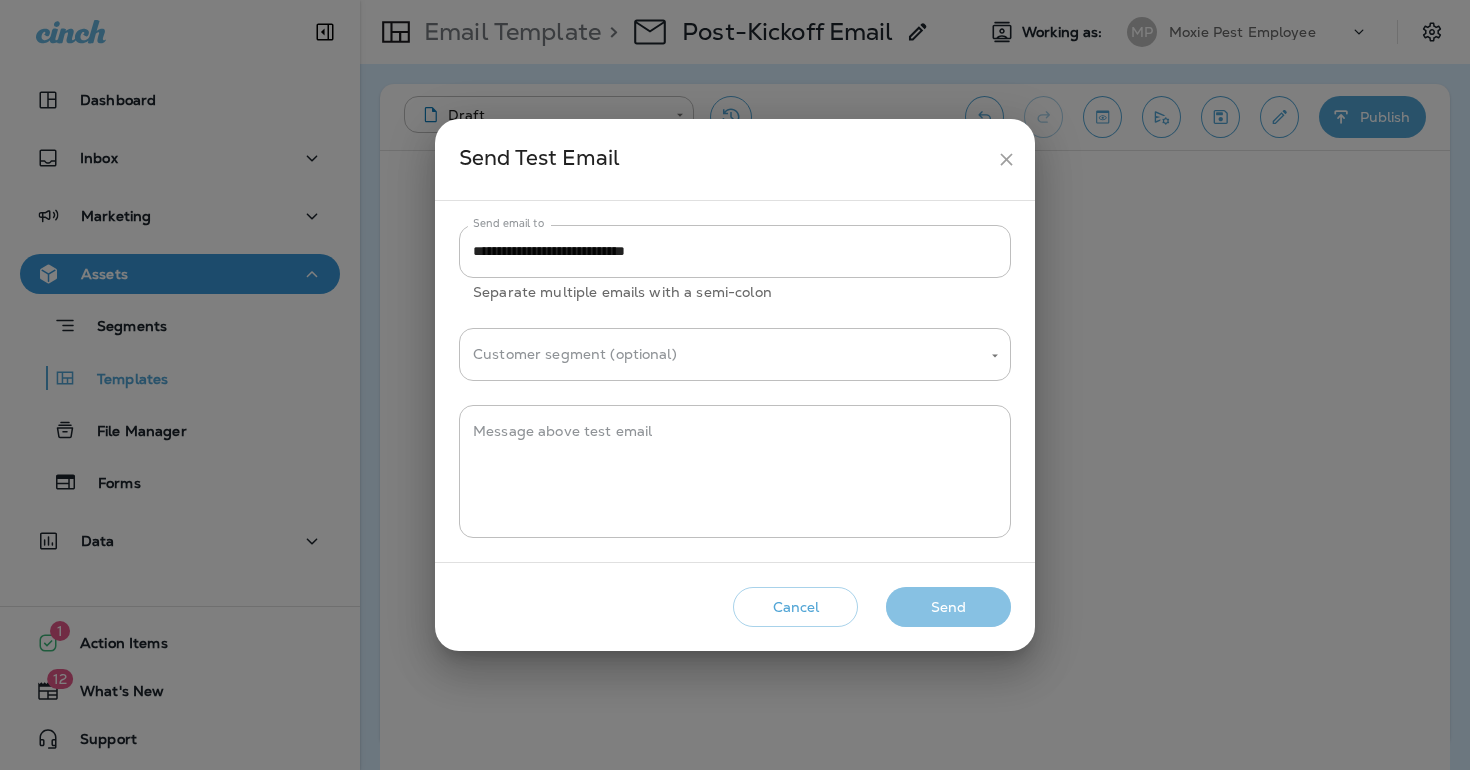 click on "Send" at bounding box center (948, 607) 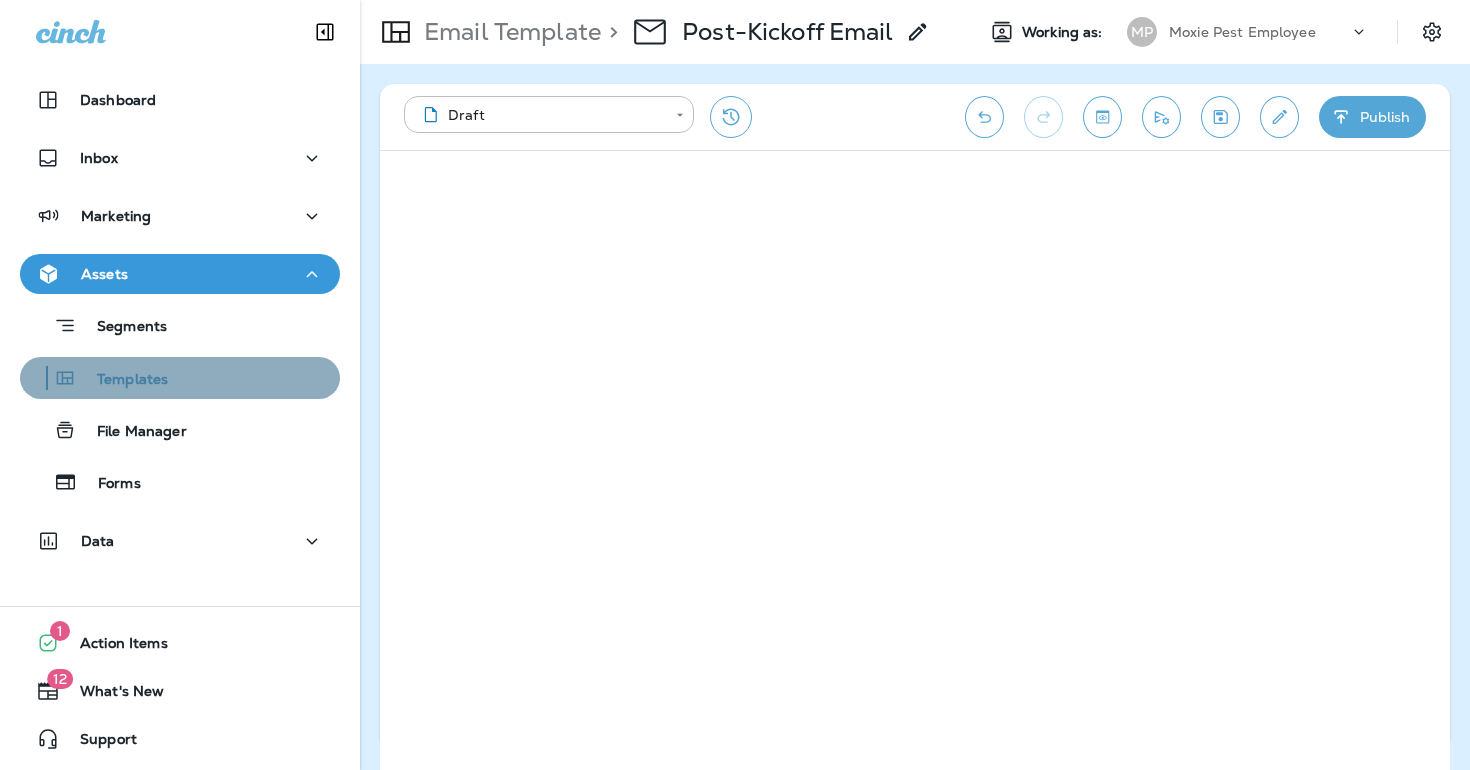 click on "Templates" at bounding box center (122, 380) 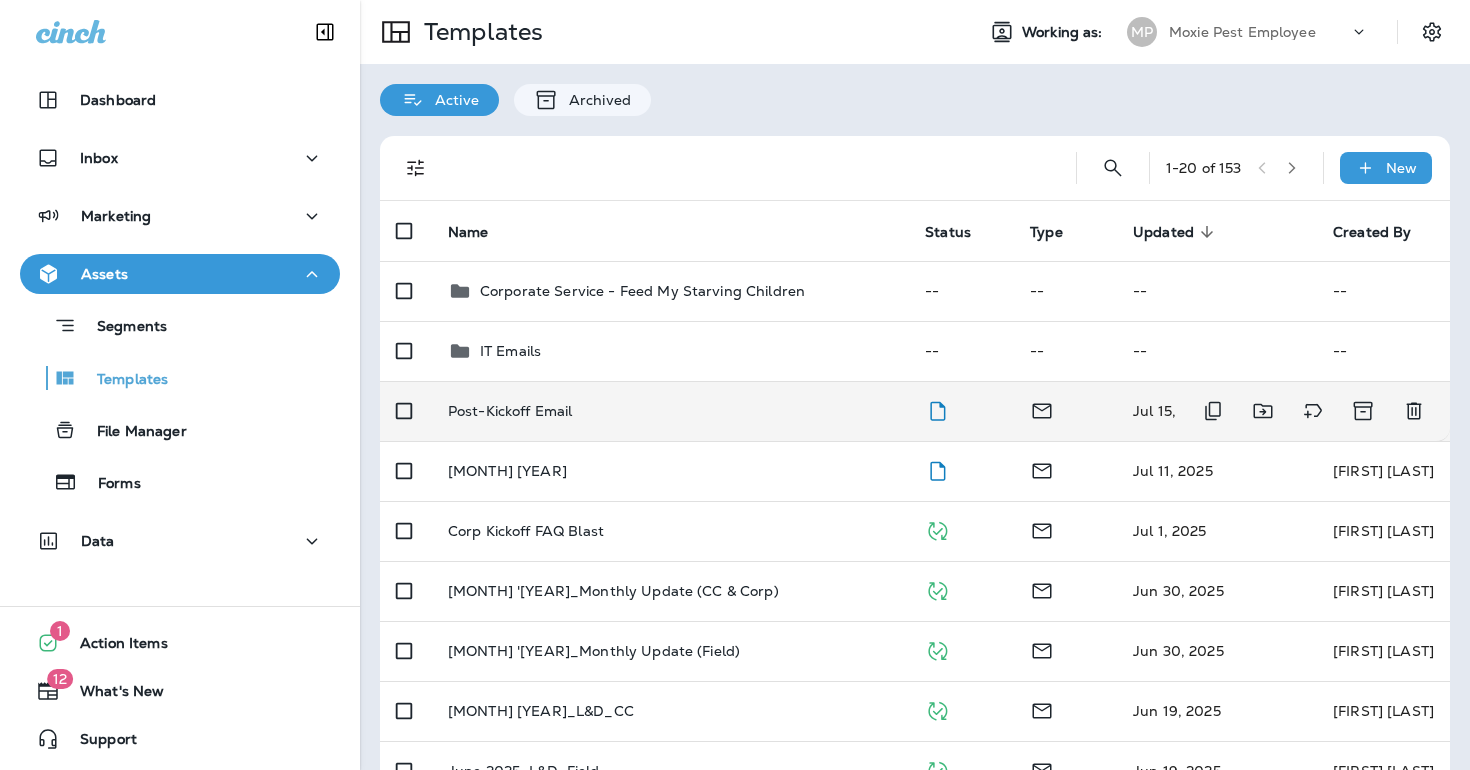 click on "Post-Kickoff Email" at bounding box center (510, 411) 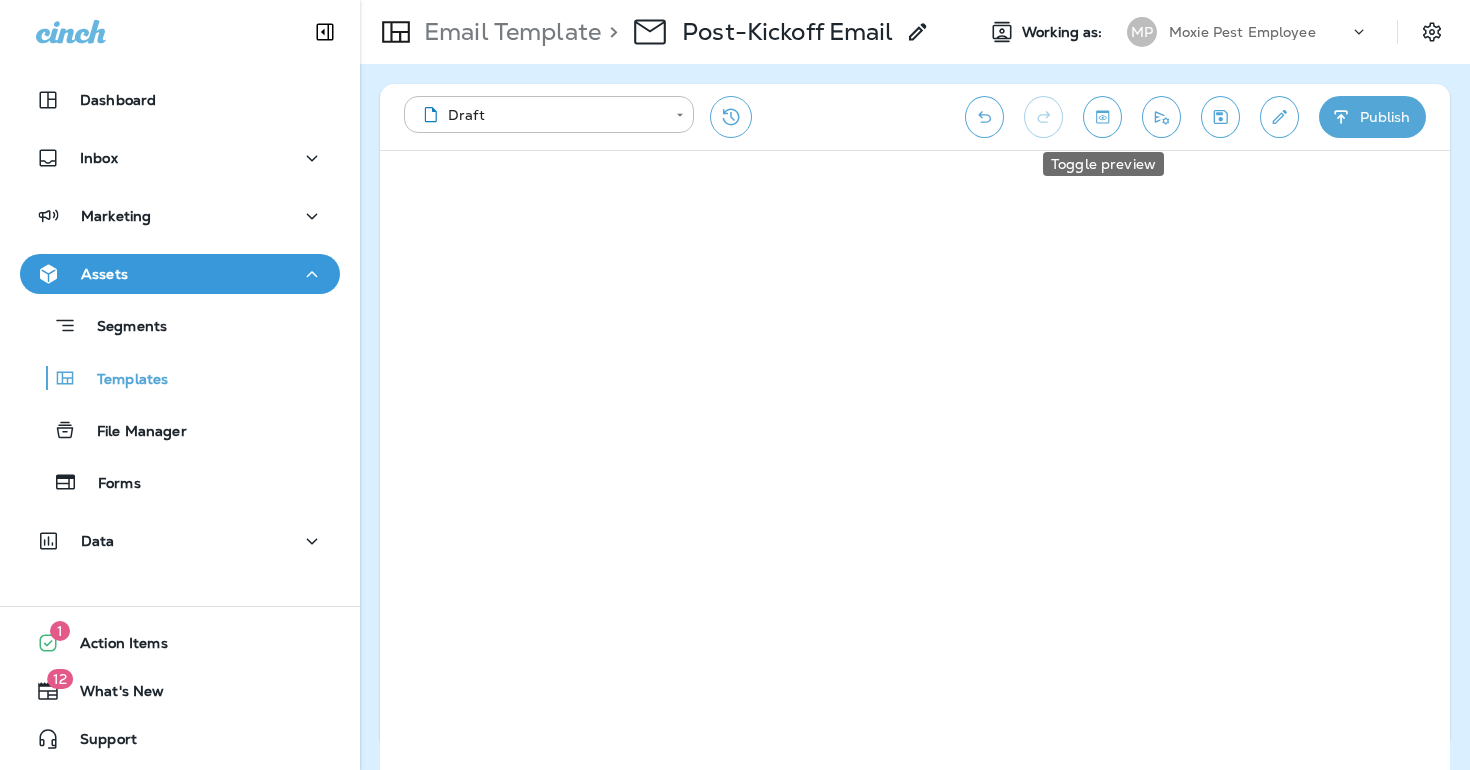 click 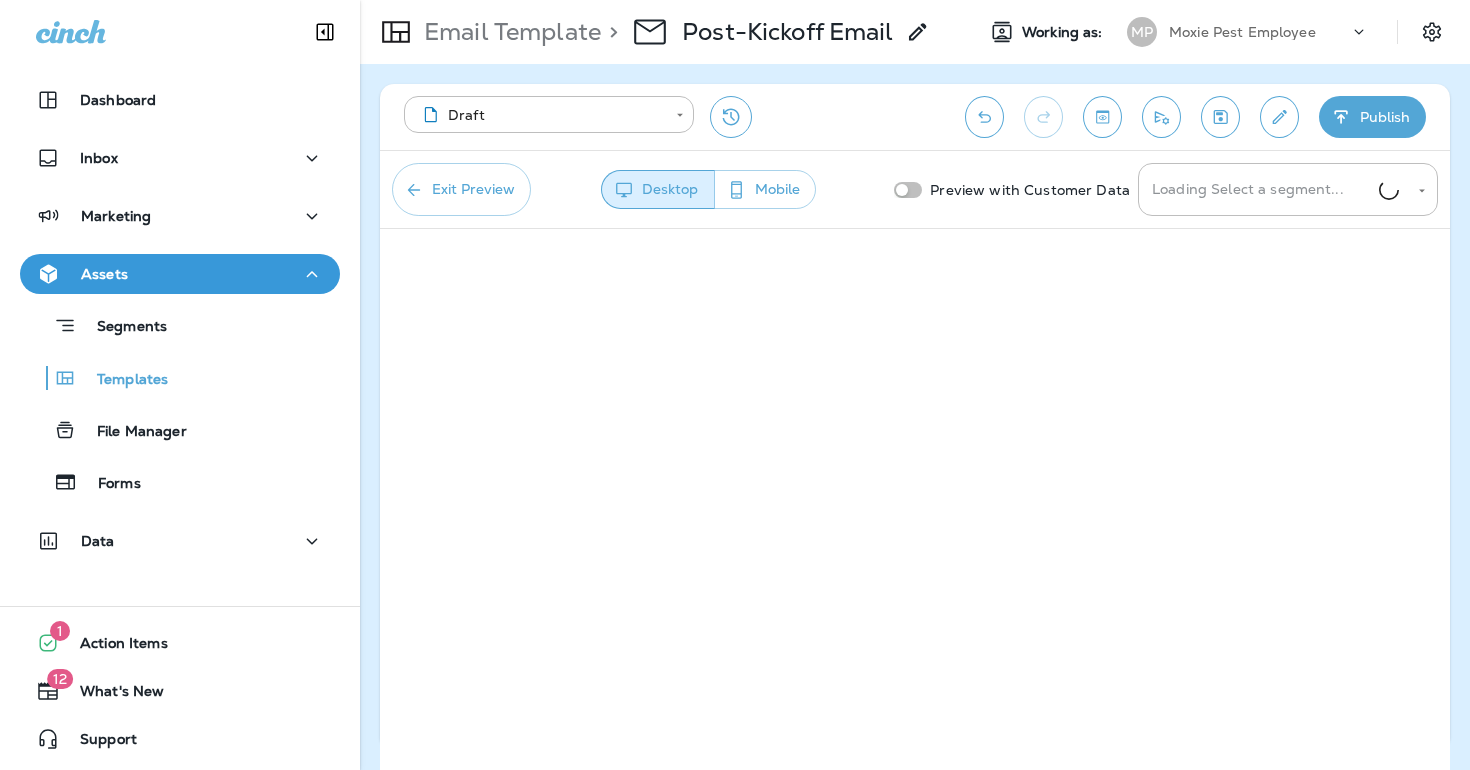click on "Mobile" at bounding box center (765, 189) 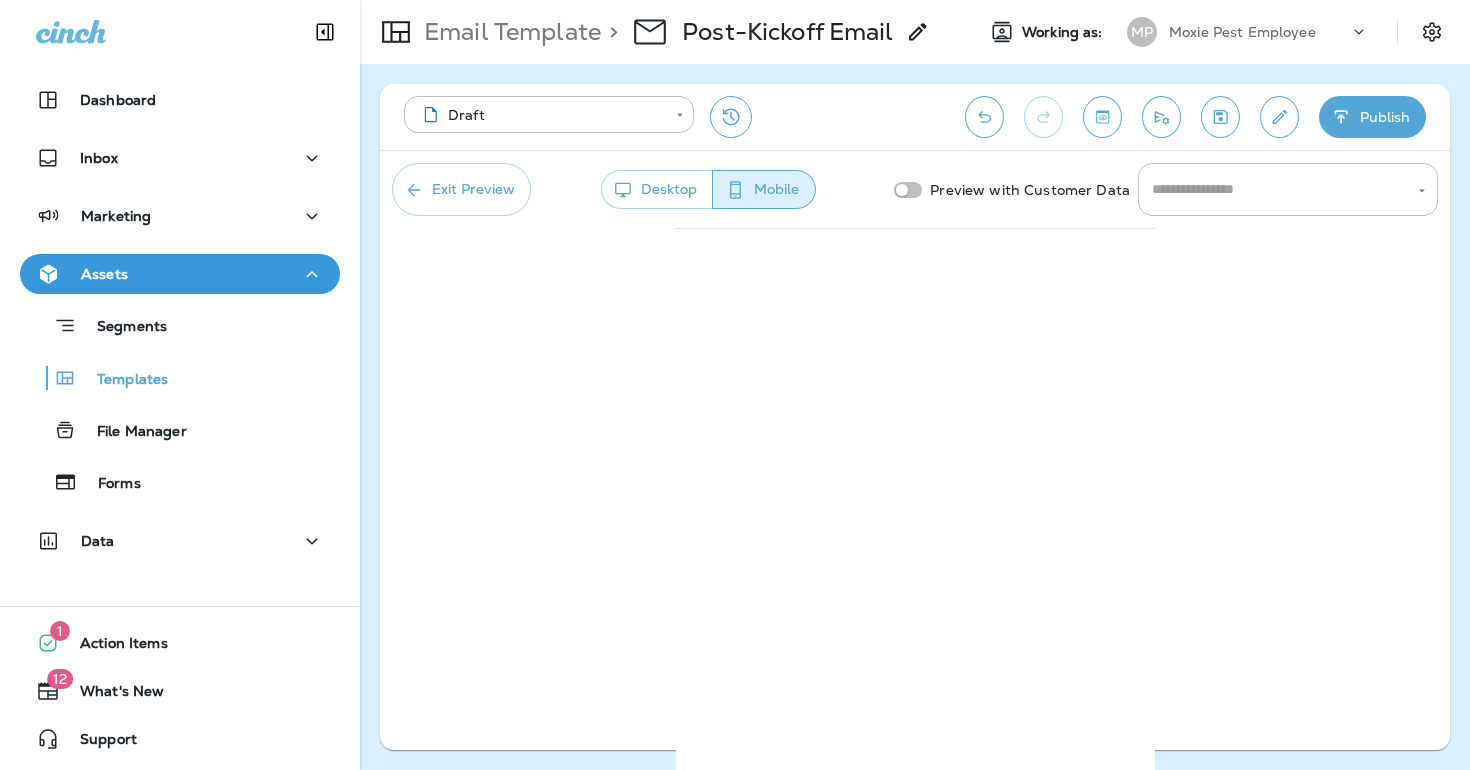 click on "Desktop" at bounding box center [657, 189] 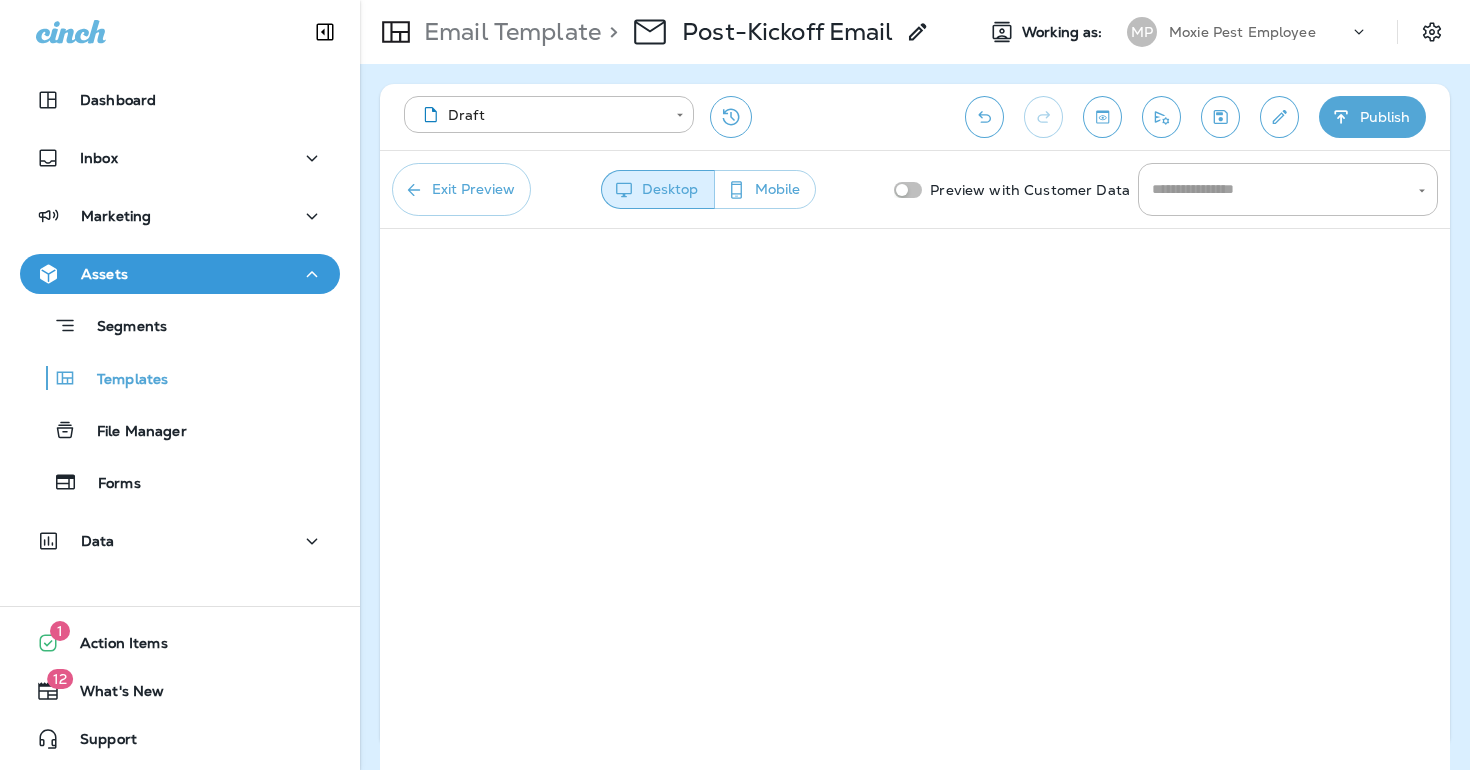 click on "Exit Preview" at bounding box center [461, 189] 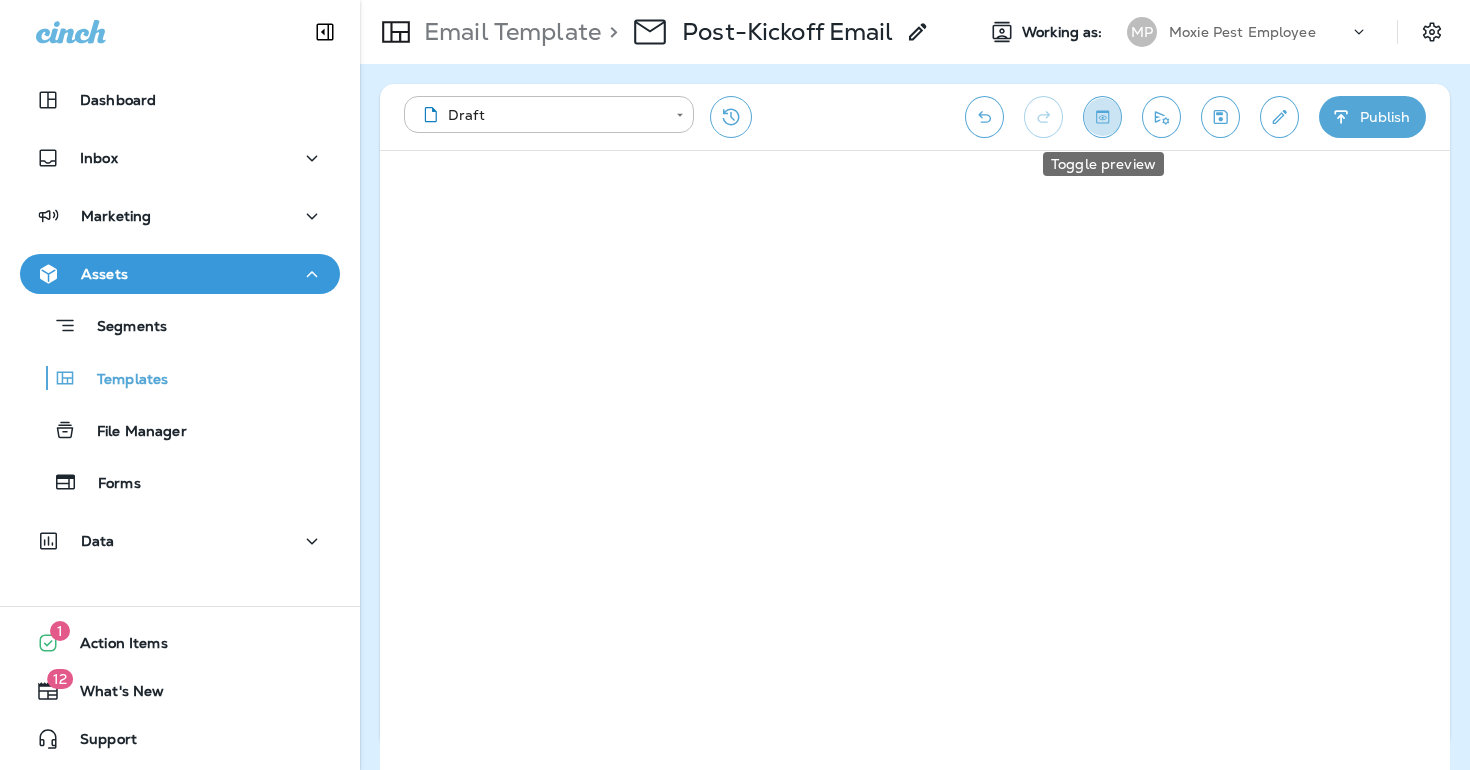 click 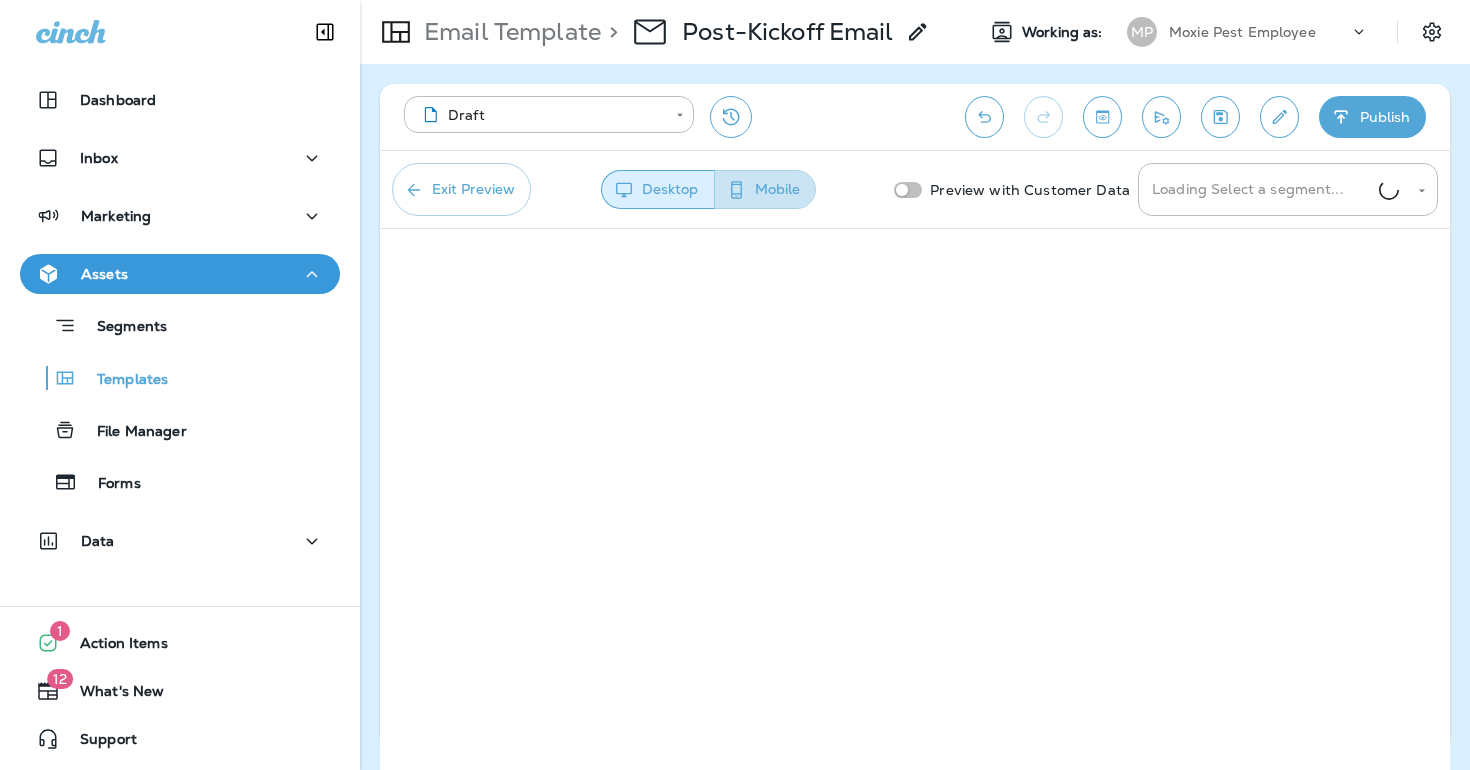 click 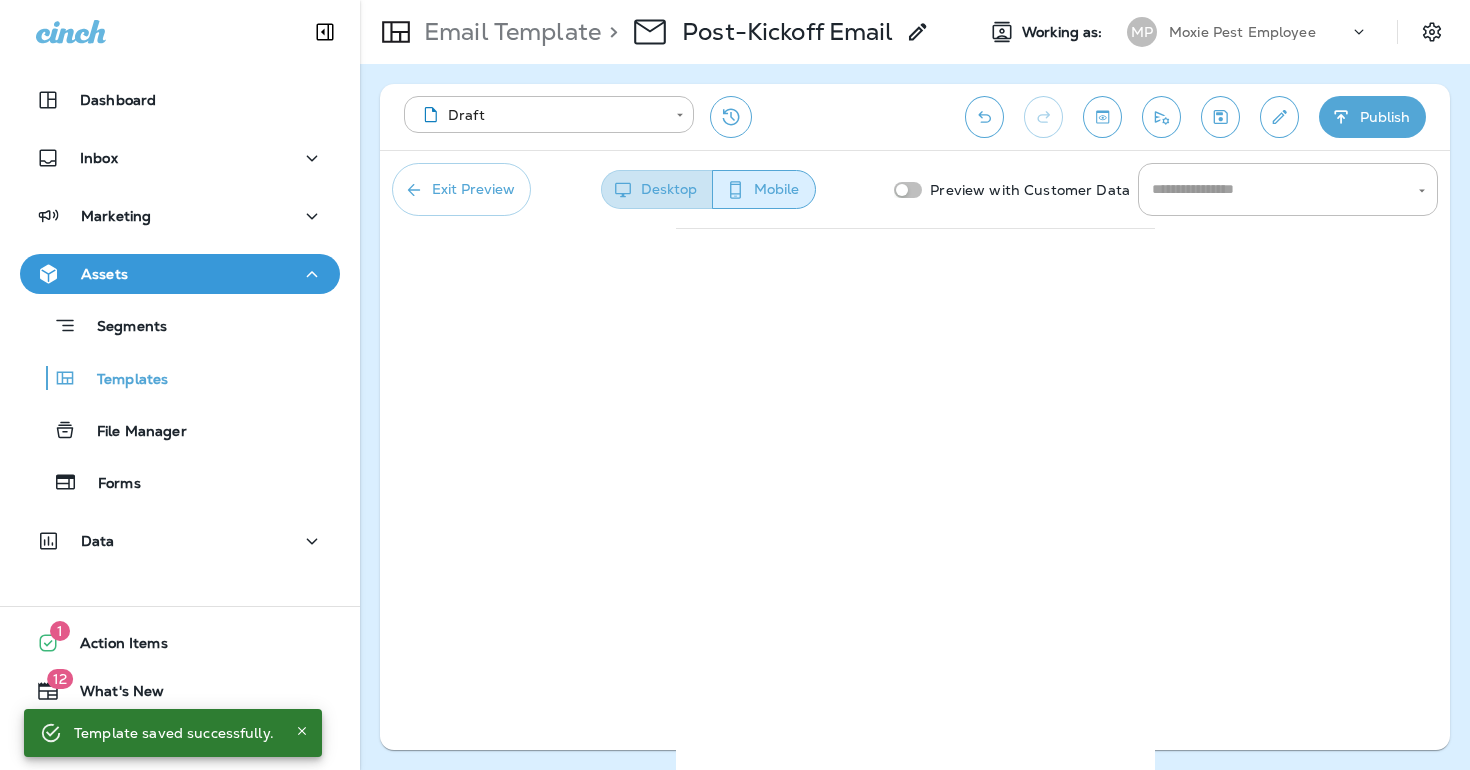 click on "Desktop" at bounding box center (657, 189) 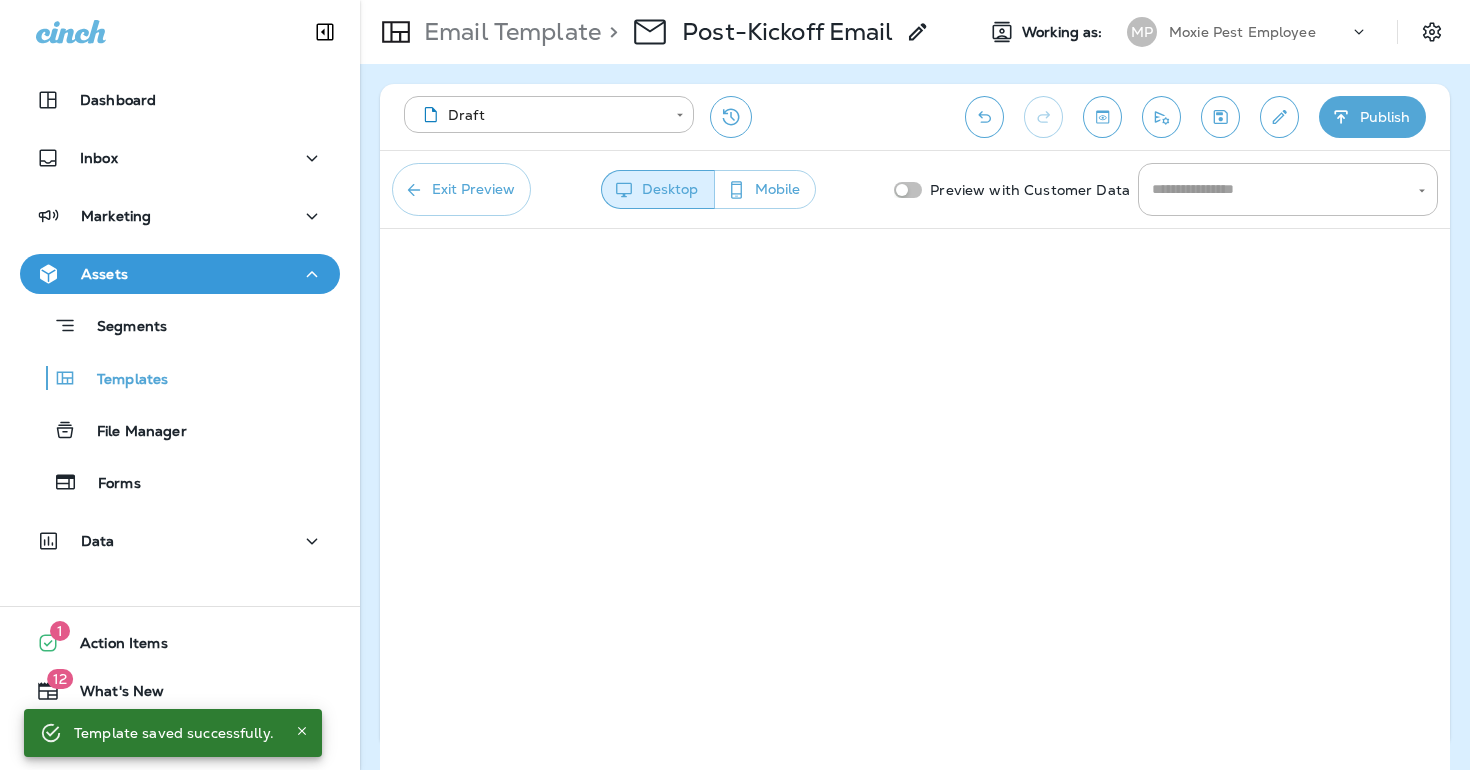 click on "Exit Preview" at bounding box center [461, 189] 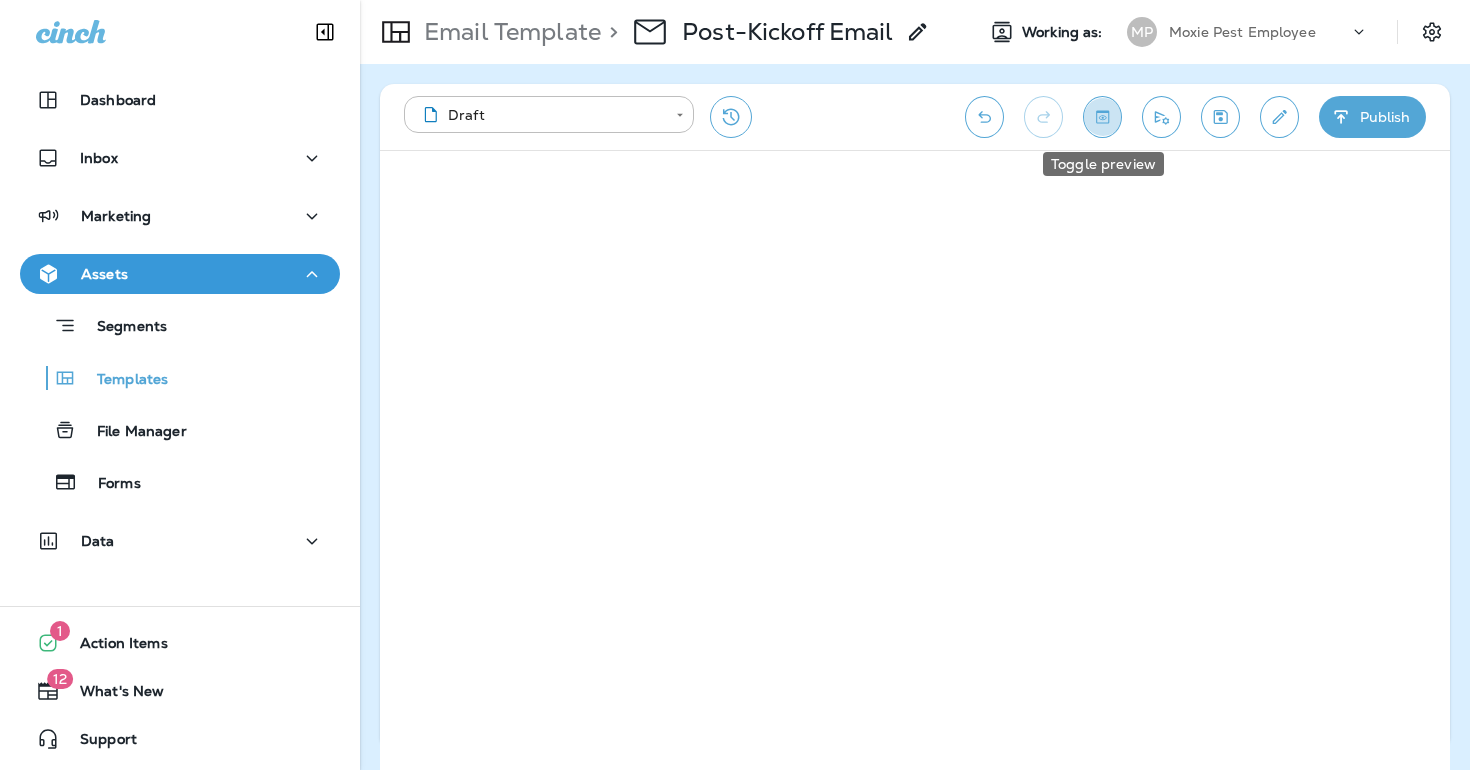 click 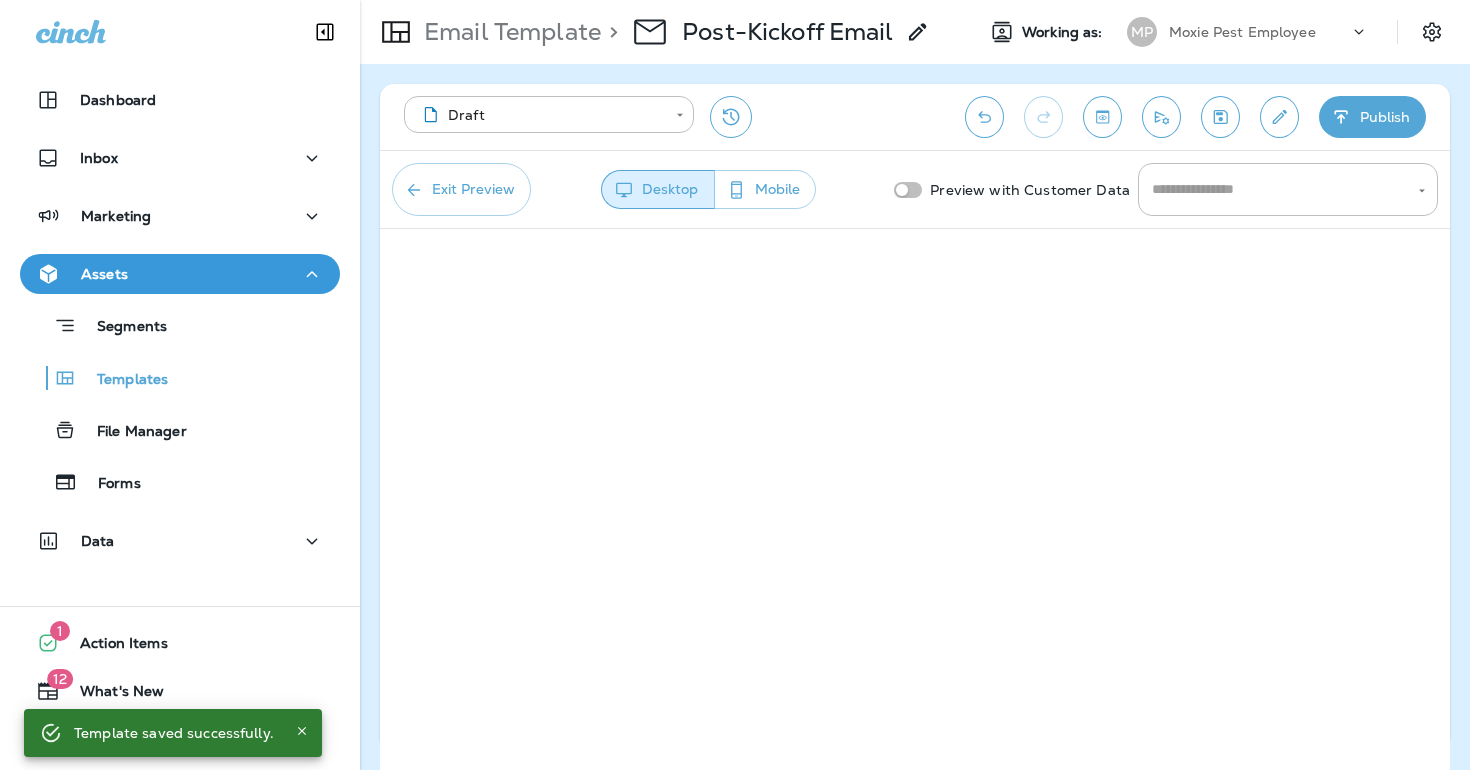 click on "Mobile" at bounding box center [765, 189] 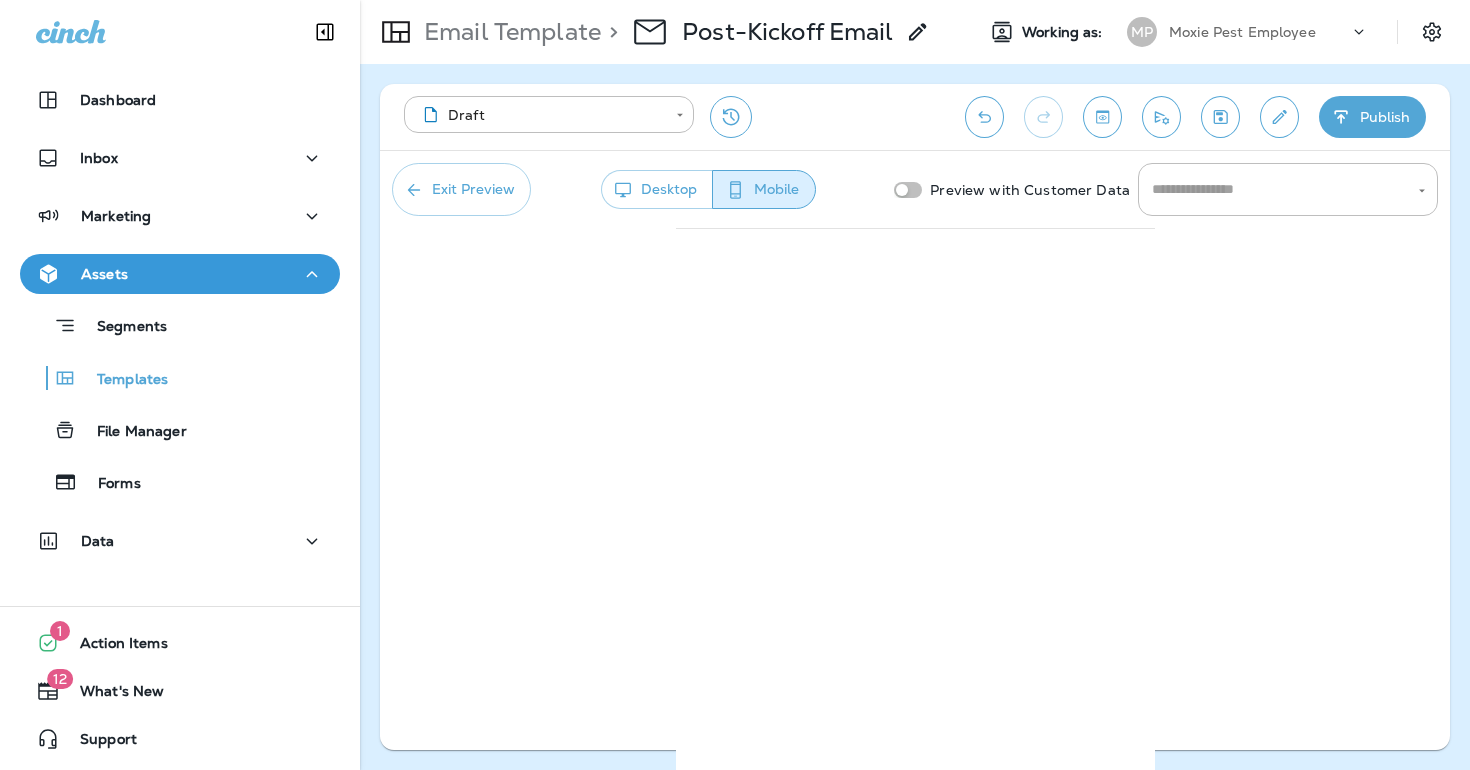click on "Exit Preview" at bounding box center (461, 189) 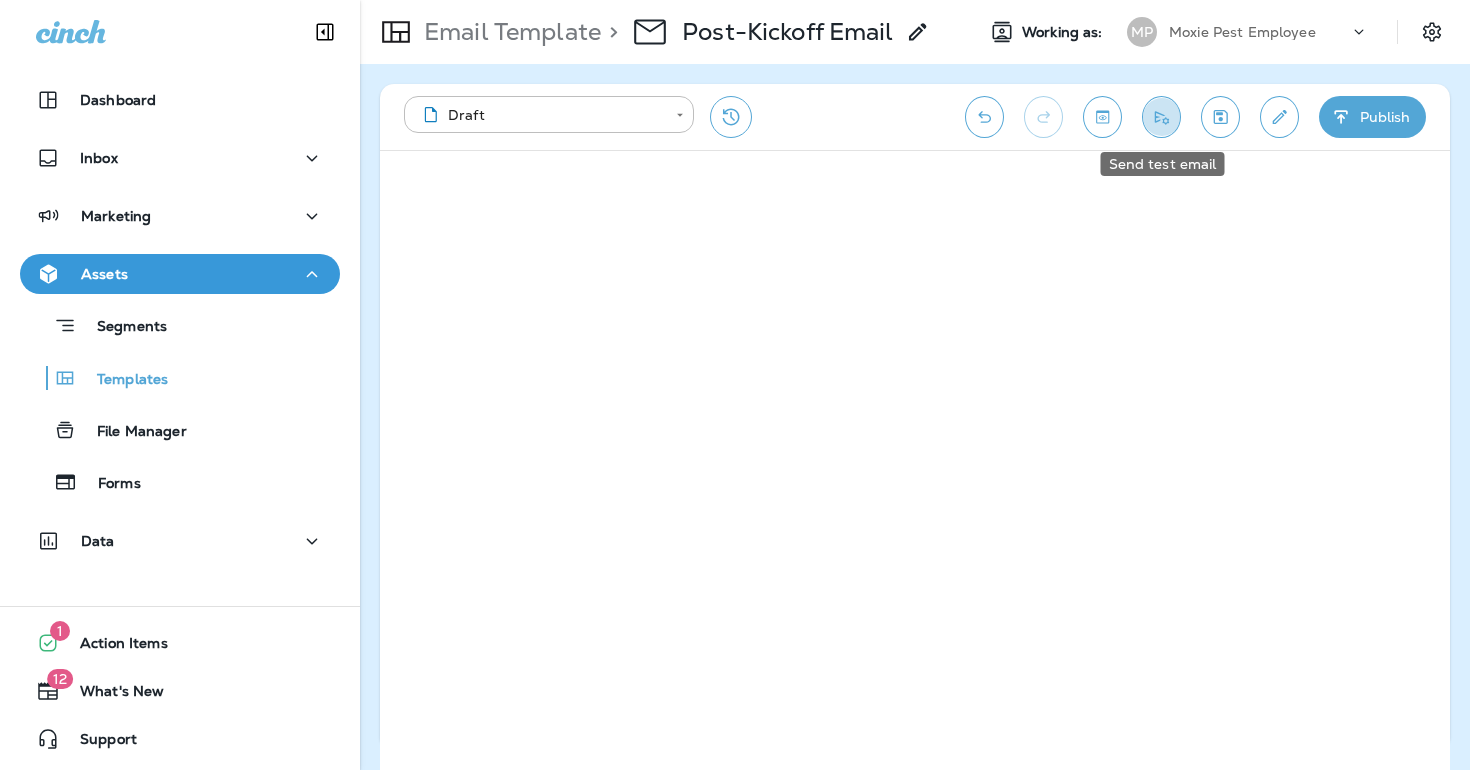click 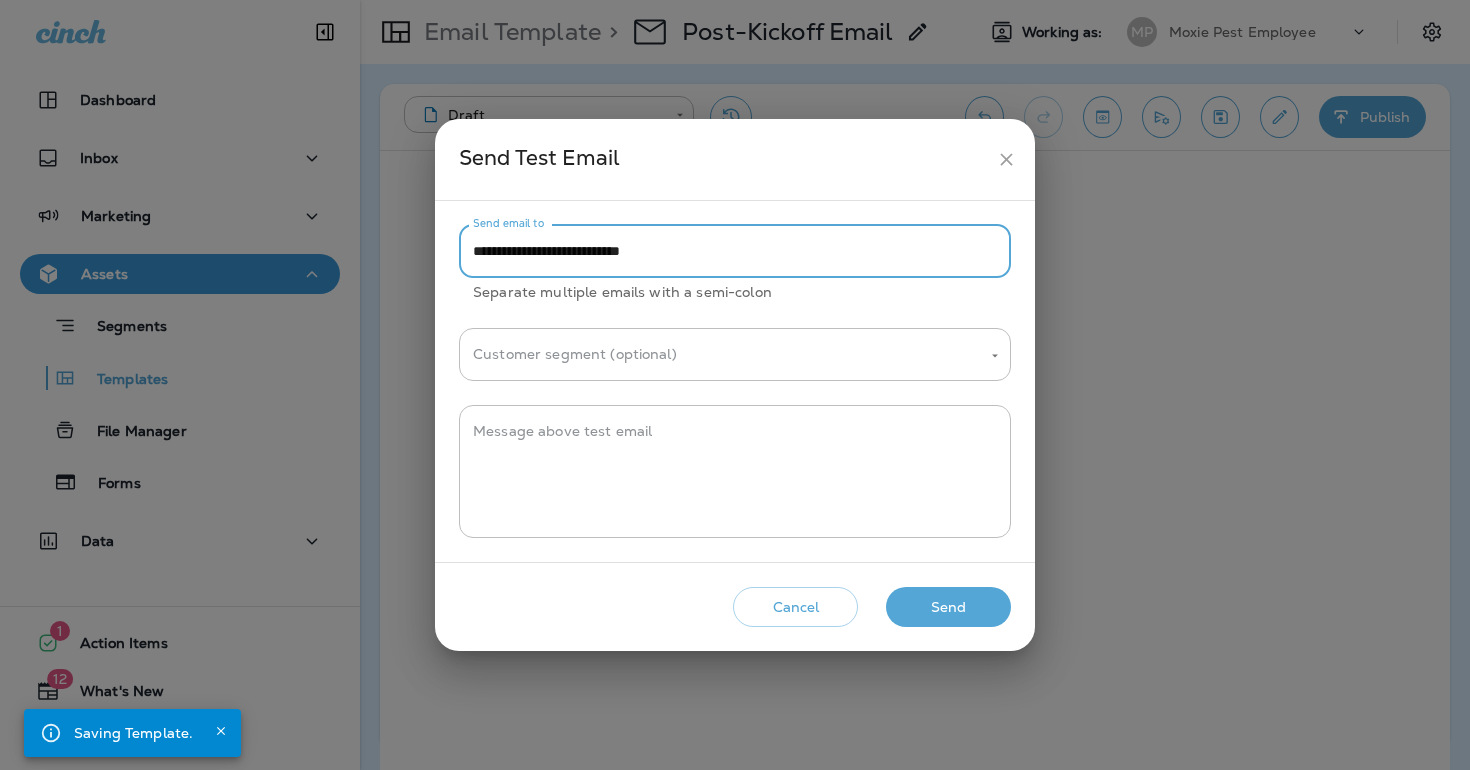 drag, startPoint x: 535, startPoint y: 254, endPoint x: 469, endPoint y: 251, distance: 66.068146 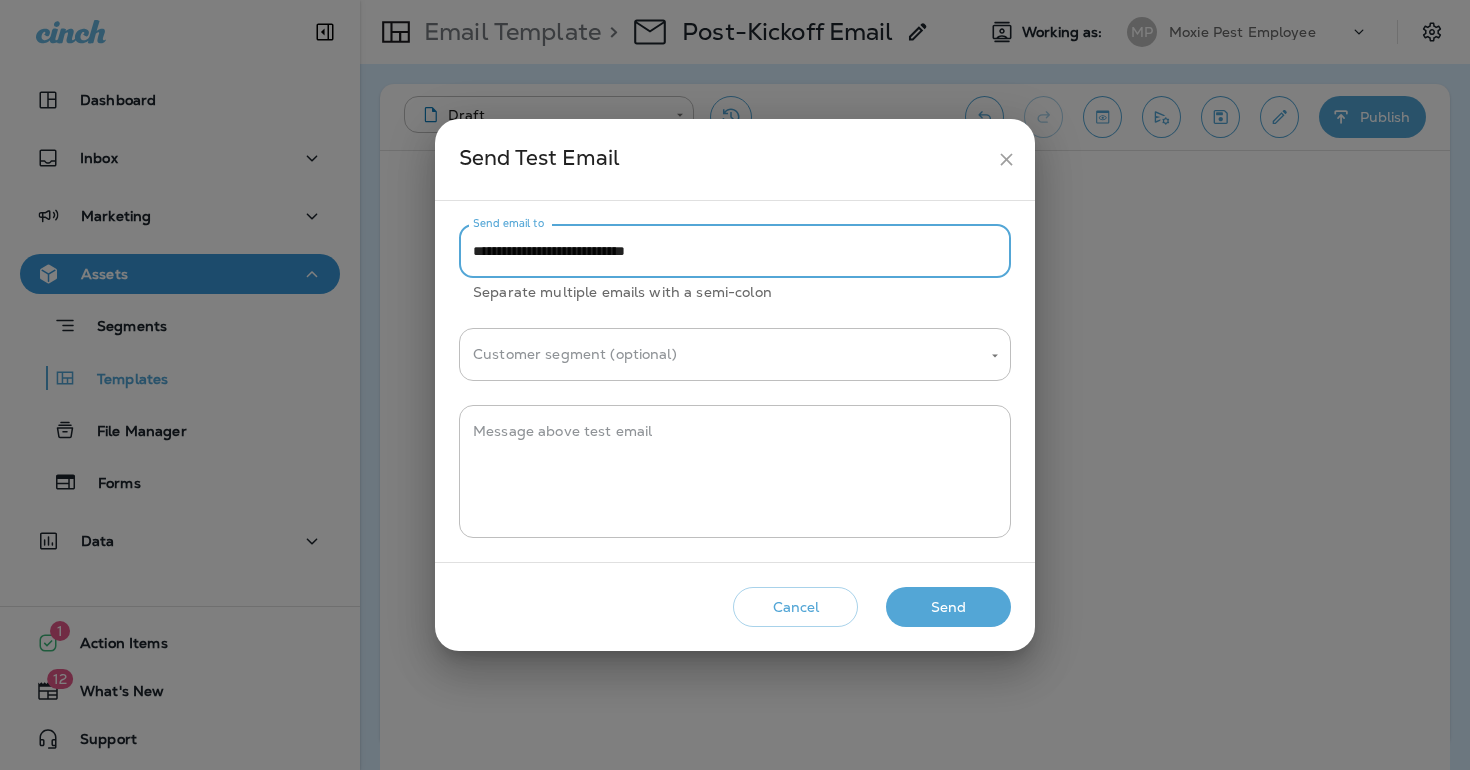 type on "**********" 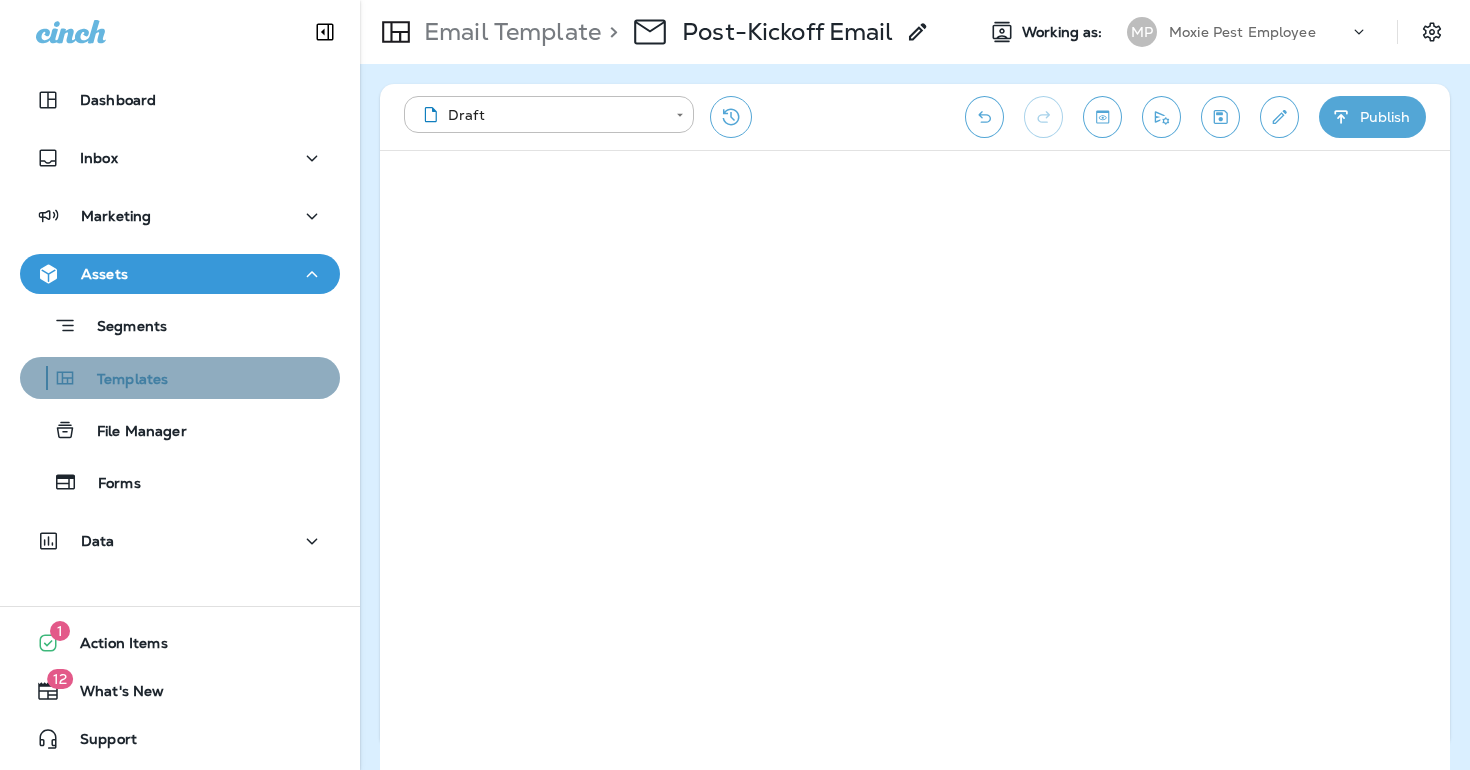 click on "Templates" at bounding box center (180, 378) 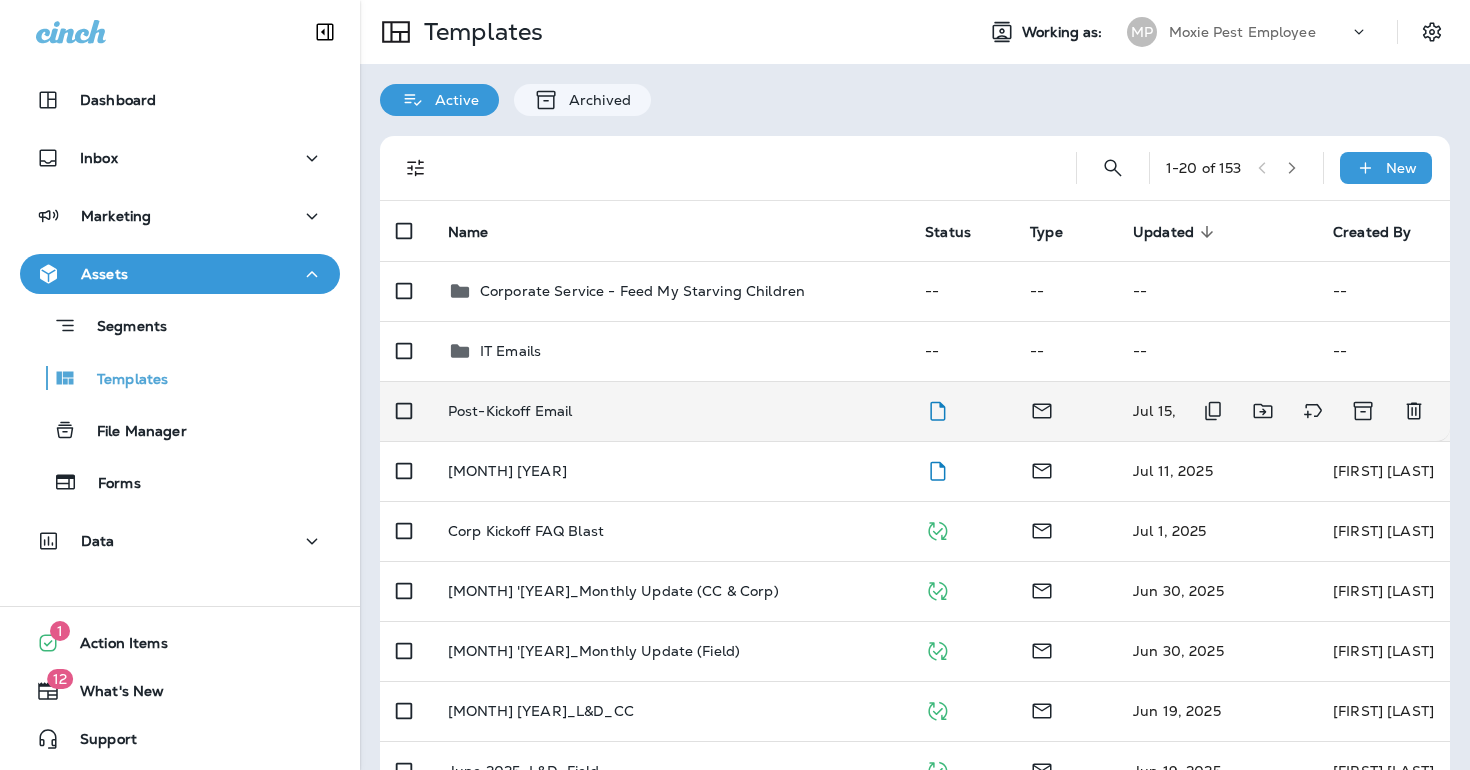 click on "Post-Kickoff Email" at bounding box center [510, 411] 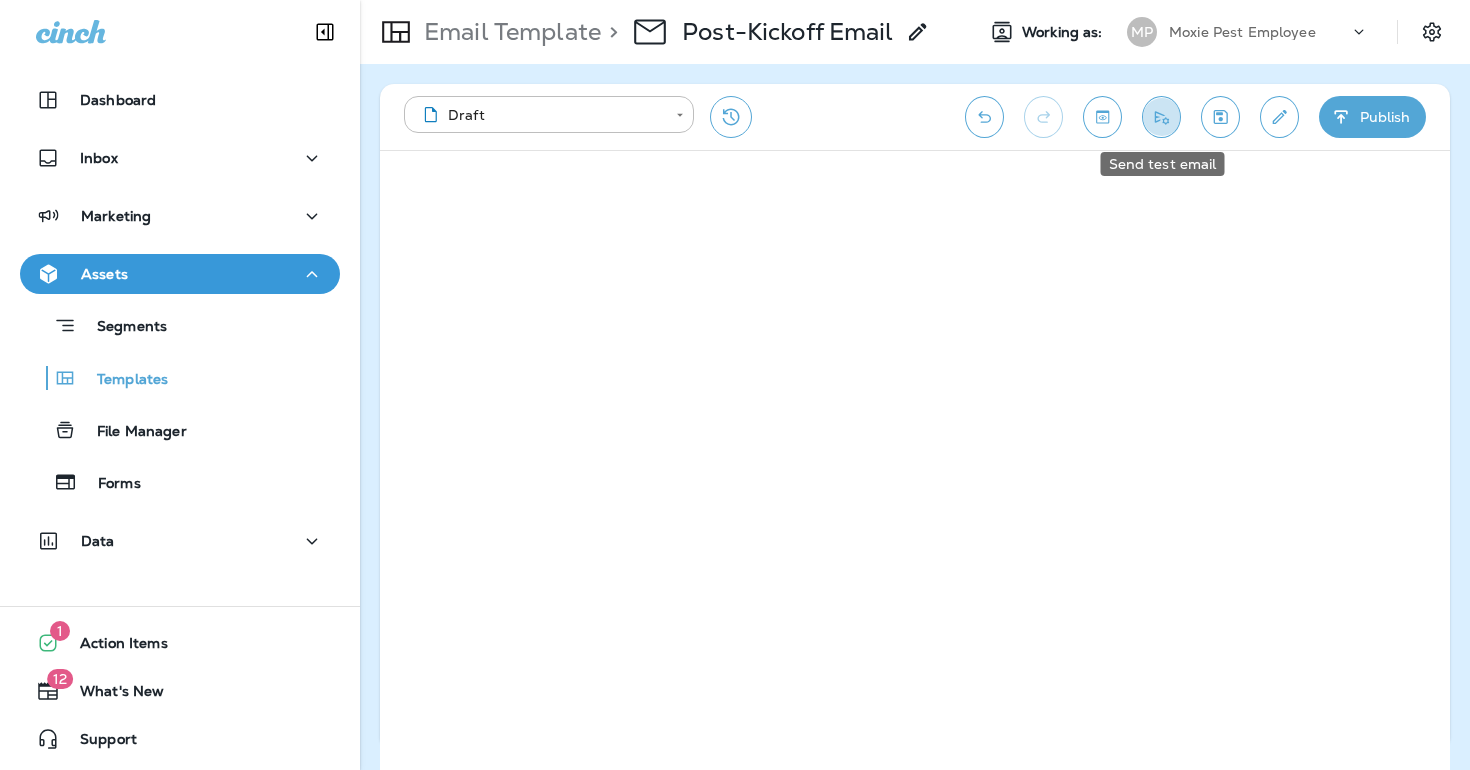 click 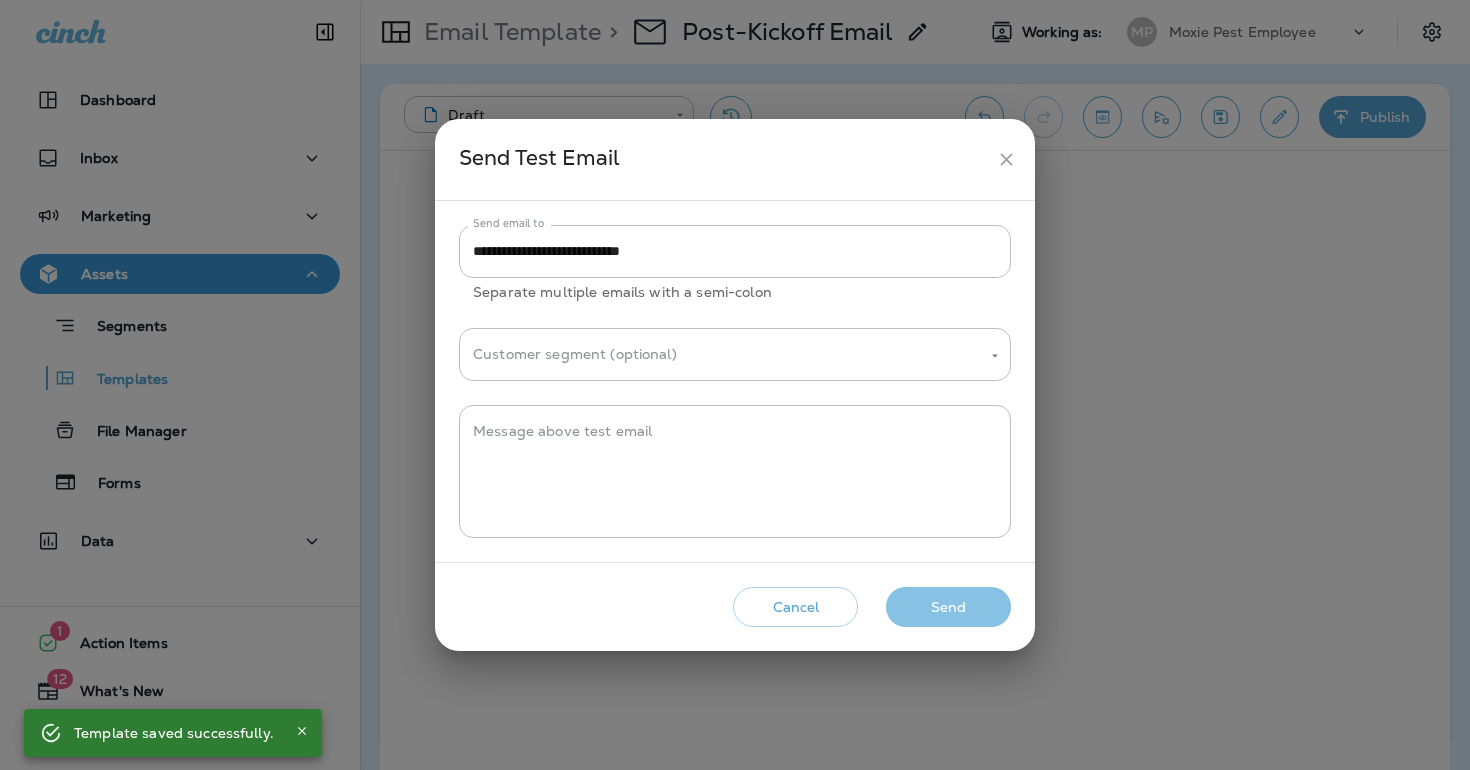 click on "Send" at bounding box center [948, 607] 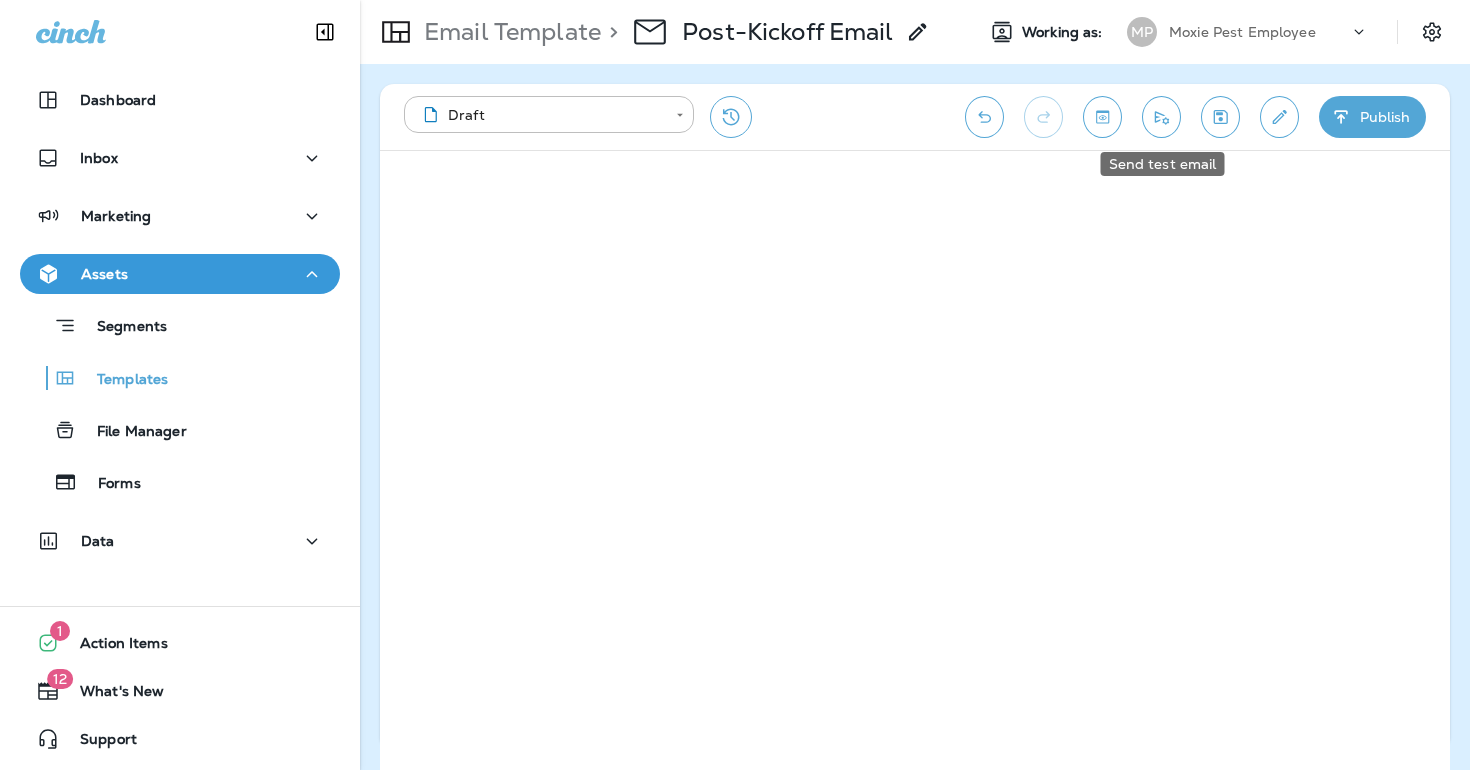 click 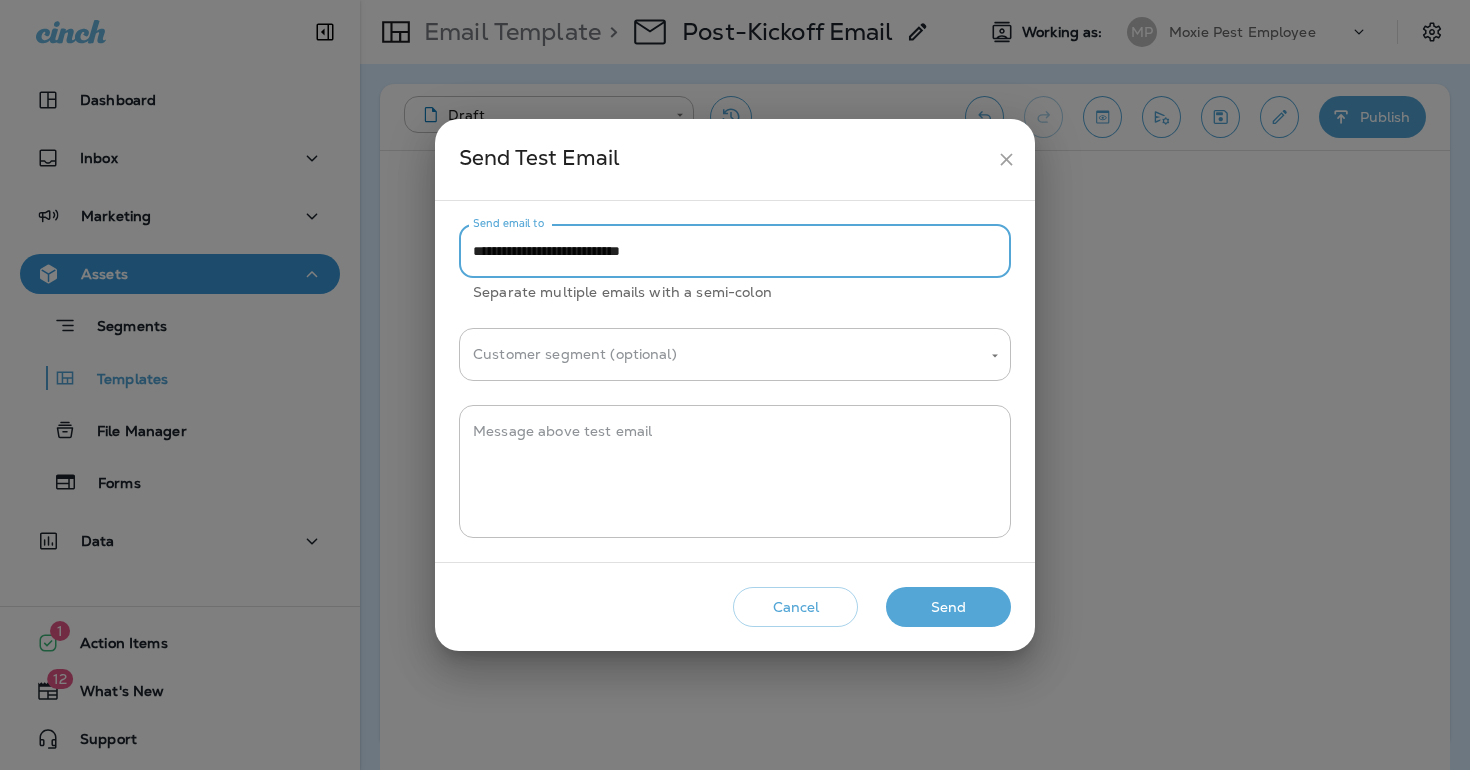 click on "**********" at bounding box center [735, 251] 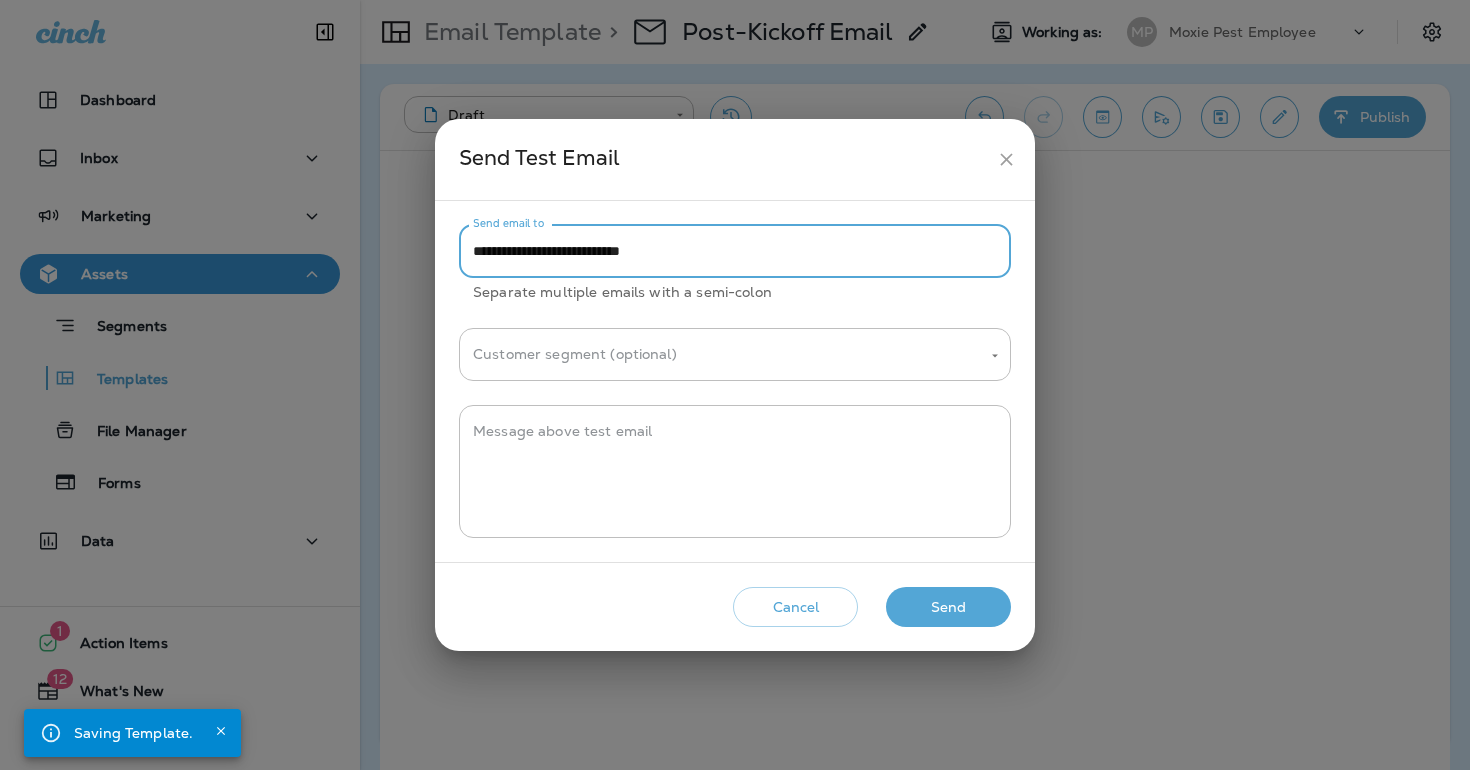 click on "**********" at bounding box center [735, 251] 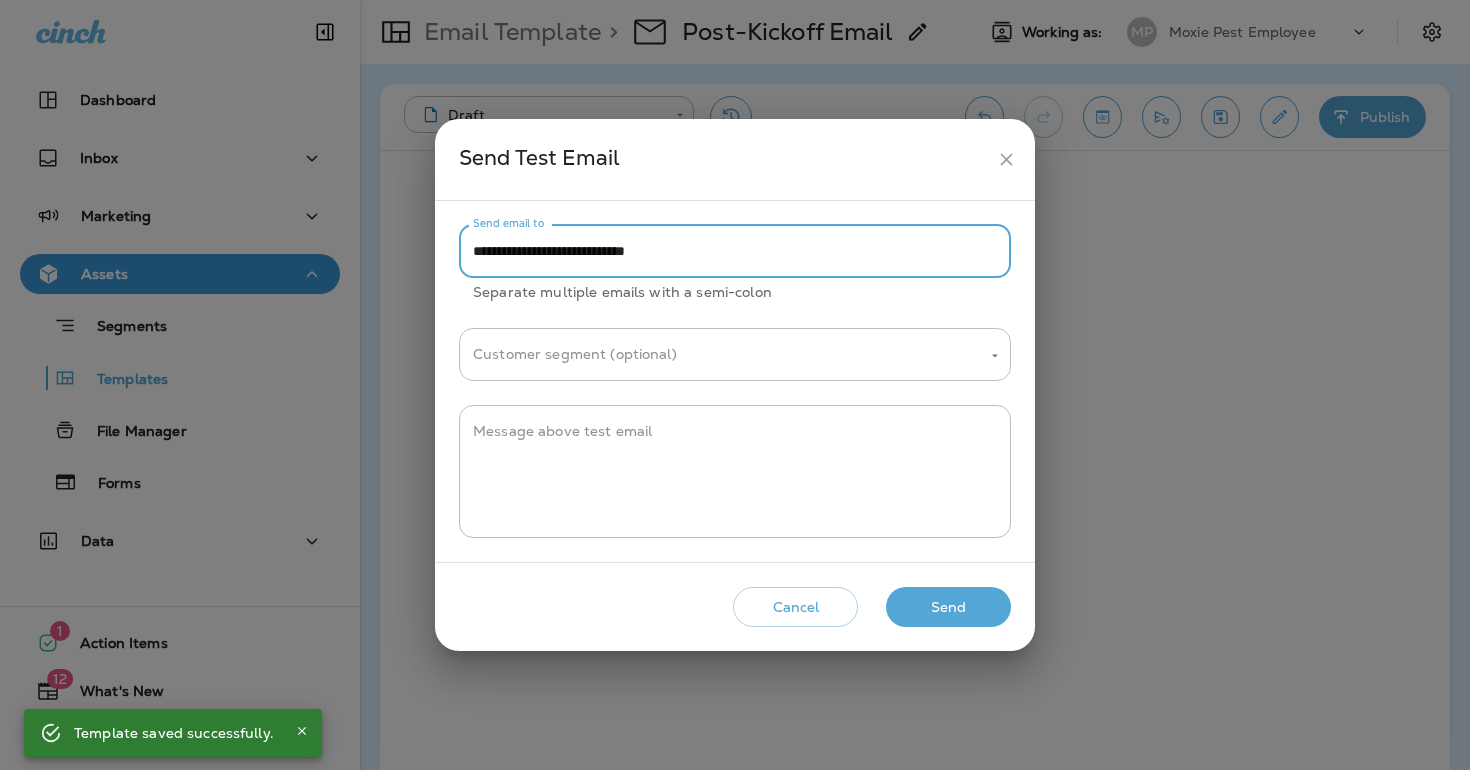 click on "**********" at bounding box center (735, 251) 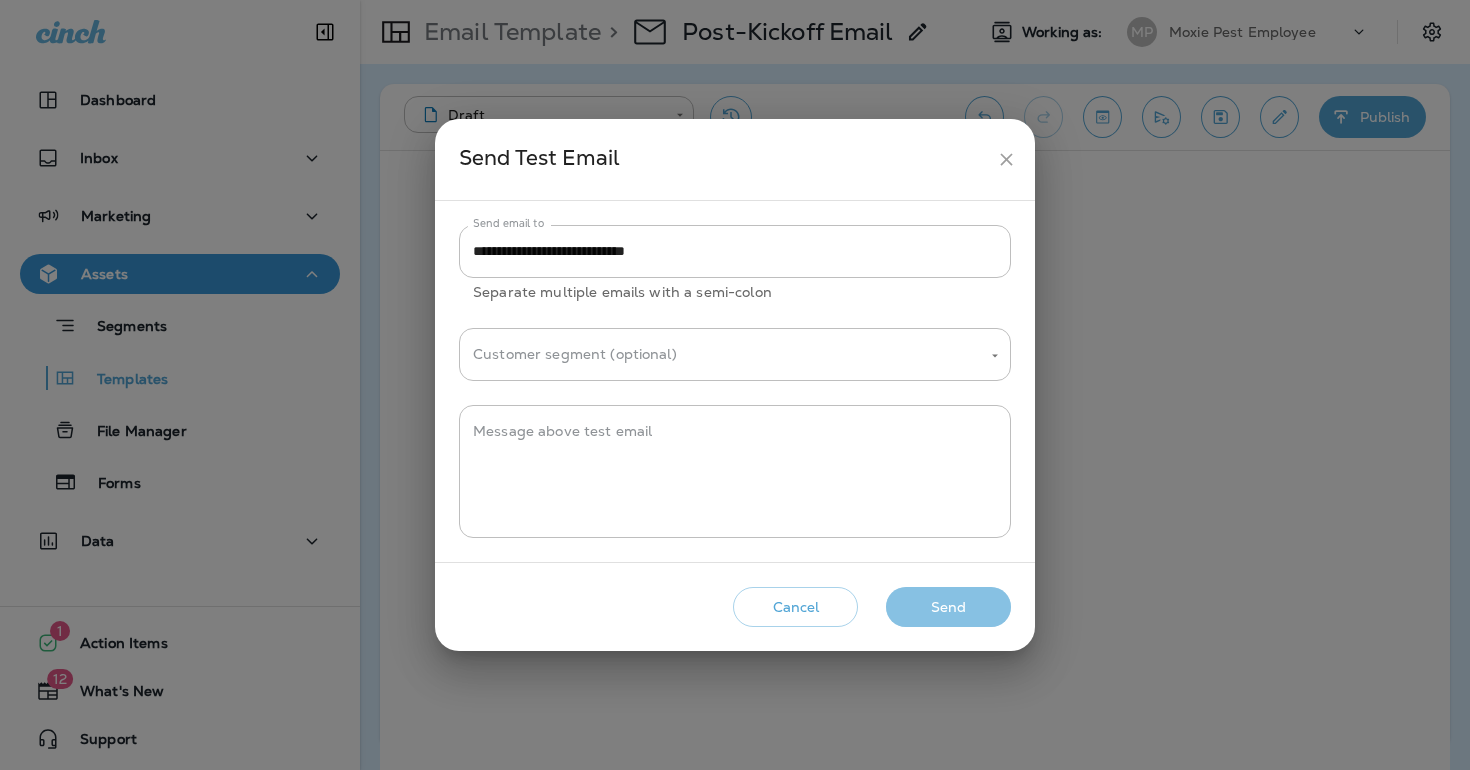 click on "Send" at bounding box center [948, 607] 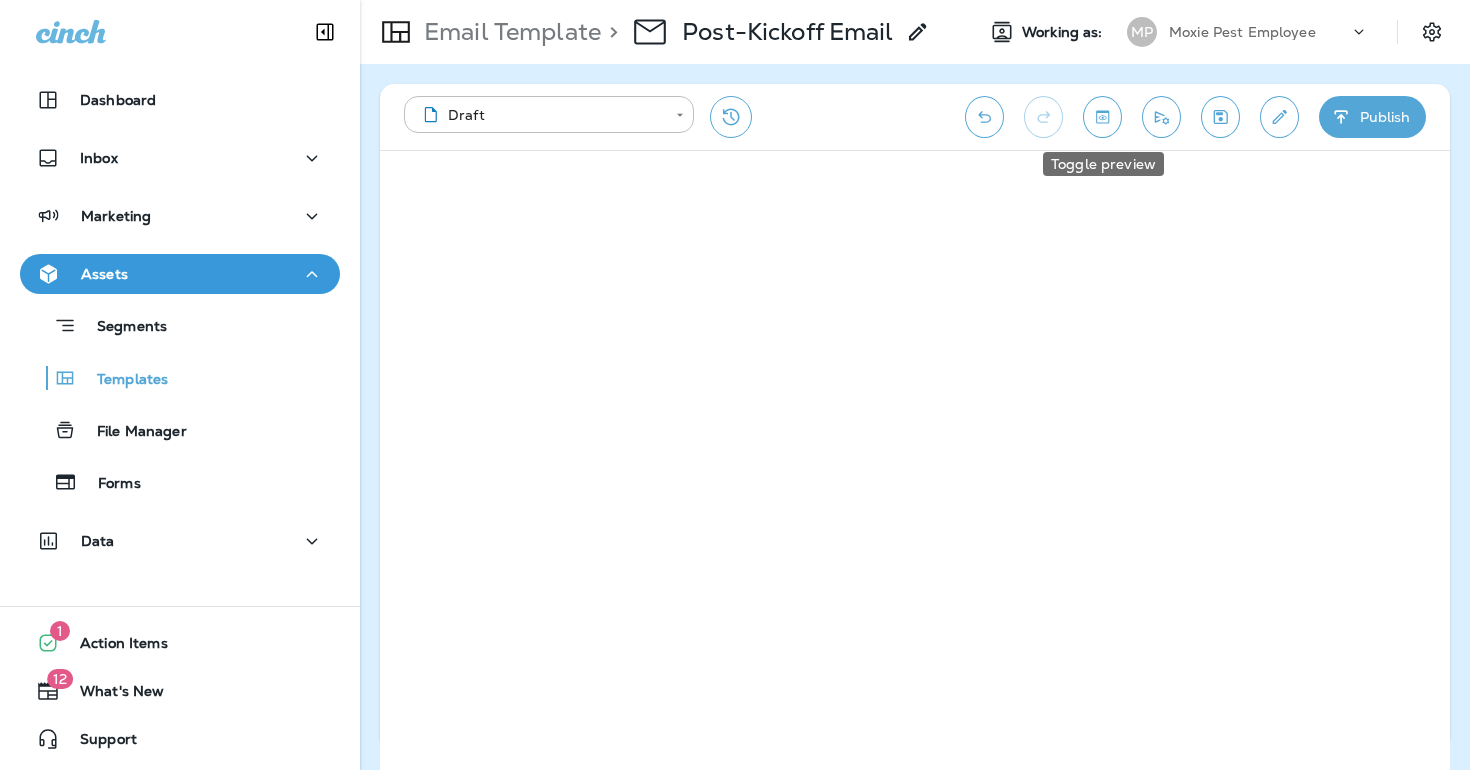 click 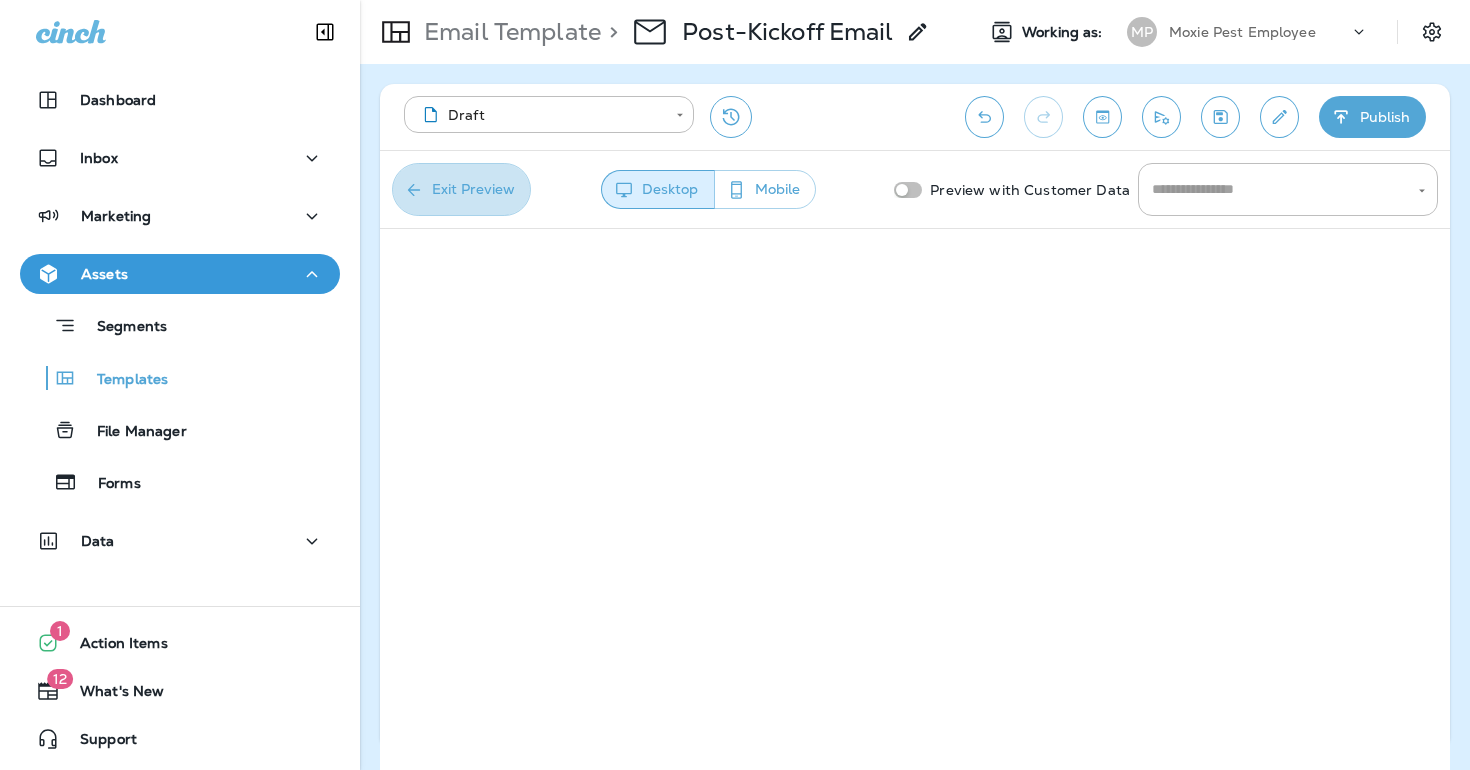 click on "Exit Preview" at bounding box center (461, 189) 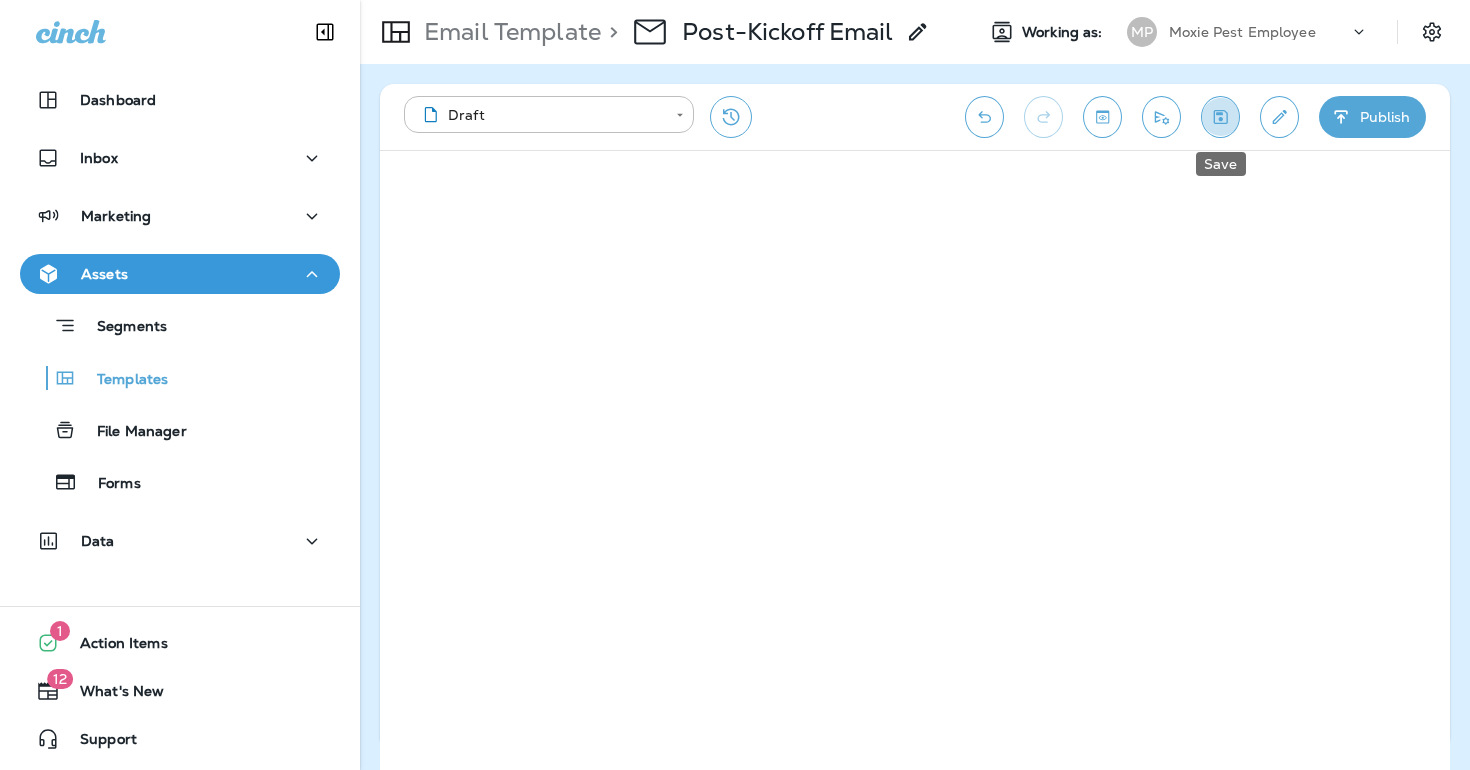 click 